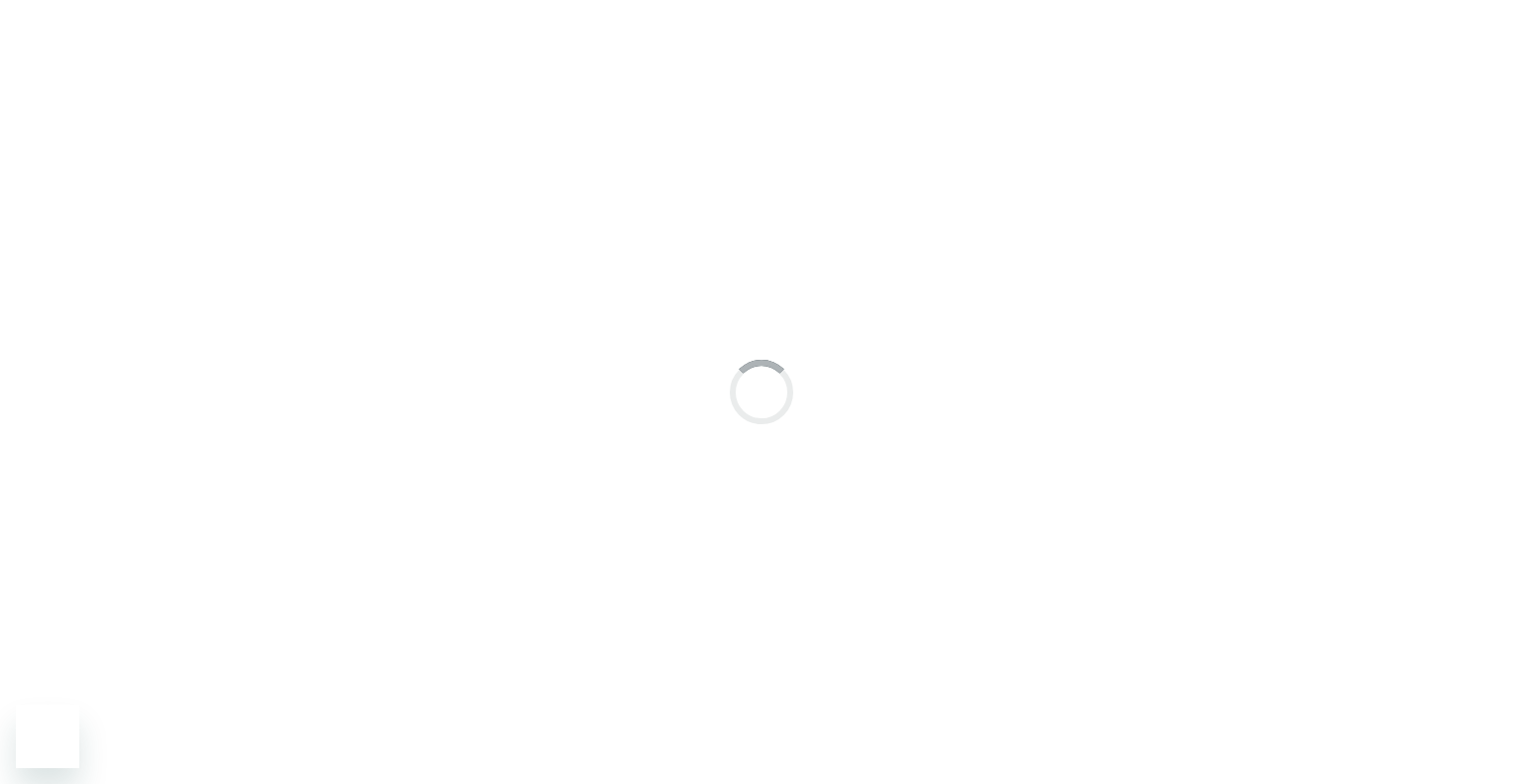 scroll, scrollTop: 0, scrollLeft: 0, axis: both 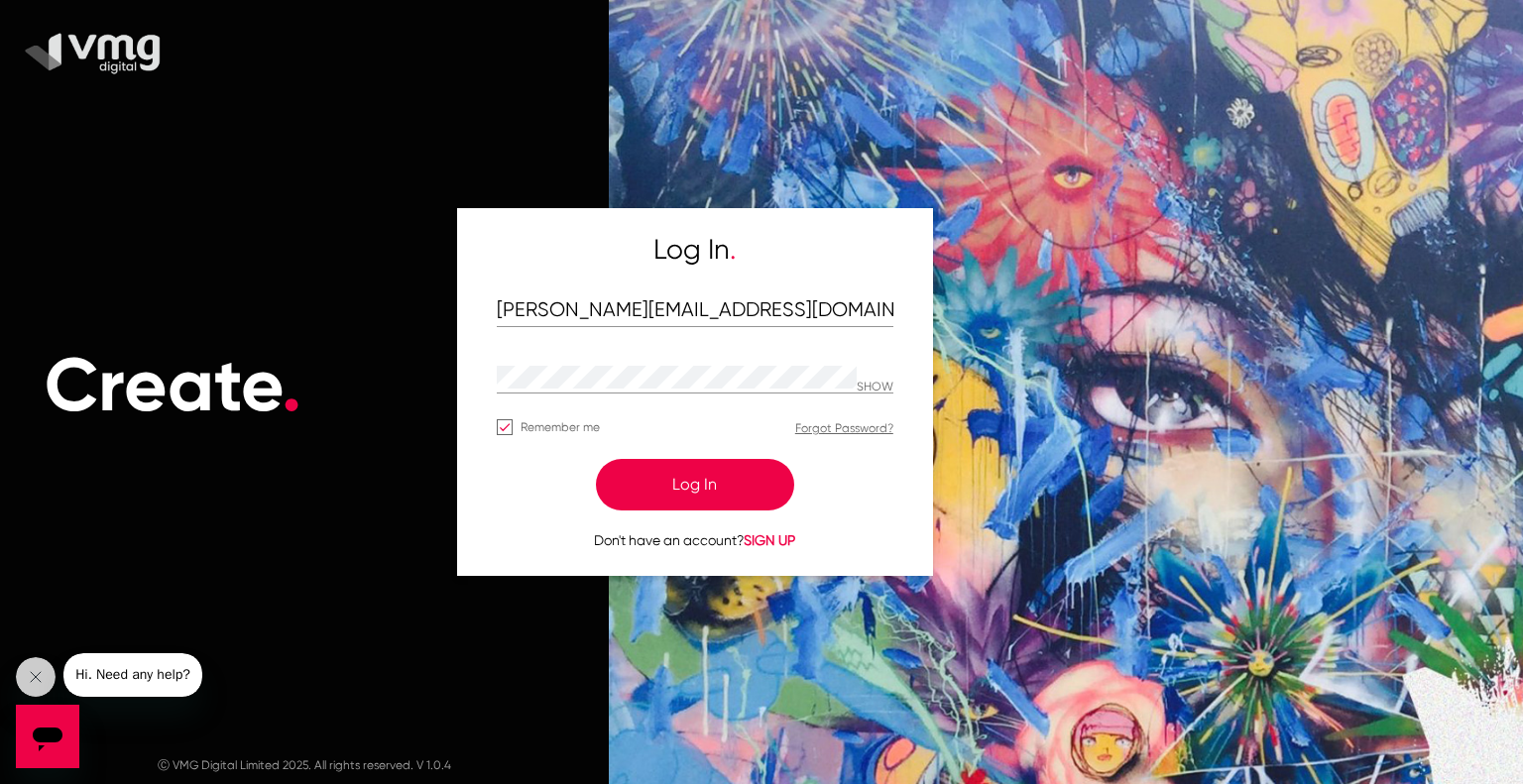 click on "Log In" at bounding box center [695, 485] 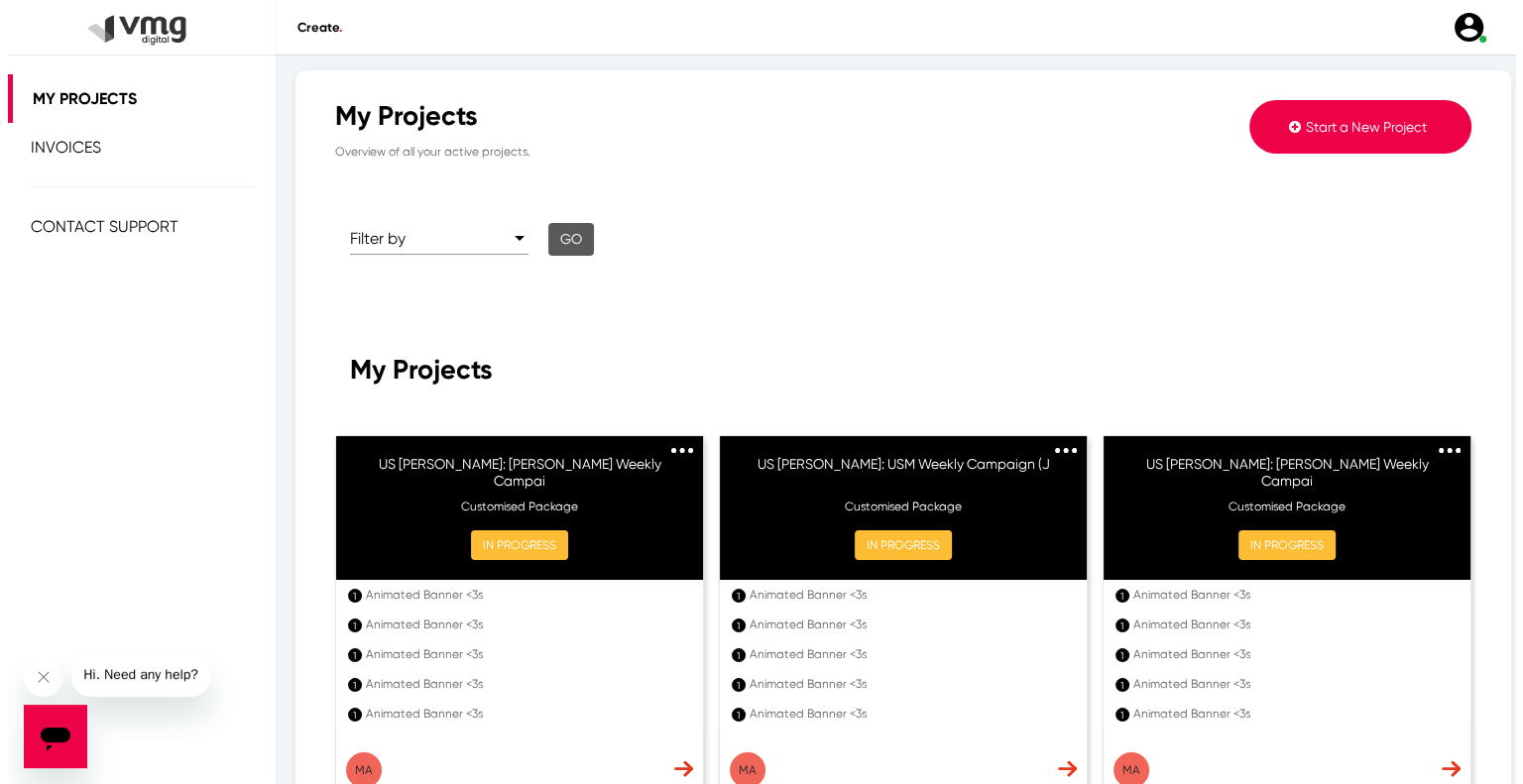 scroll, scrollTop: 0, scrollLeft: 0, axis: both 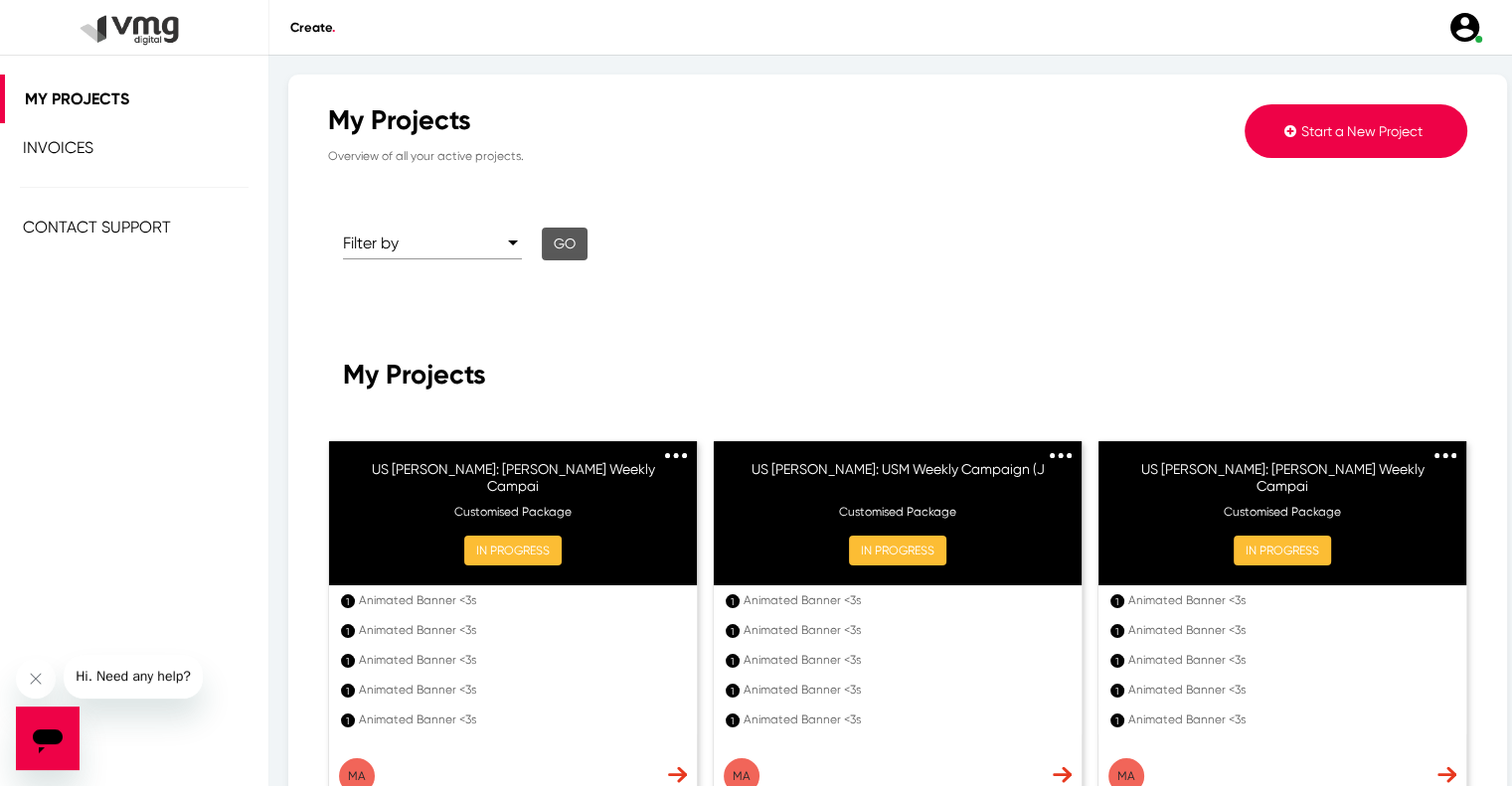 click on "Start a New Project" 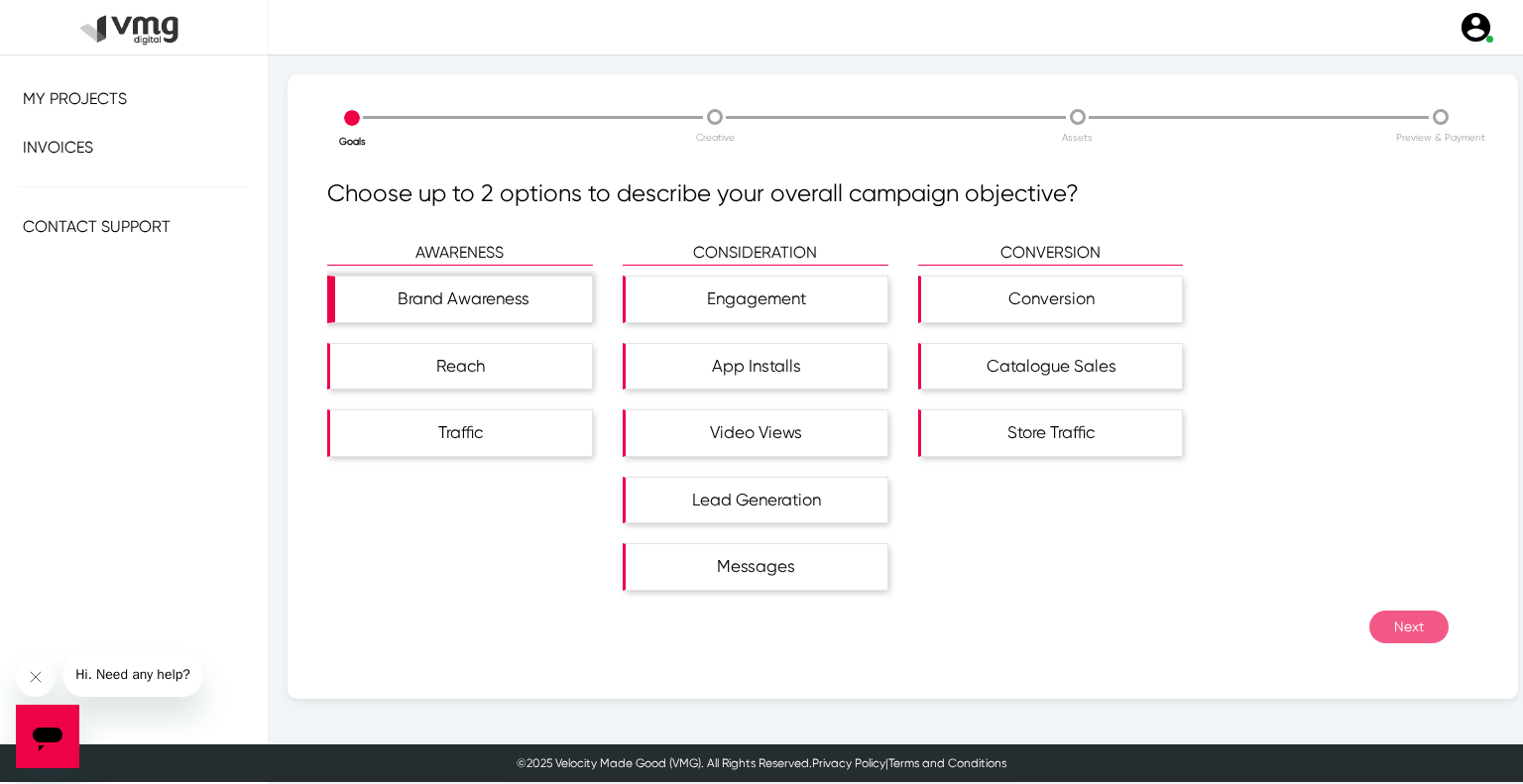 click on "Brand Awareness" 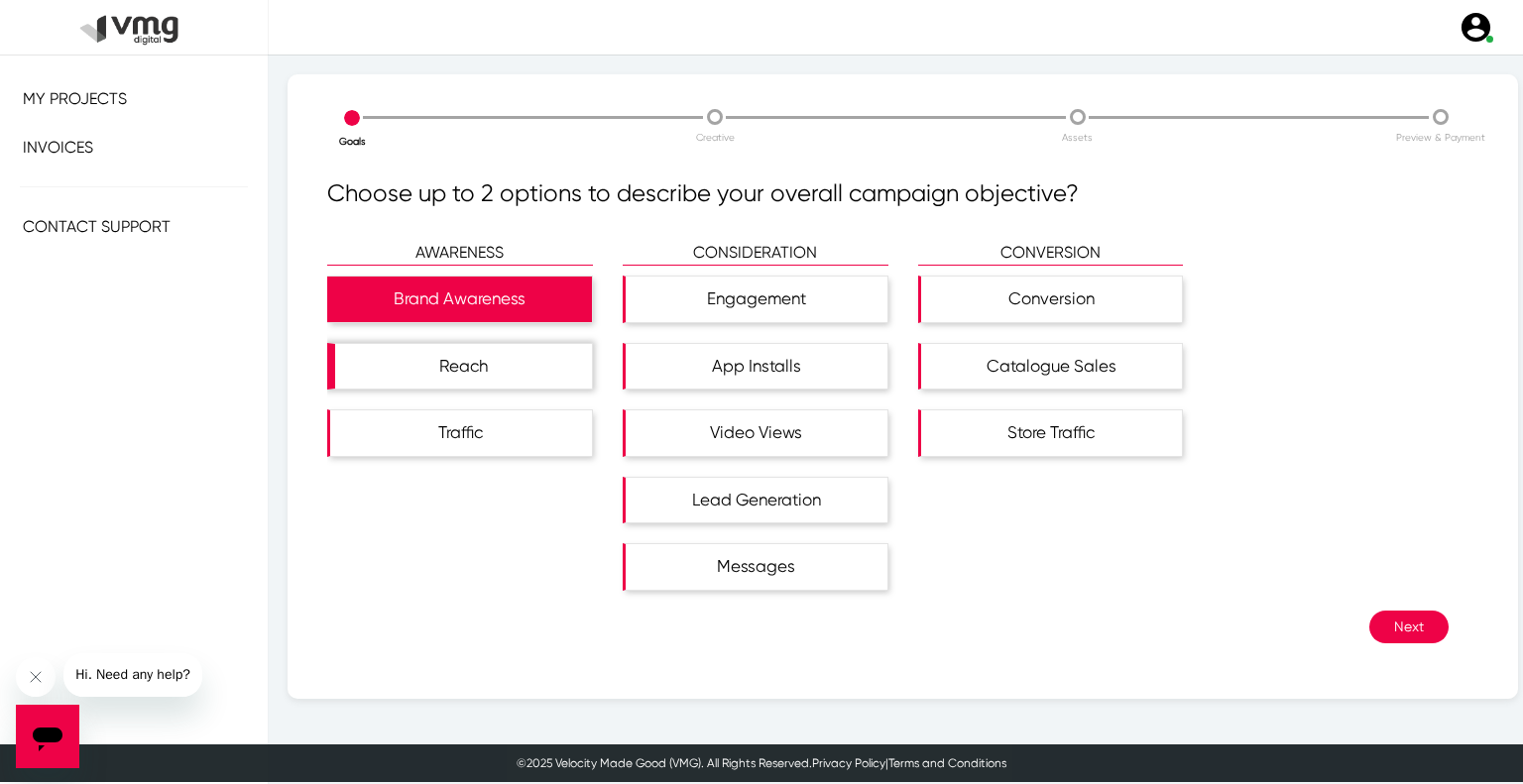 click on "Reach" 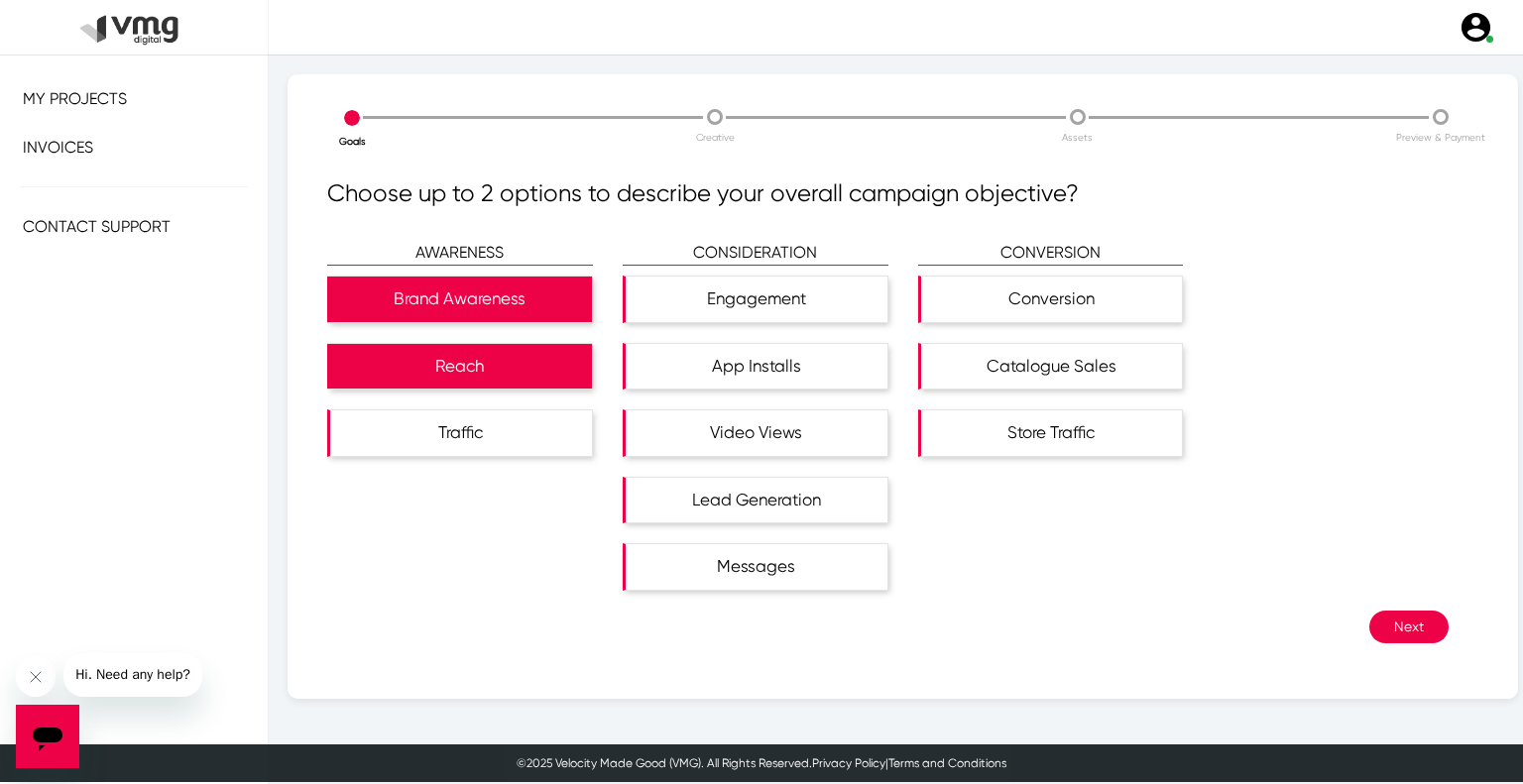 click on "Next" 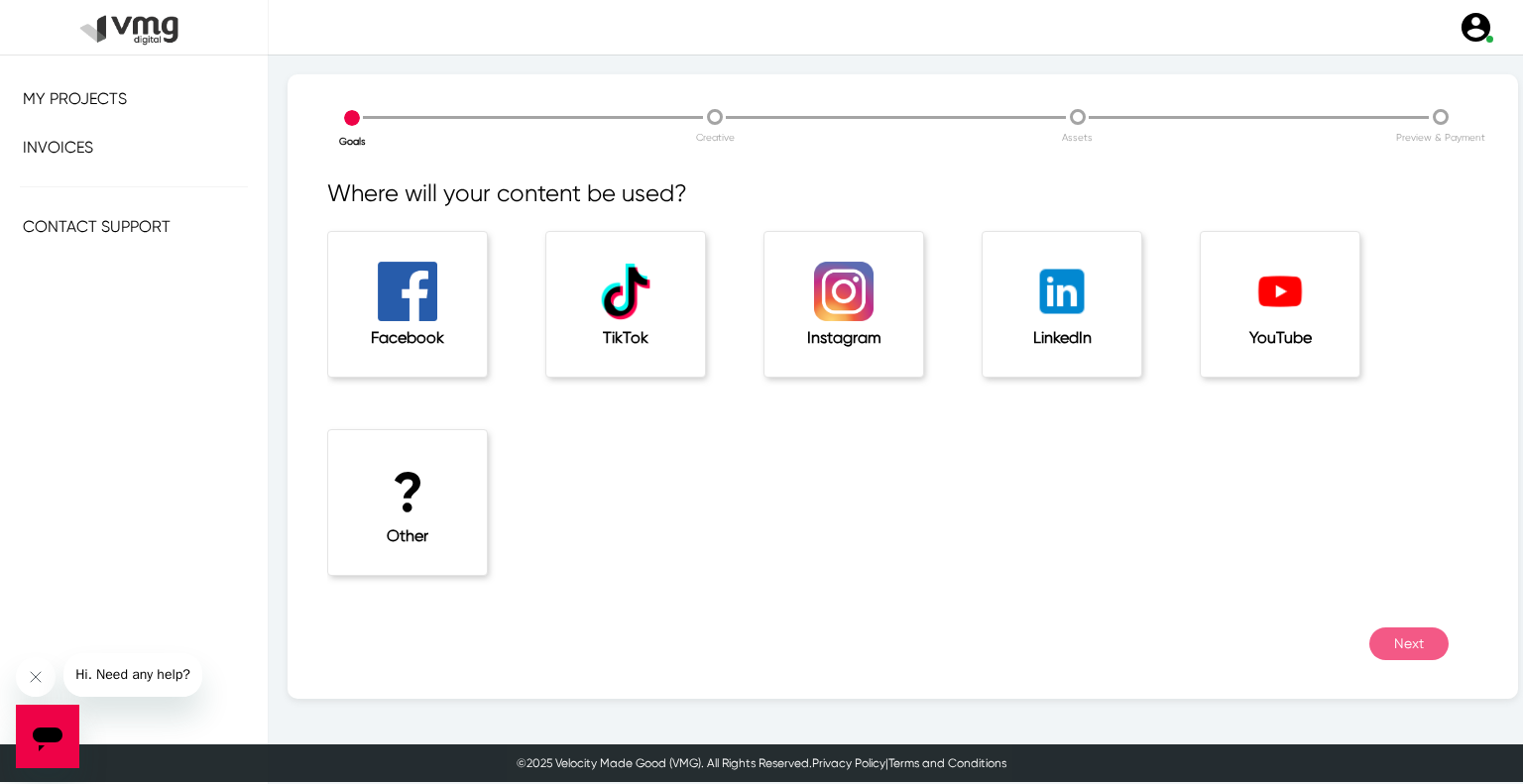 click on "?  Other" 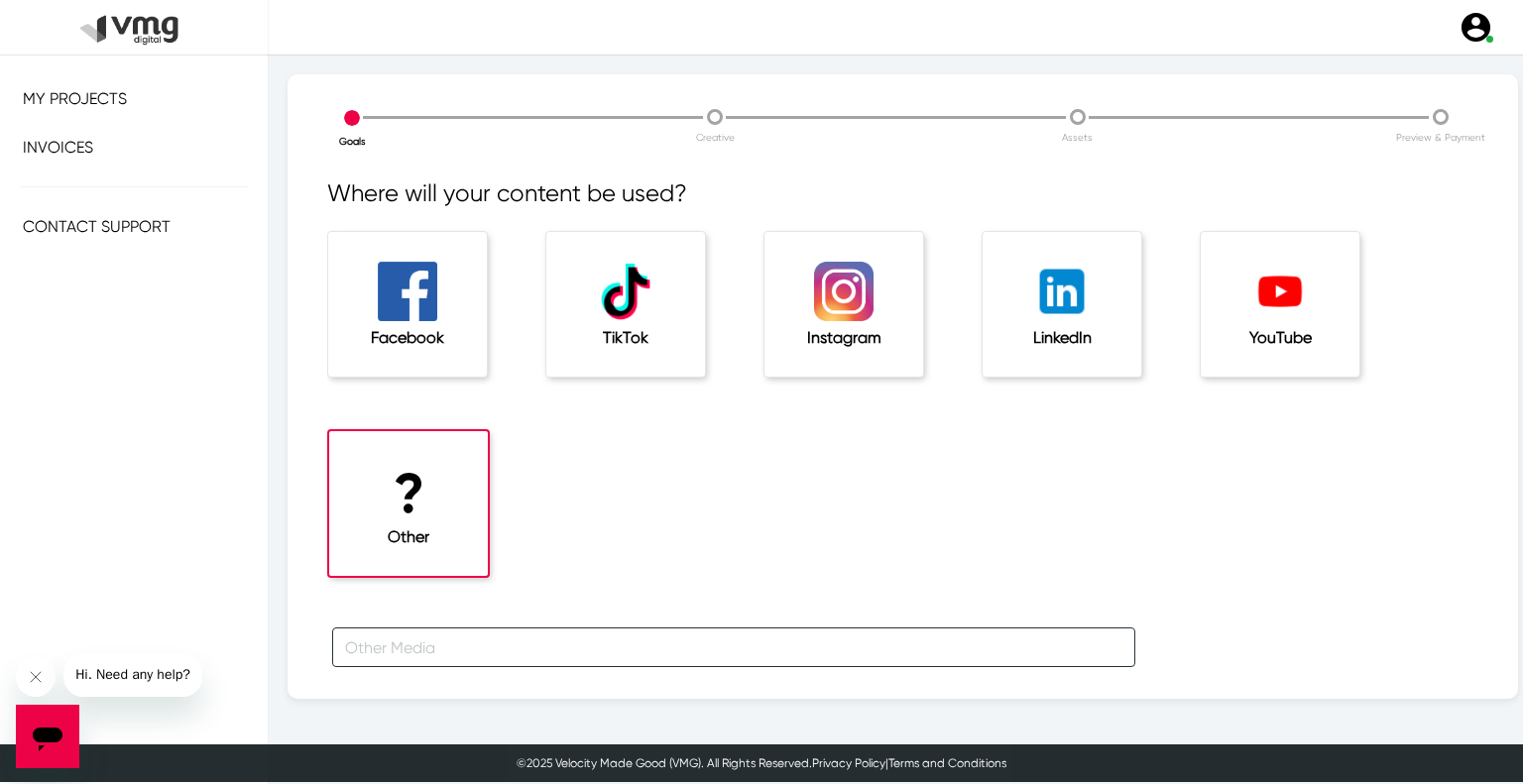 click 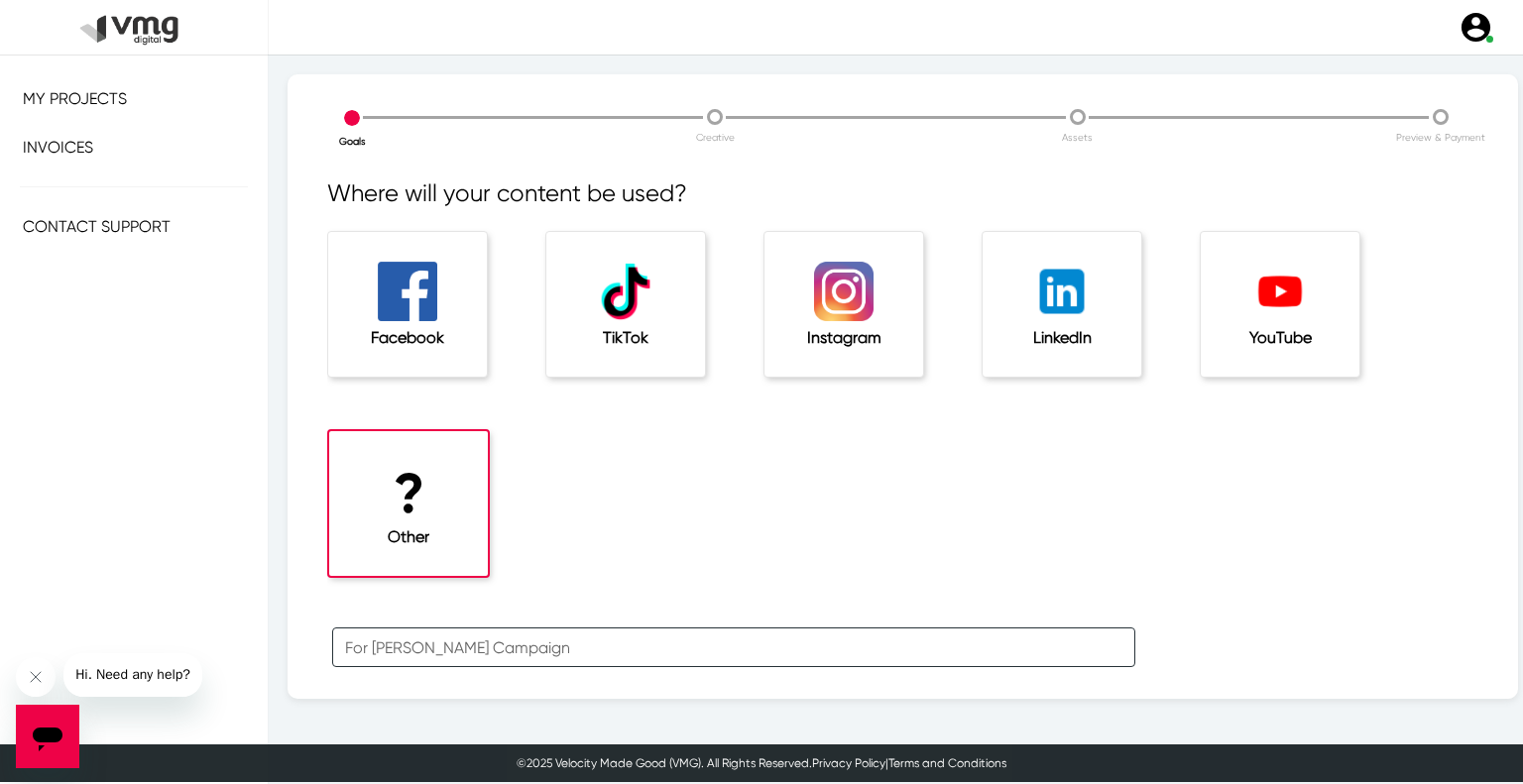 scroll, scrollTop: 65, scrollLeft: 0, axis: vertical 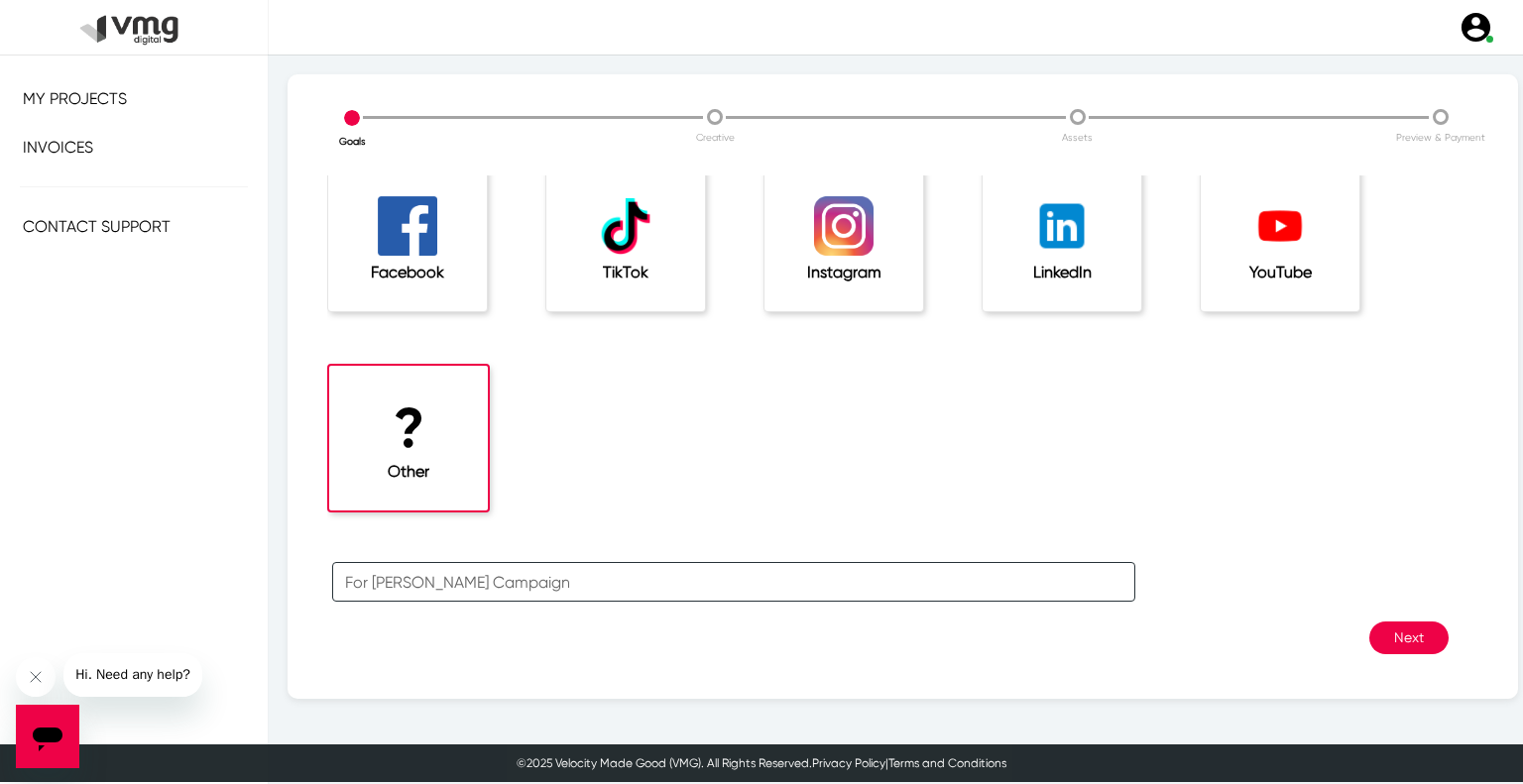 type on "For [PERSON_NAME] Campaign" 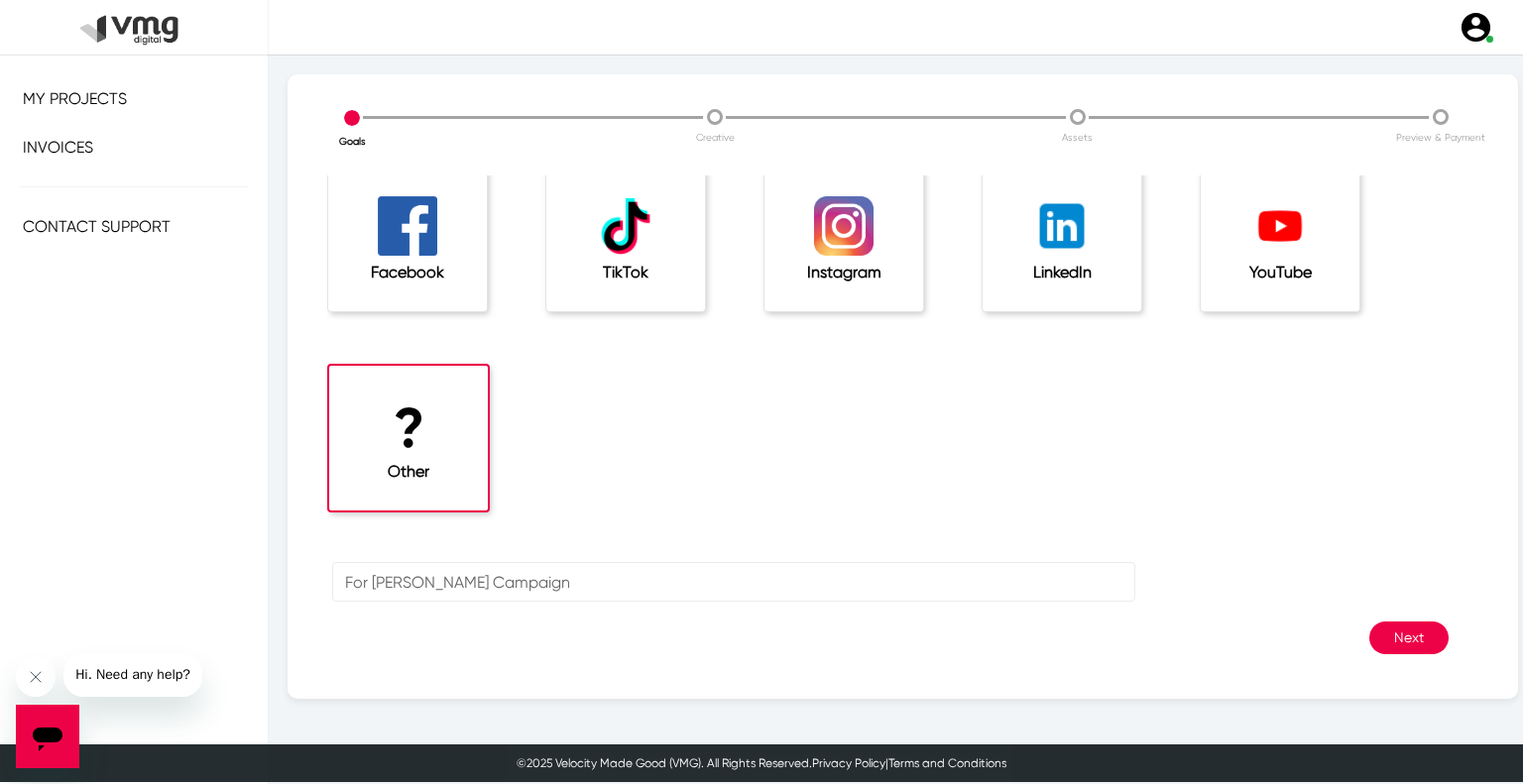 click on "Next" 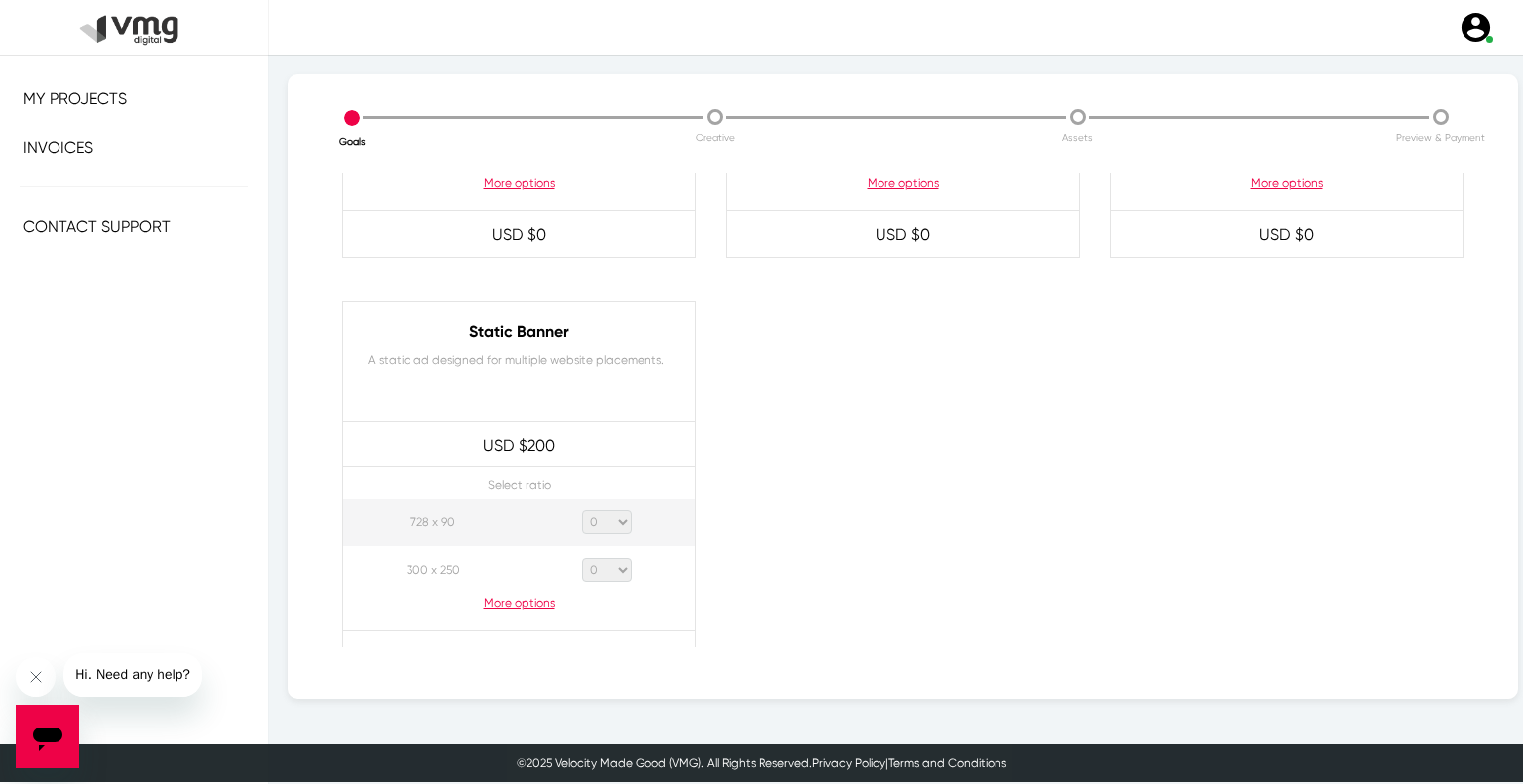 scroll, scrollTop: 991, scrollLeft: 0, axis: vertical 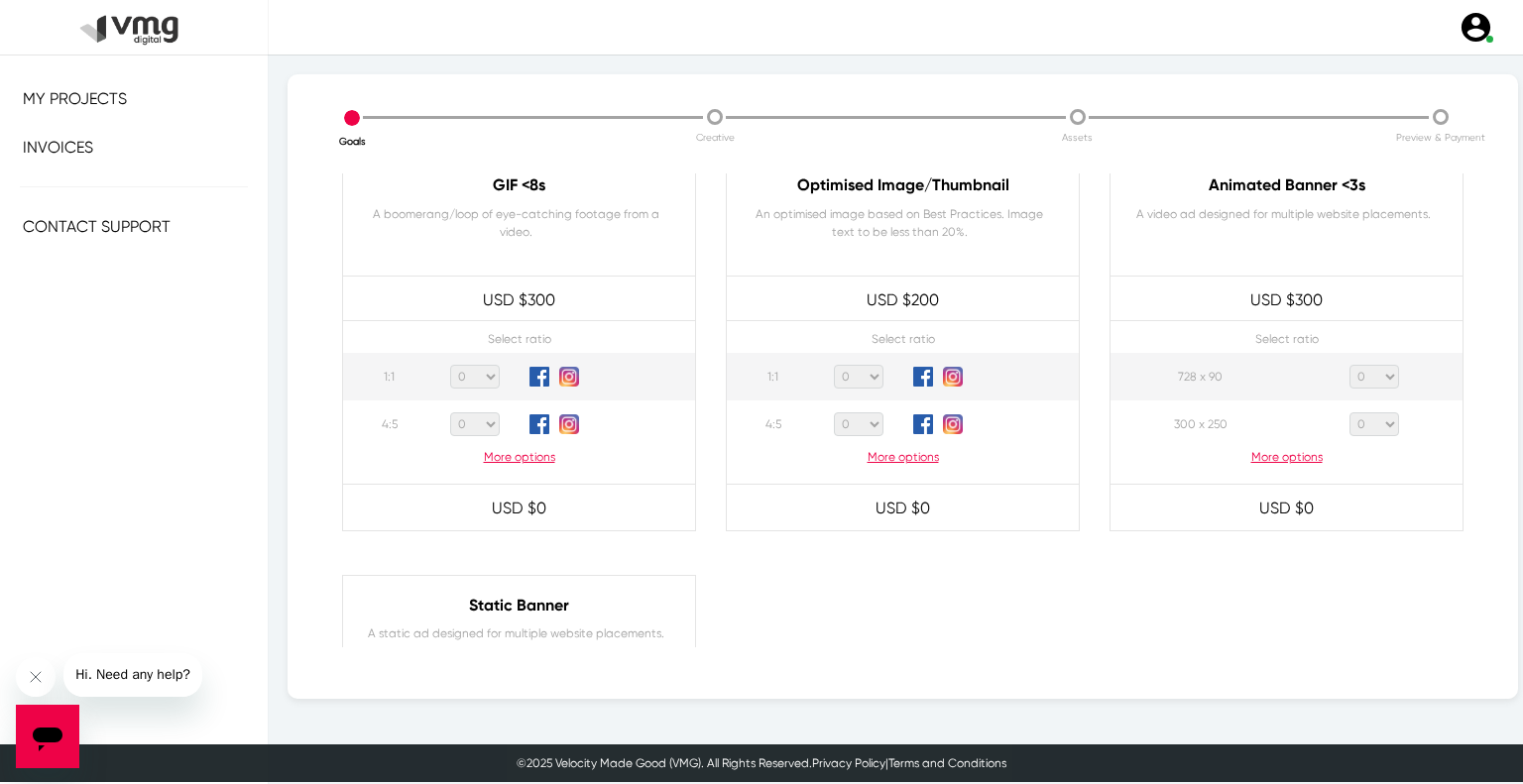 click on "More options" 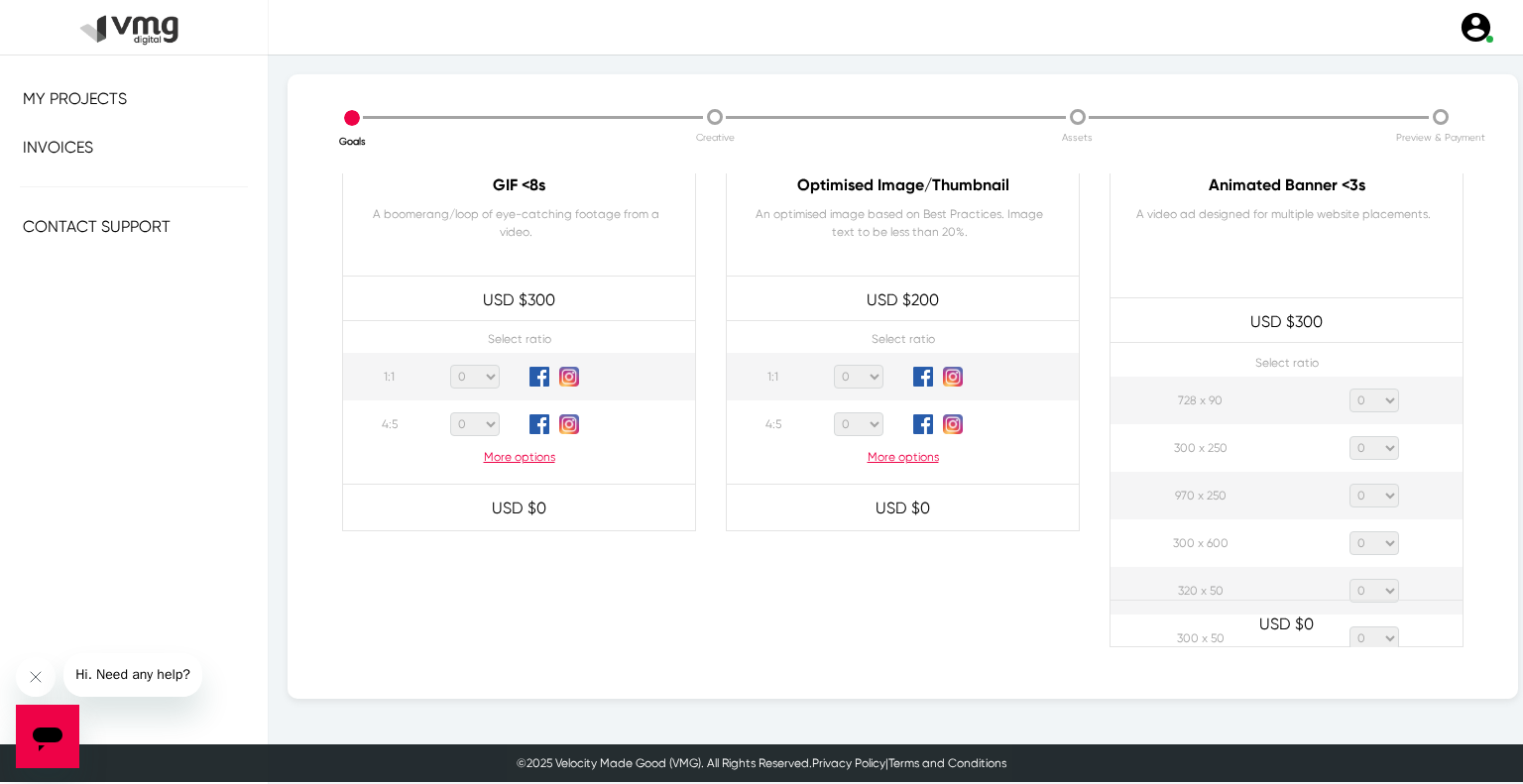 click on "0 1 2 3 4 5 6 7 8 9 10 11 12 13 14 15 16 17 18 19 20" 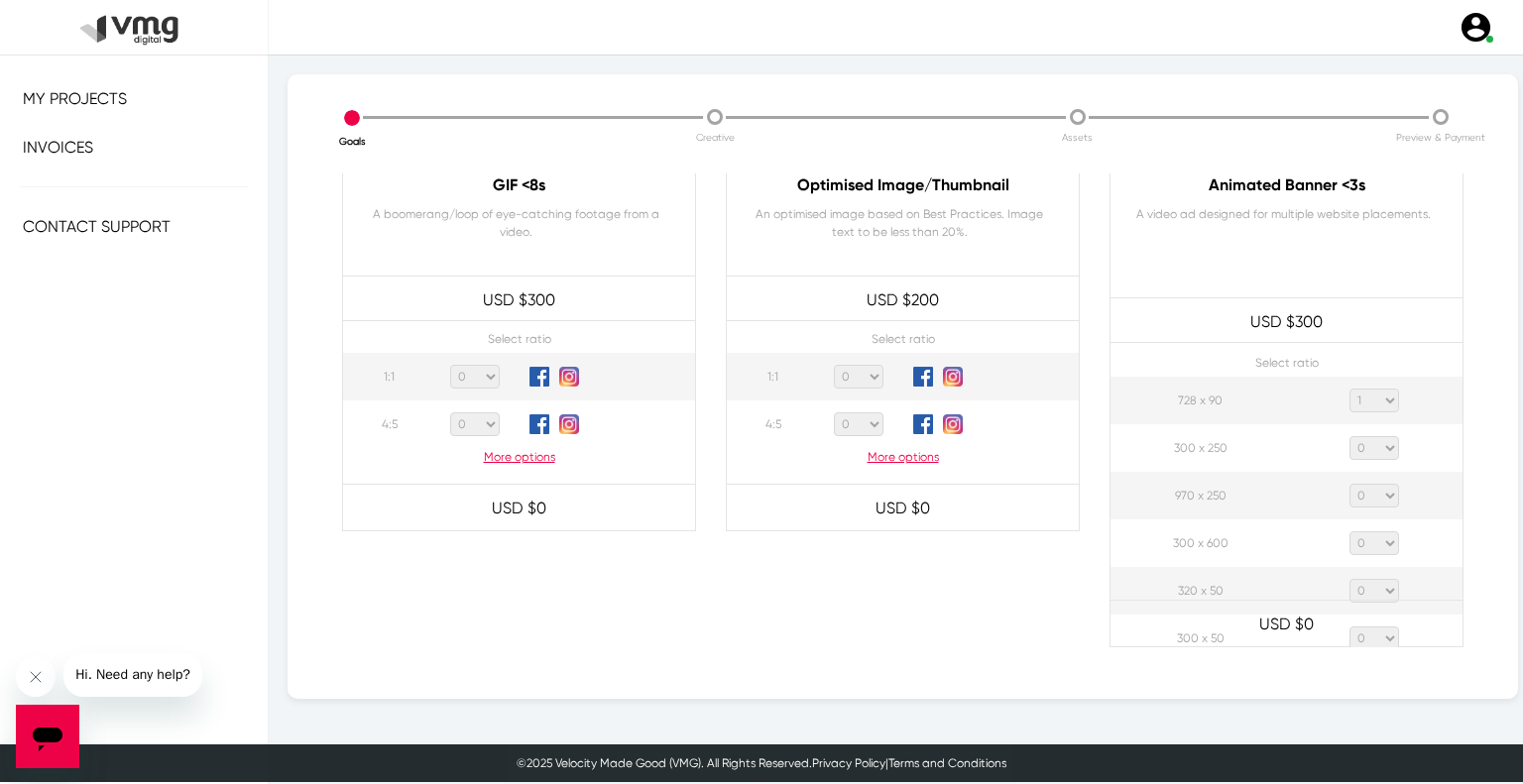 click on "0 1 2 3 4 5 6 7 8 9 10 11 12 13 14 15 16 17 18 19 20" 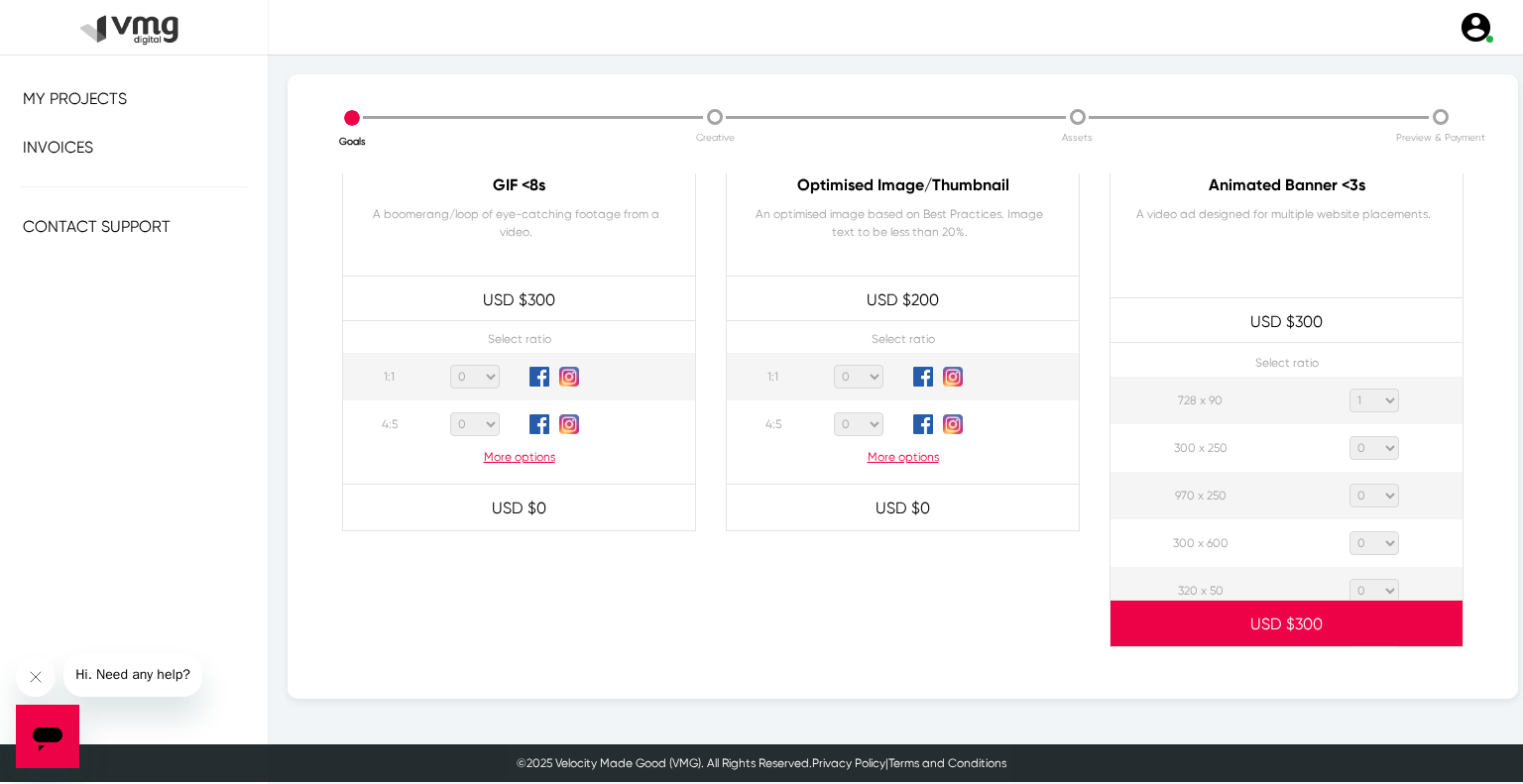 click on "0 1 2 3 4 5 6 7 8 9 10 11 12 13 14 15 16 17 18 19 20" 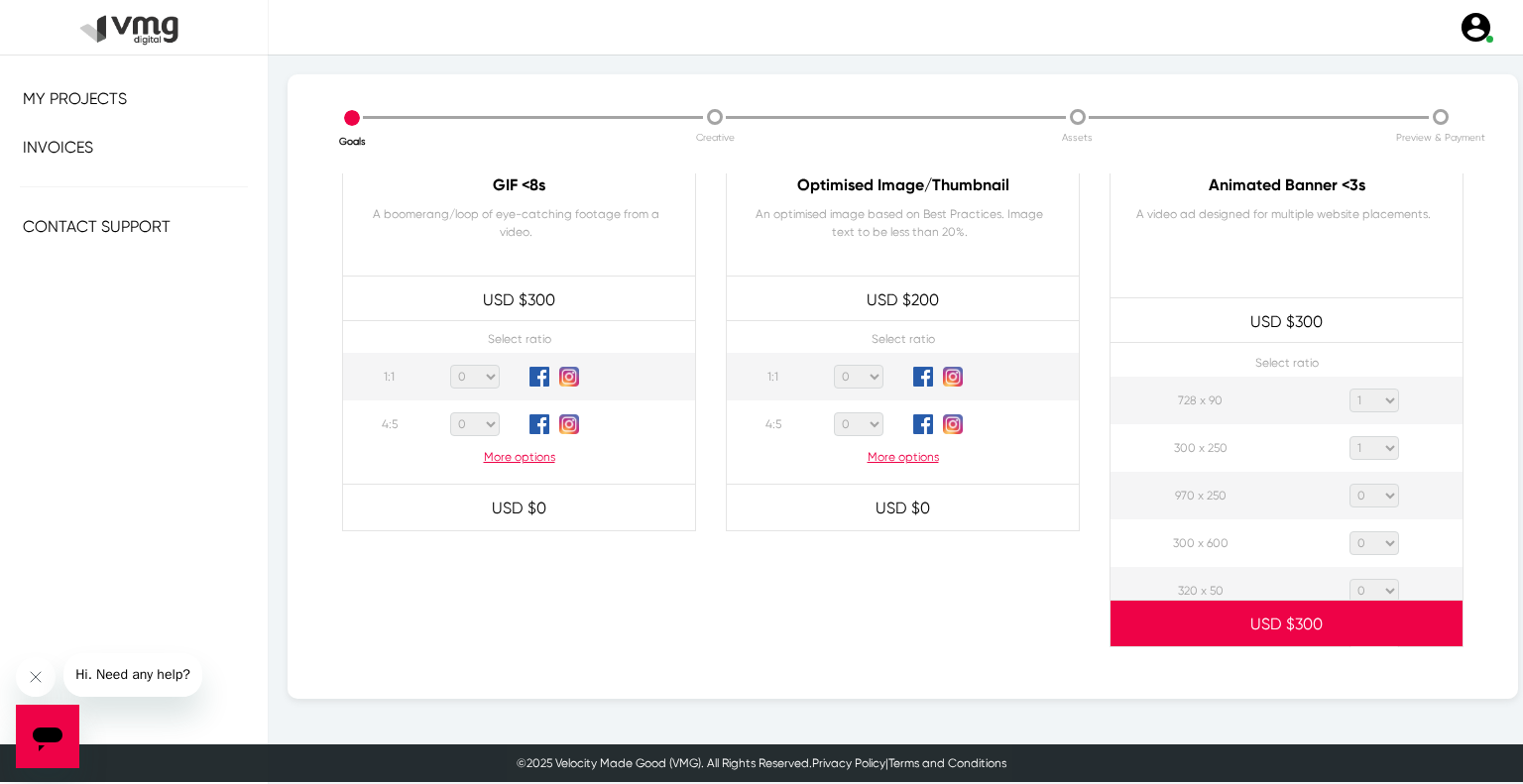 click on "0 1 2 3 4 5 6 7 8 9 10 11 12 13 14 15 16 17 18 19 20" 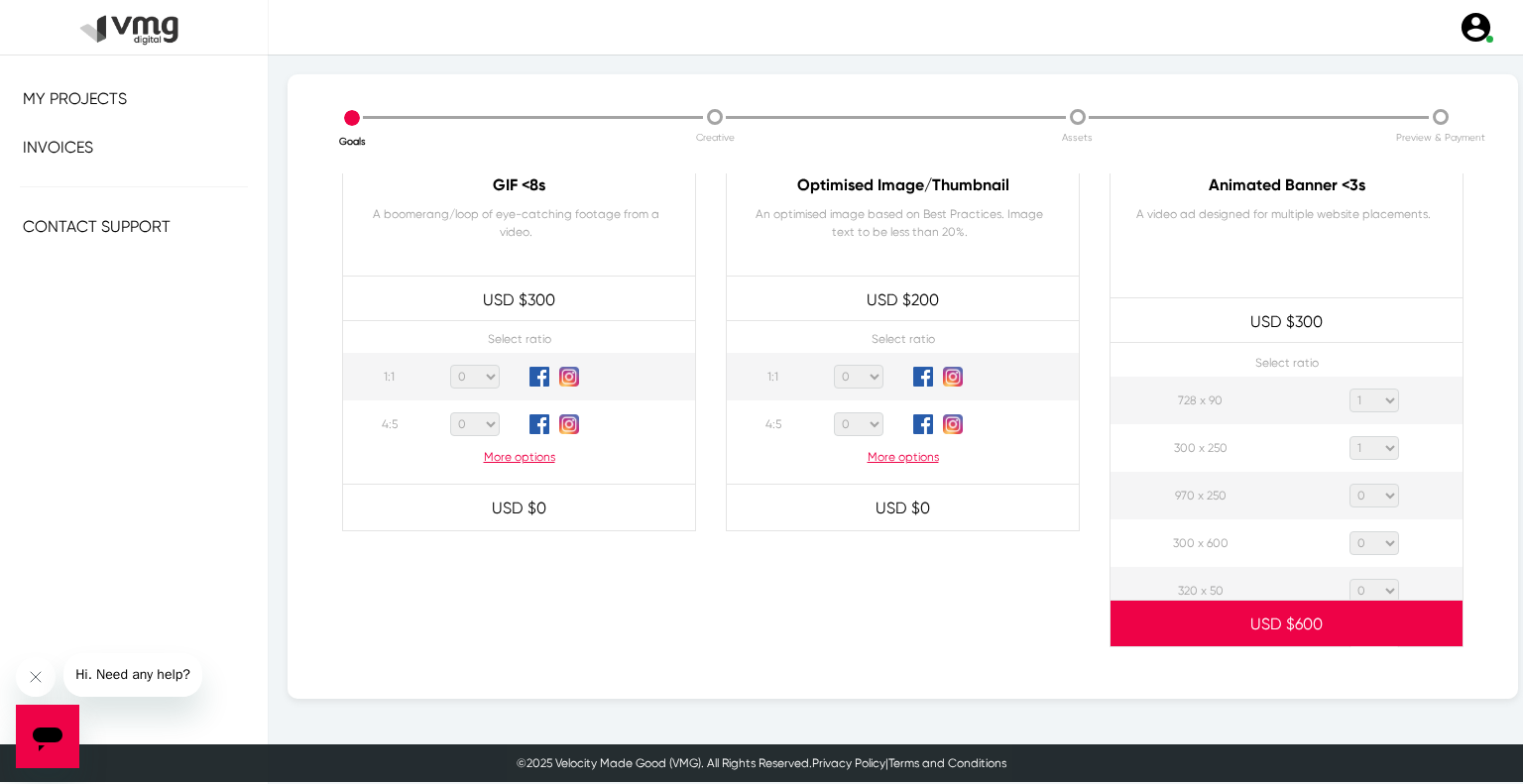 click on "0 1 2 3 4 5 6 7 8 9 10 11 12 13 14 15 16 17 18 19 20" 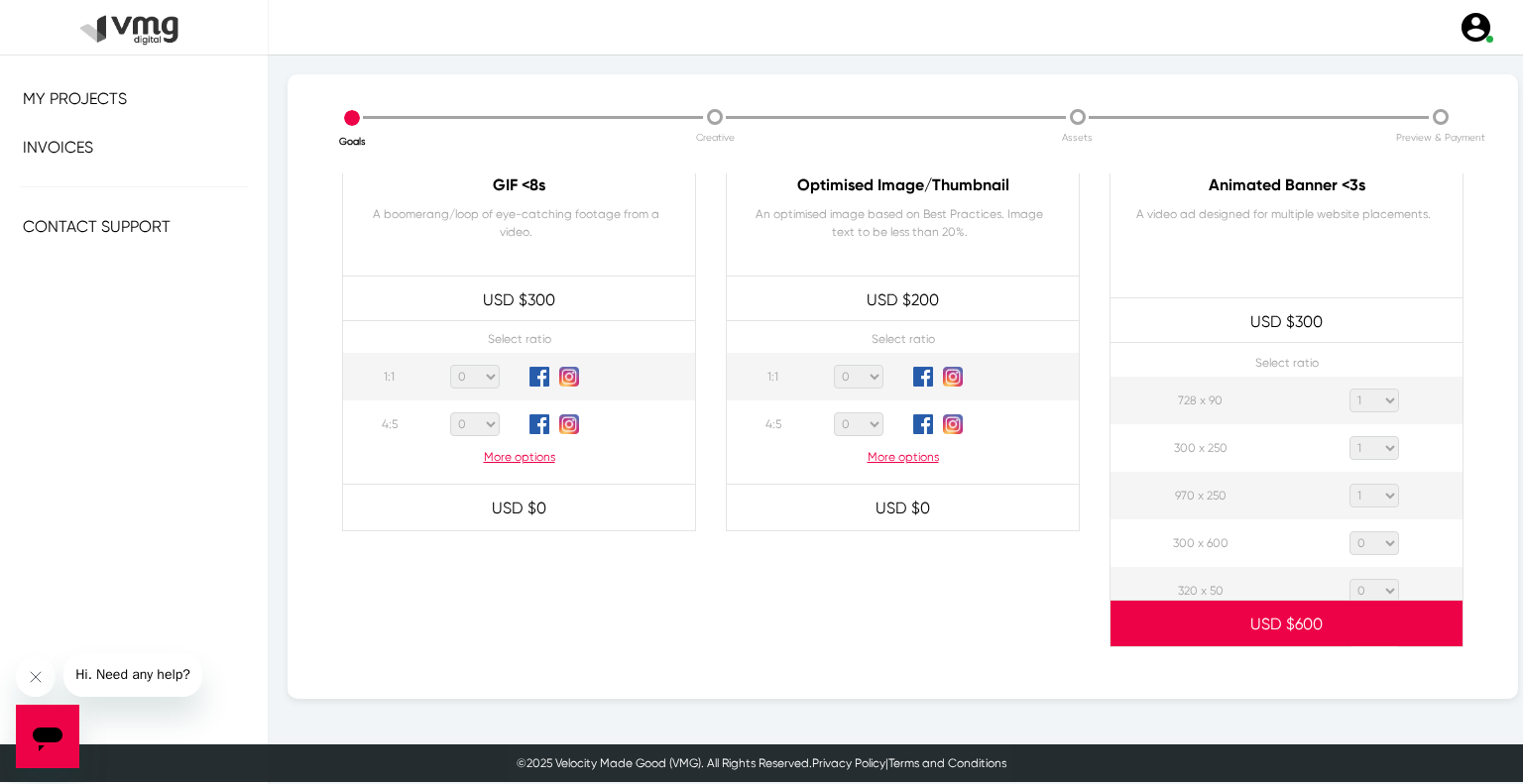 click on "0 1 2 3 4 5 6 7 8 9 10 11 12 13 14 15 16 17 18 19 20" 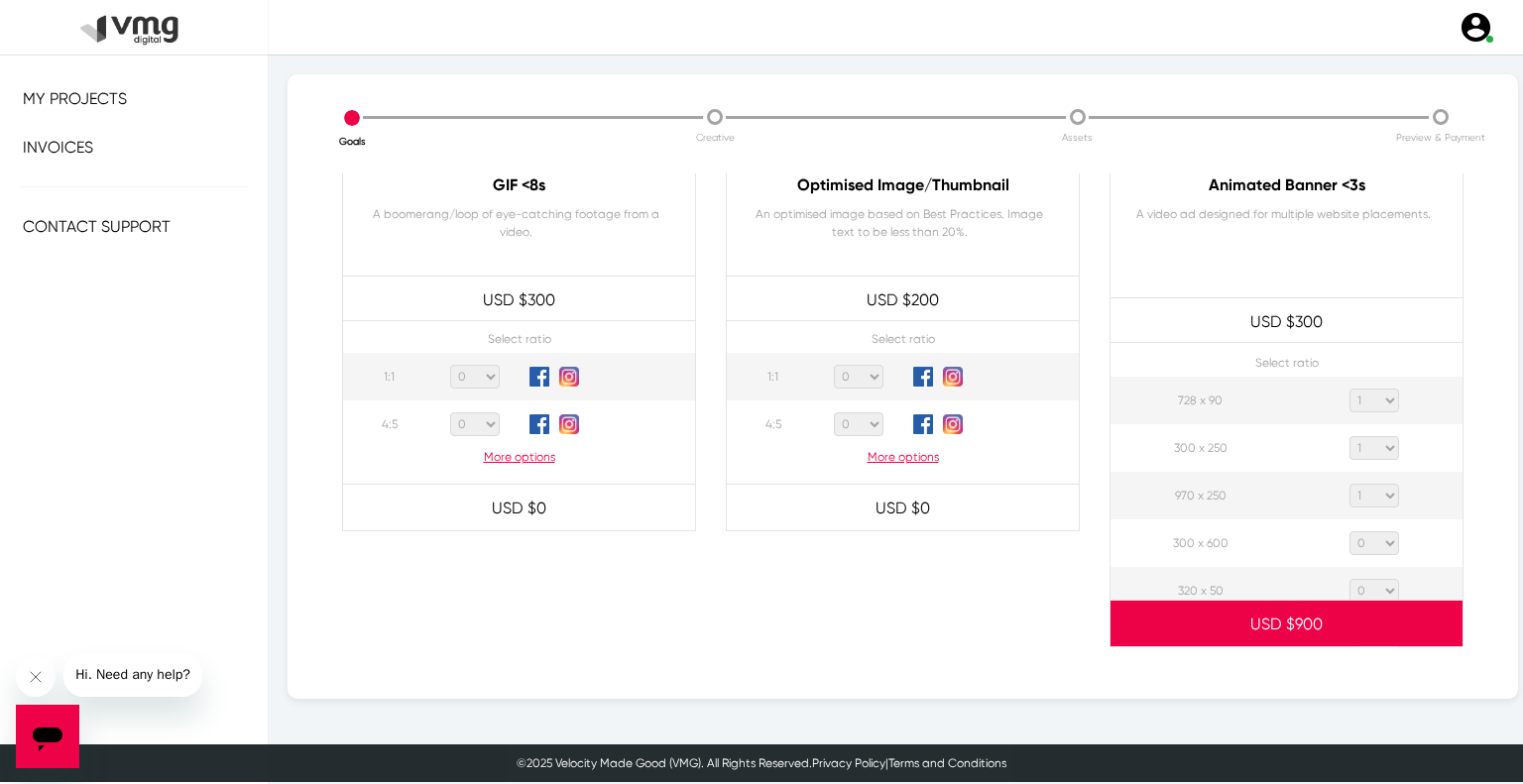 click on "0 1 2 3 4 5 6 7 8 9 10 11 12 13 14 15 16 17 18 19 20" 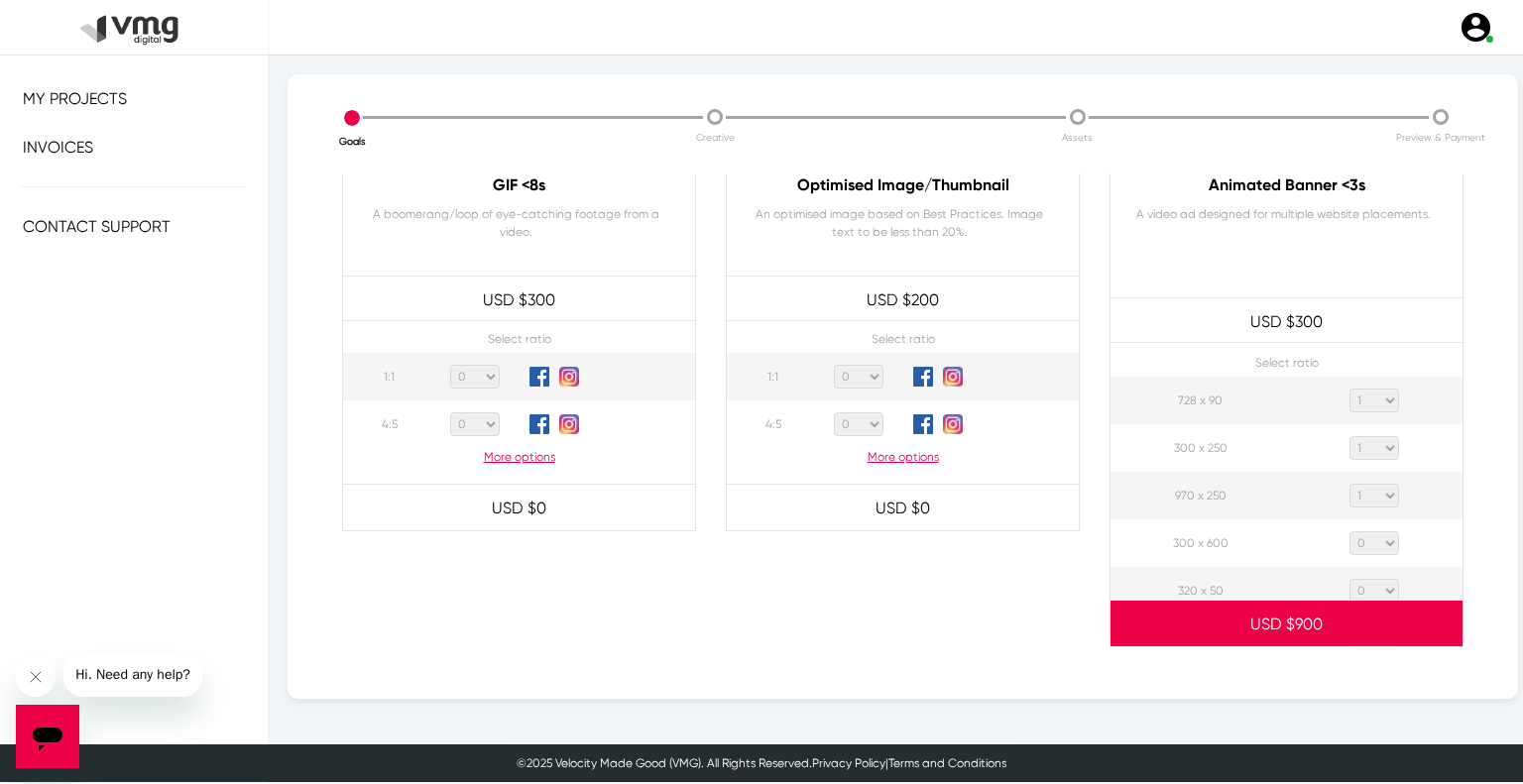 select on "1" 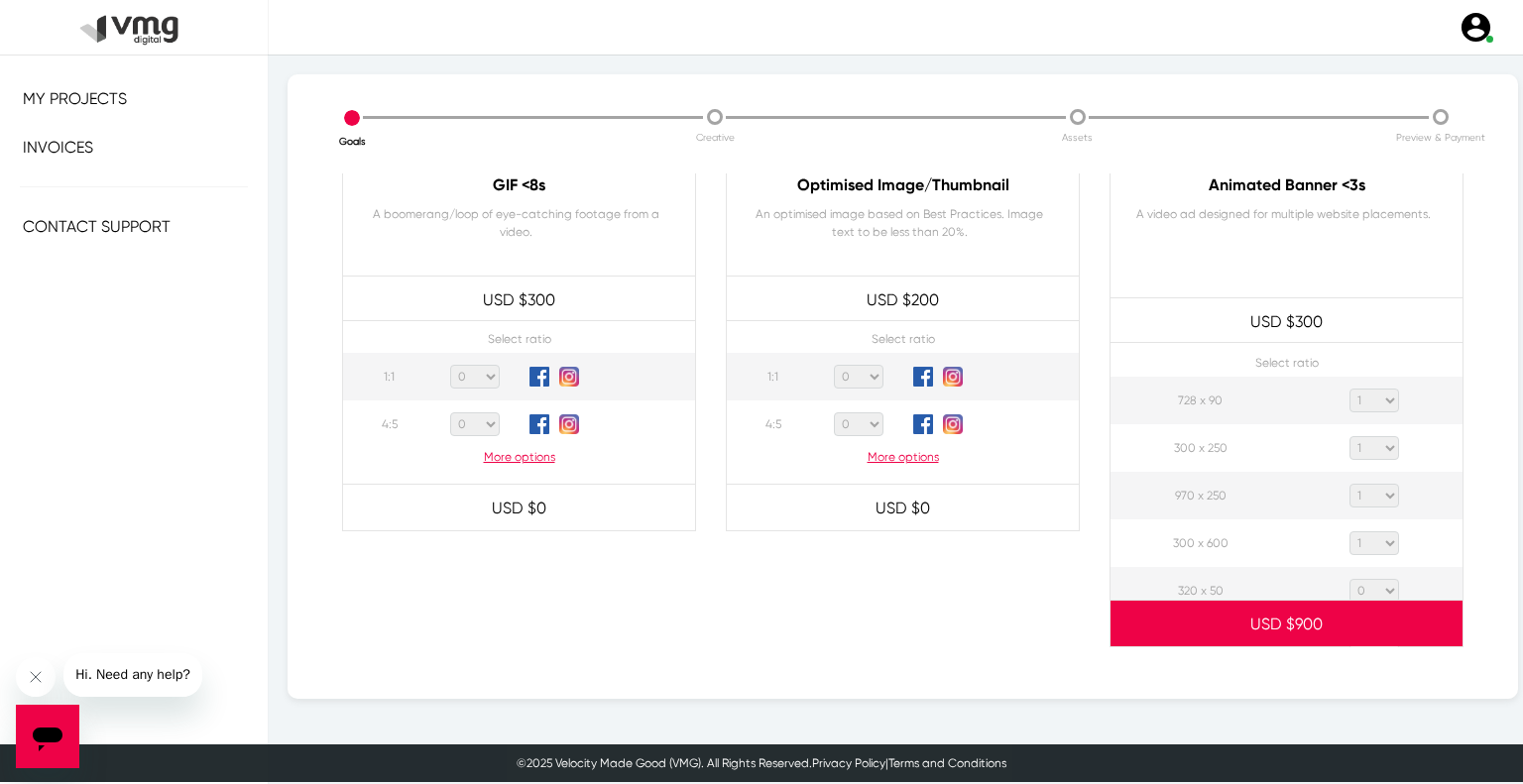 click on "0 1 2 3 4 5 6 7 8 9 10 11 12 13 14 15 16 17 18 19 20" 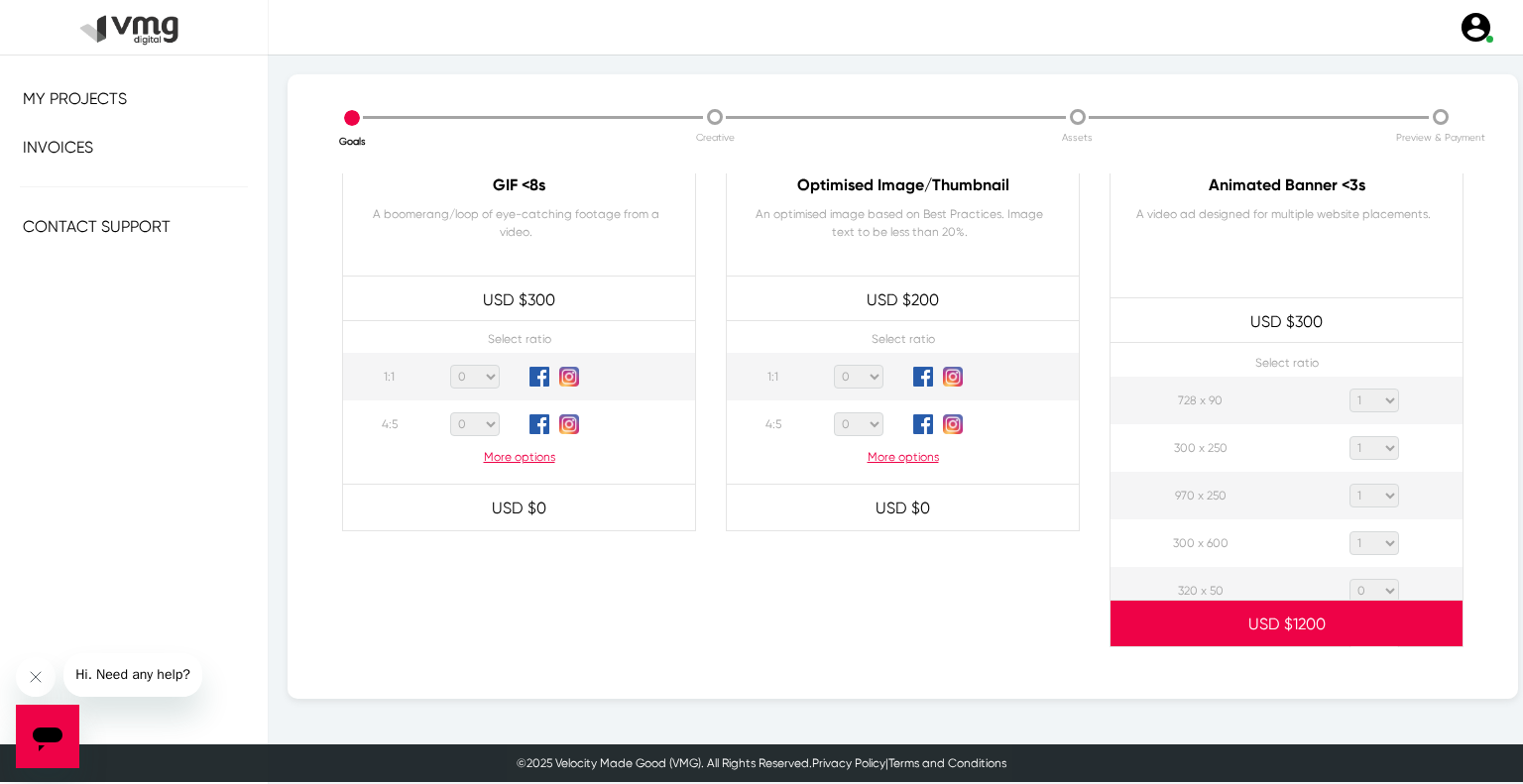 click on "0 1 2 3 4 5 6 7 8 9 10 11 12 13 14 15 16 17 18 19 20" 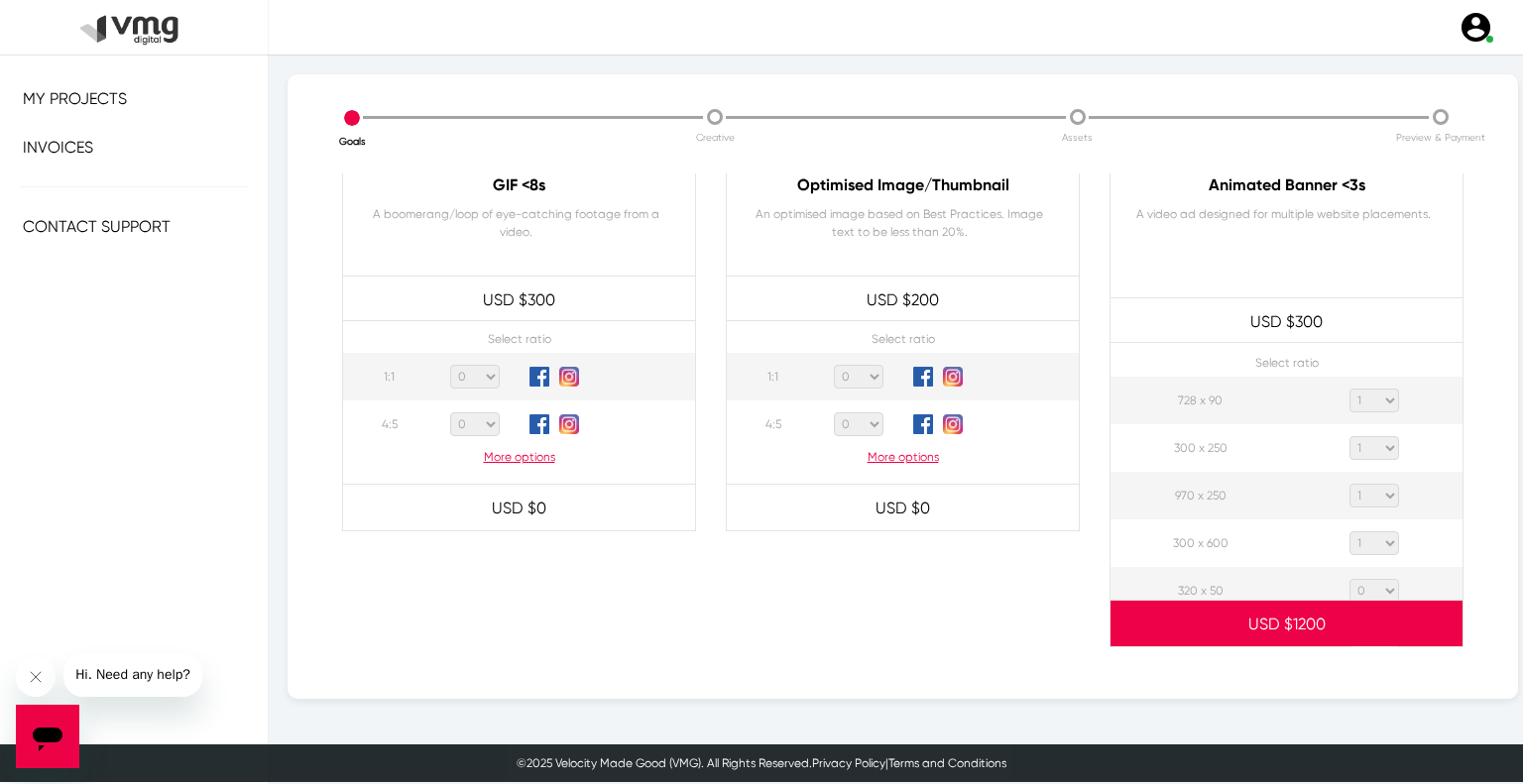select on "1" 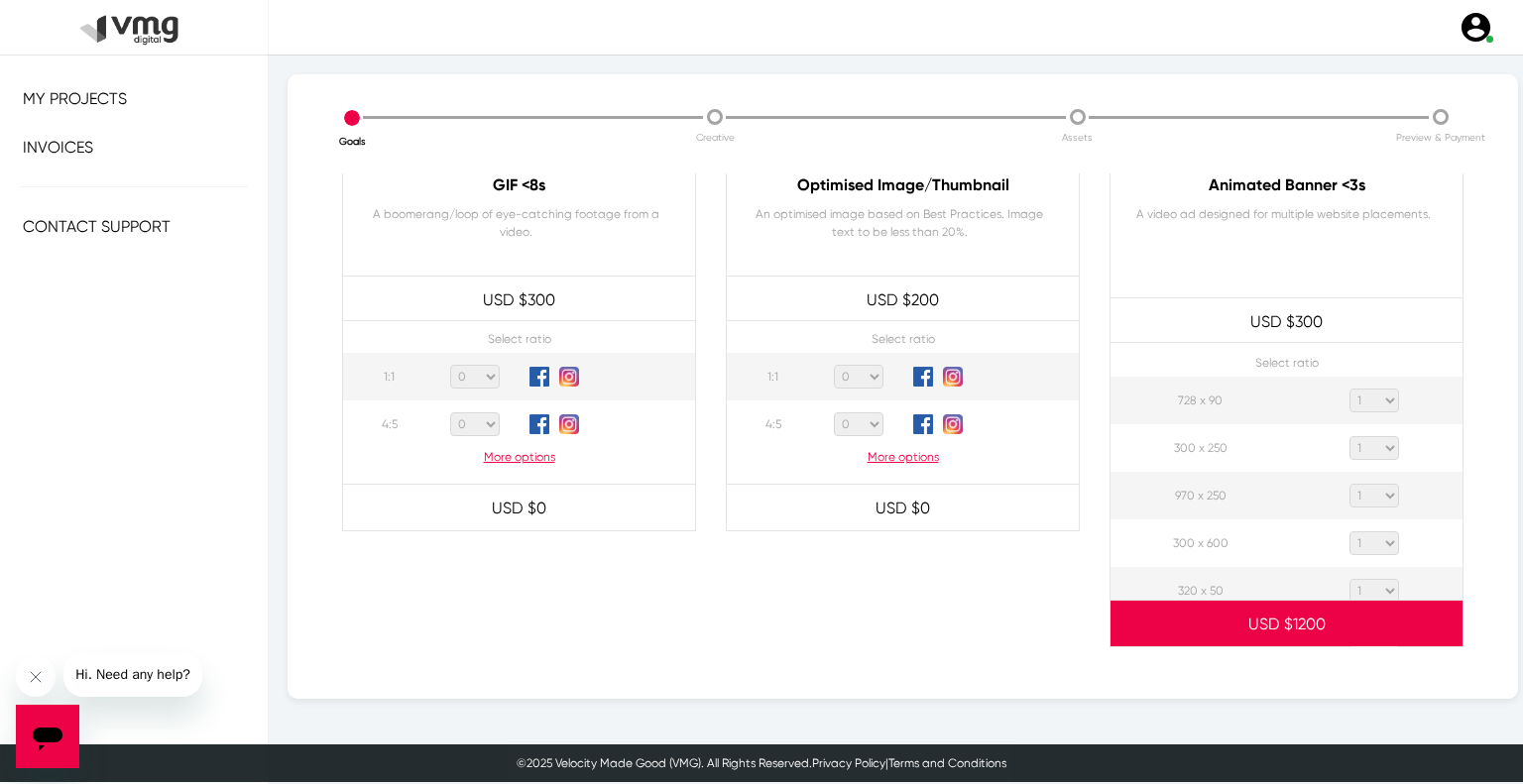 click on "0 1 2 3 4 5 6 7 8 9 10 11 12 13 14 15 16 17 18 19 20" 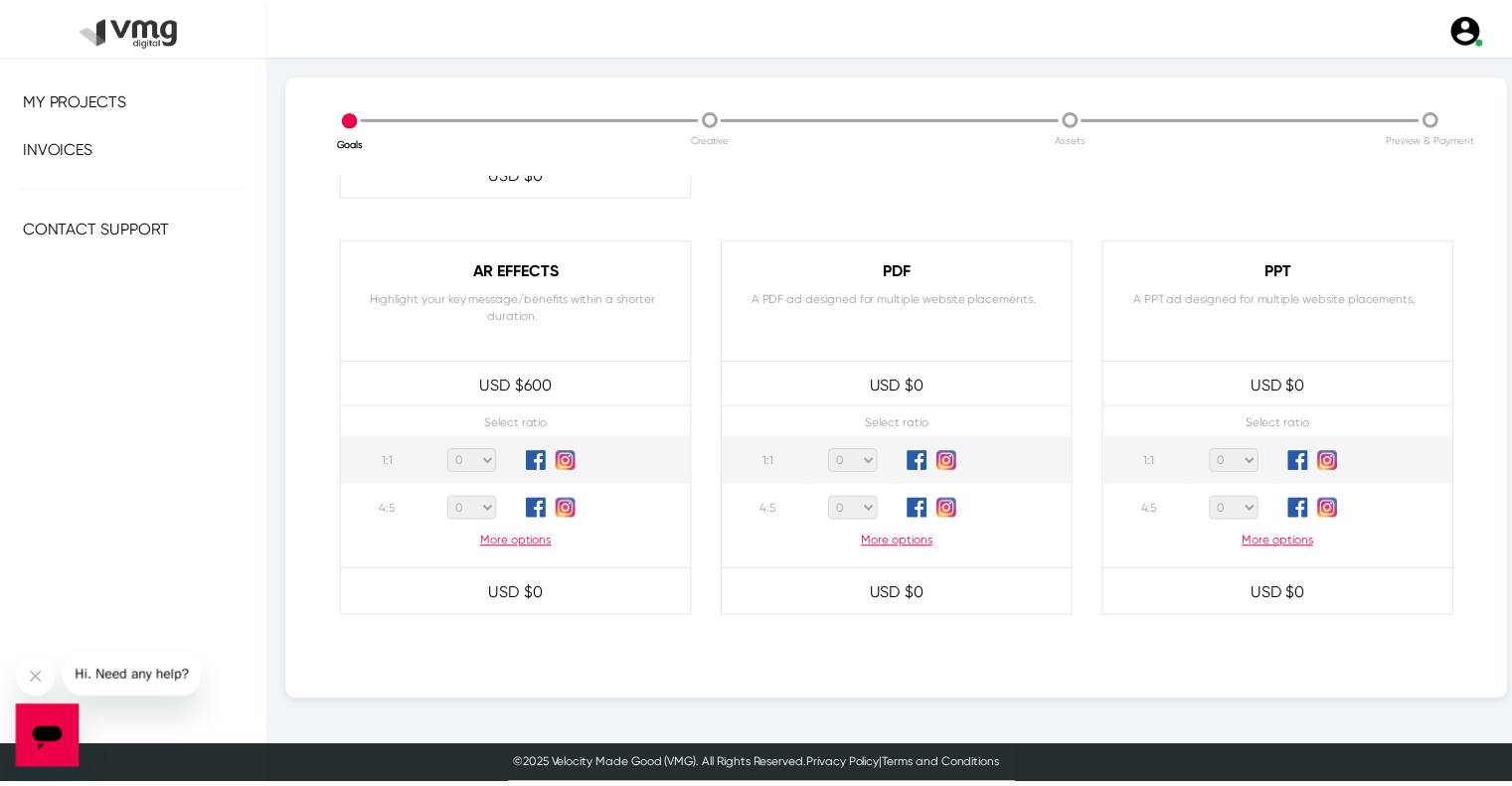 scroll, scrollTop: 1917, scrollLeft: 0, axis: vertical 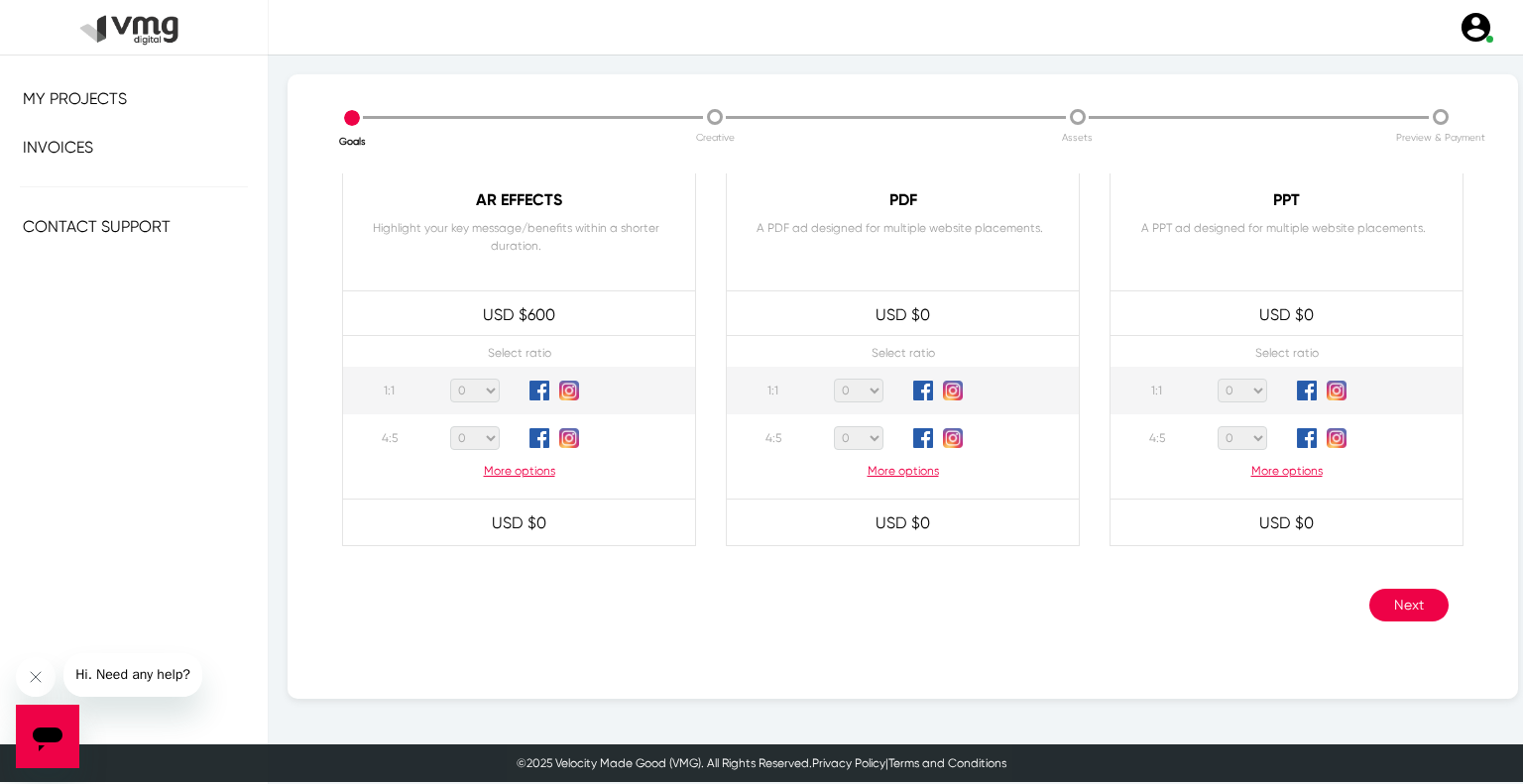 click on "Next" 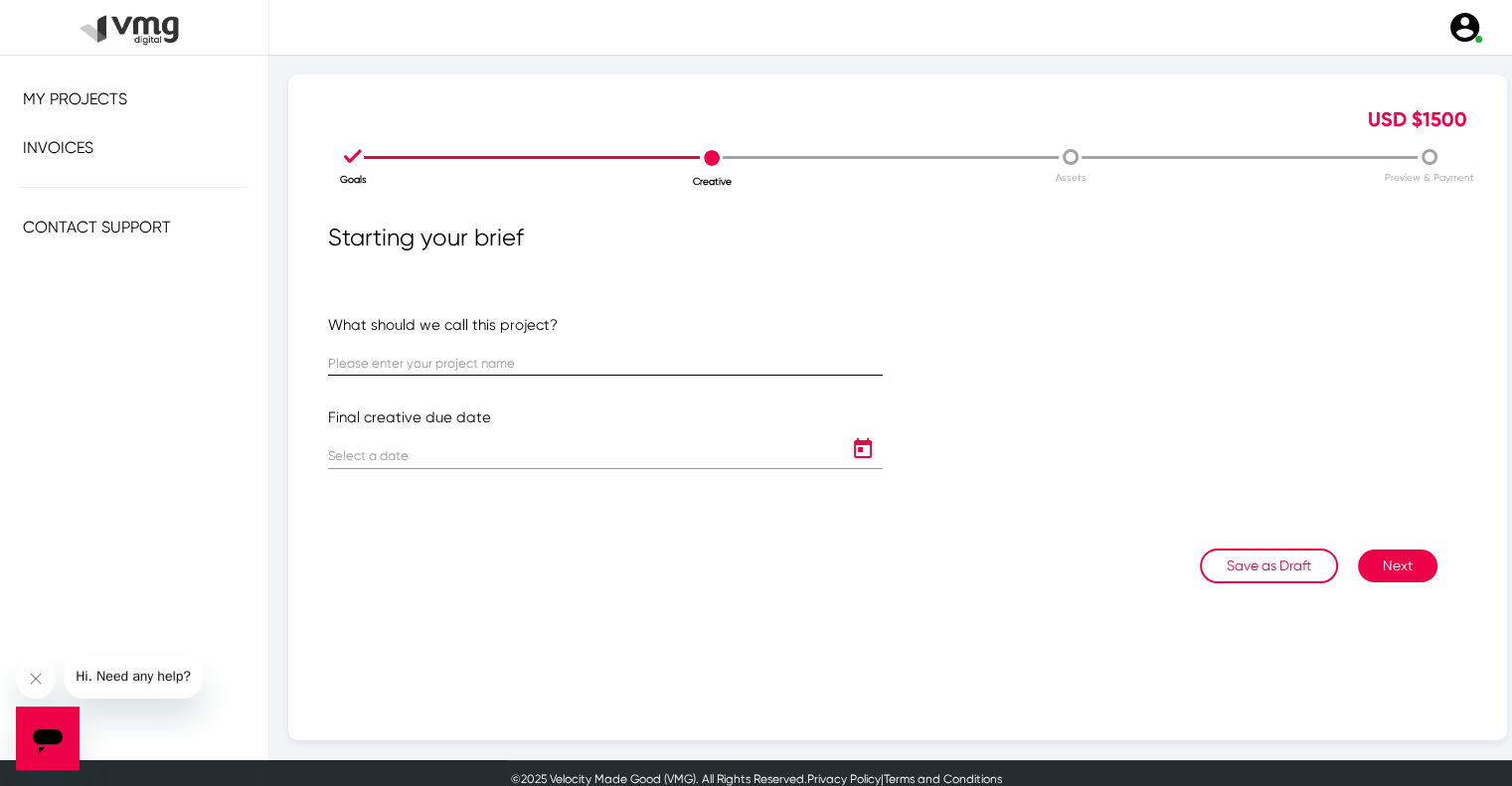 click at bounding box center [605, 364] 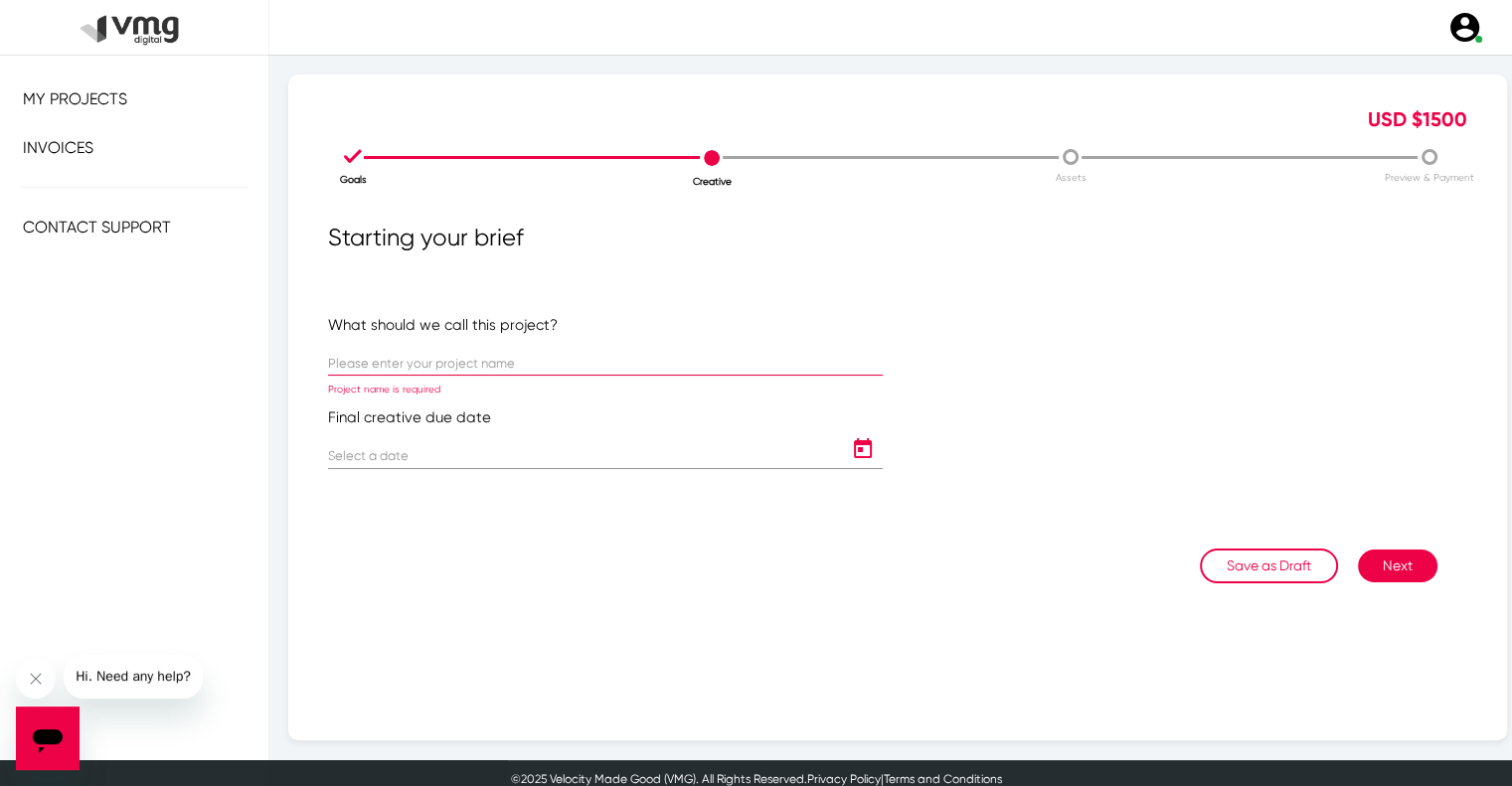 paste on "US [PERSON_NAME]: USM [DATE] Banner Template" 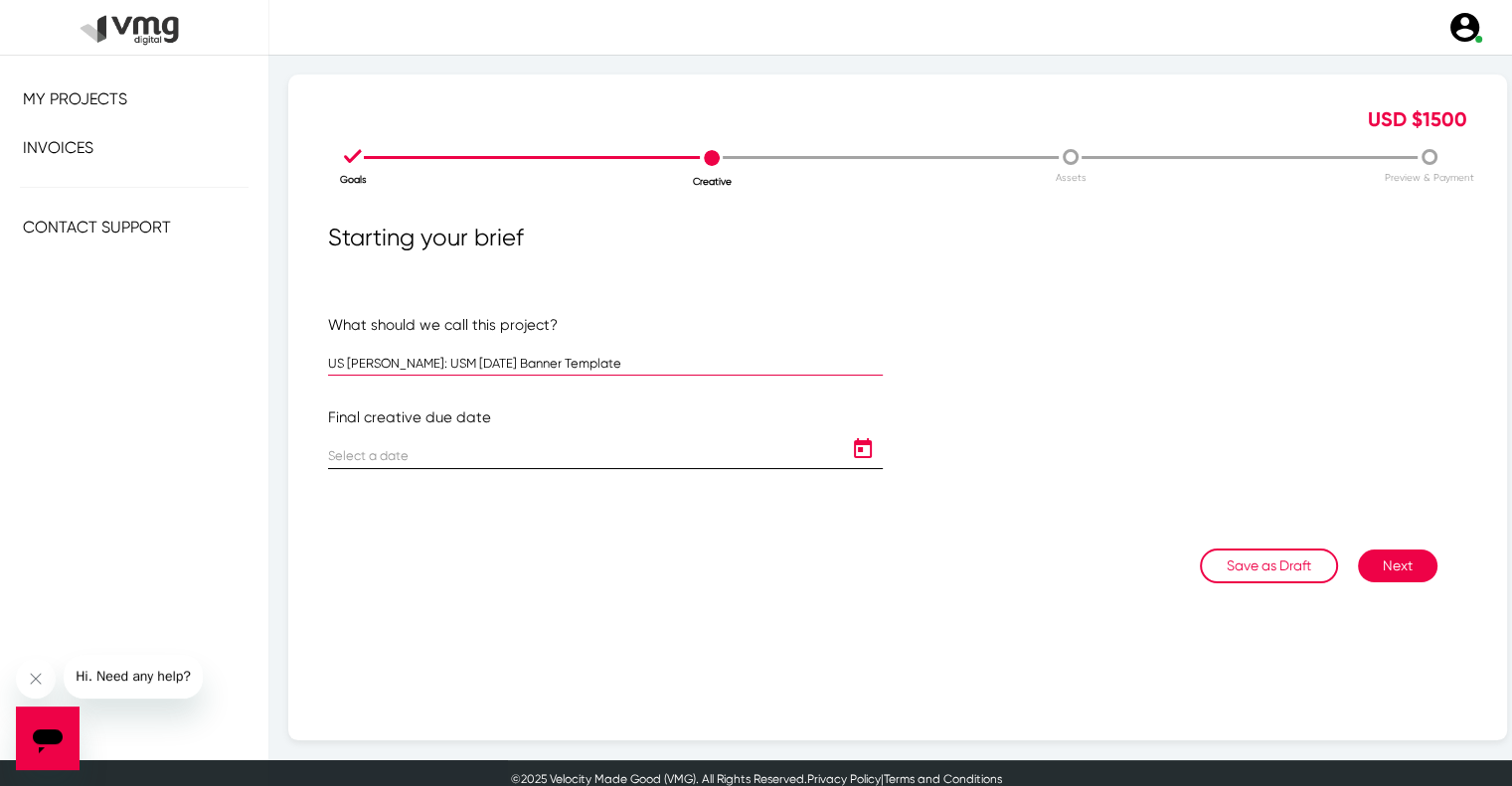 type on "US [PERSON_NAME]: USM [DATE] Banner Template" 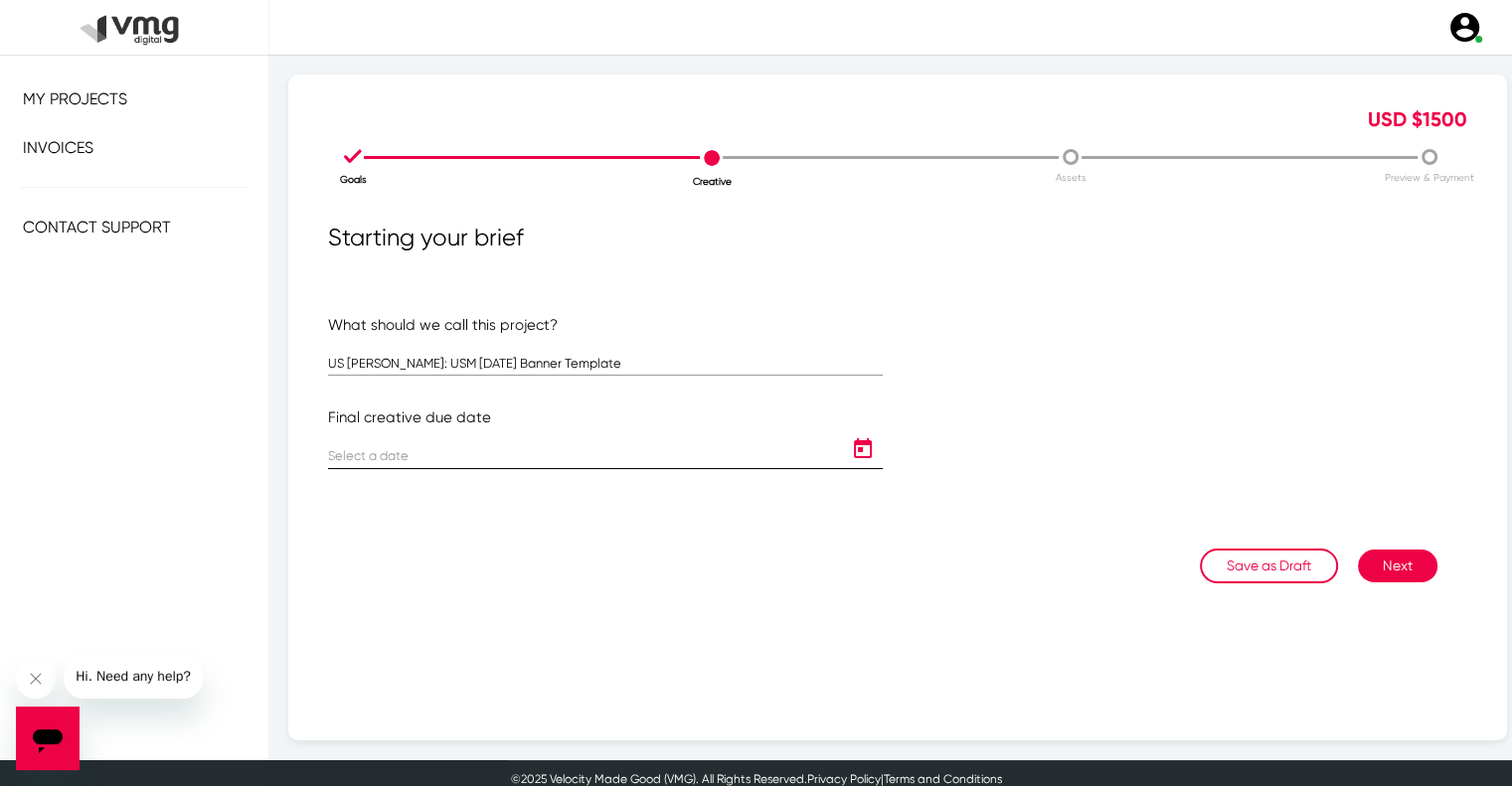 click 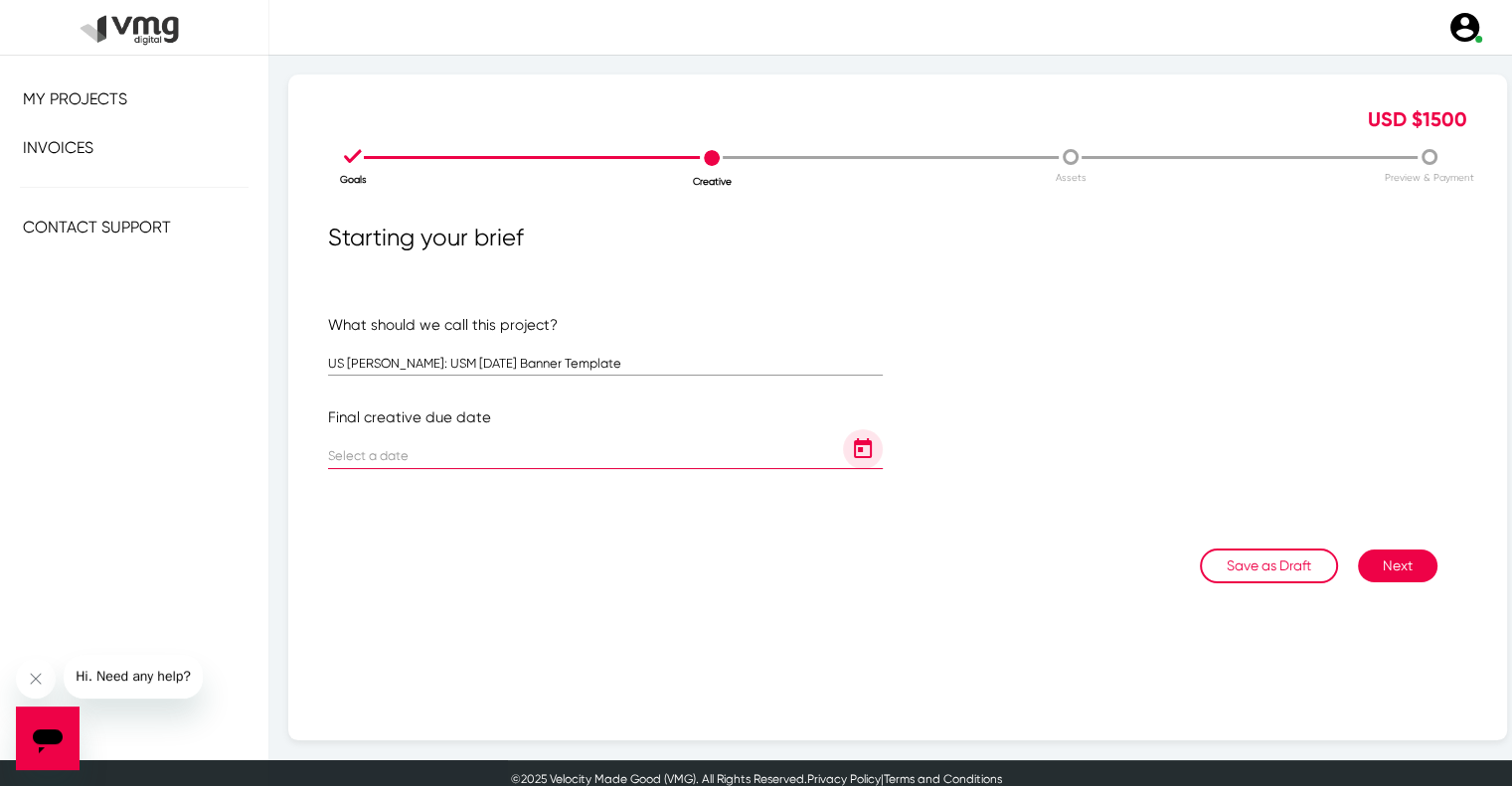 click 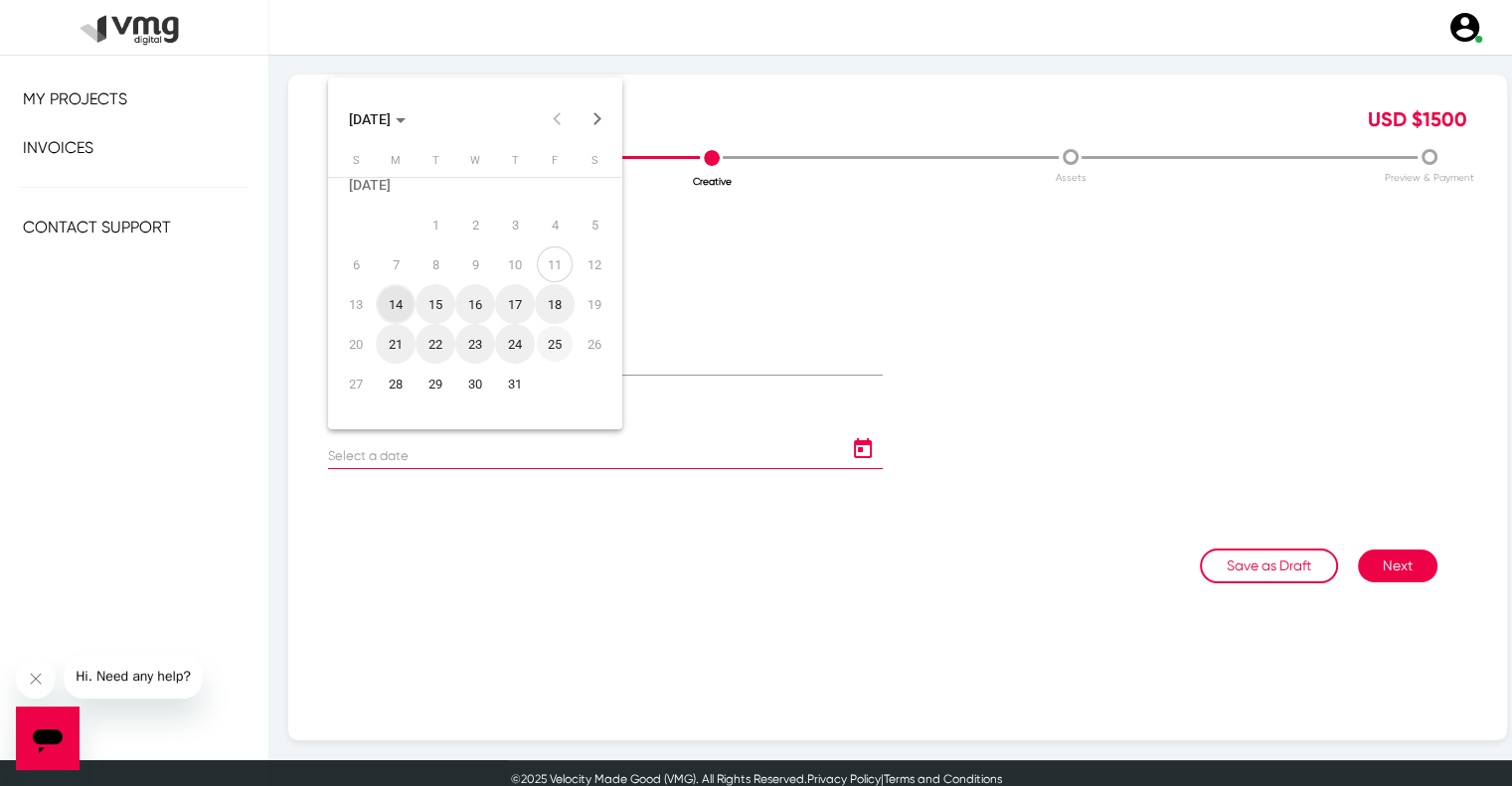 click on "25" at bounding box center (555, 344) 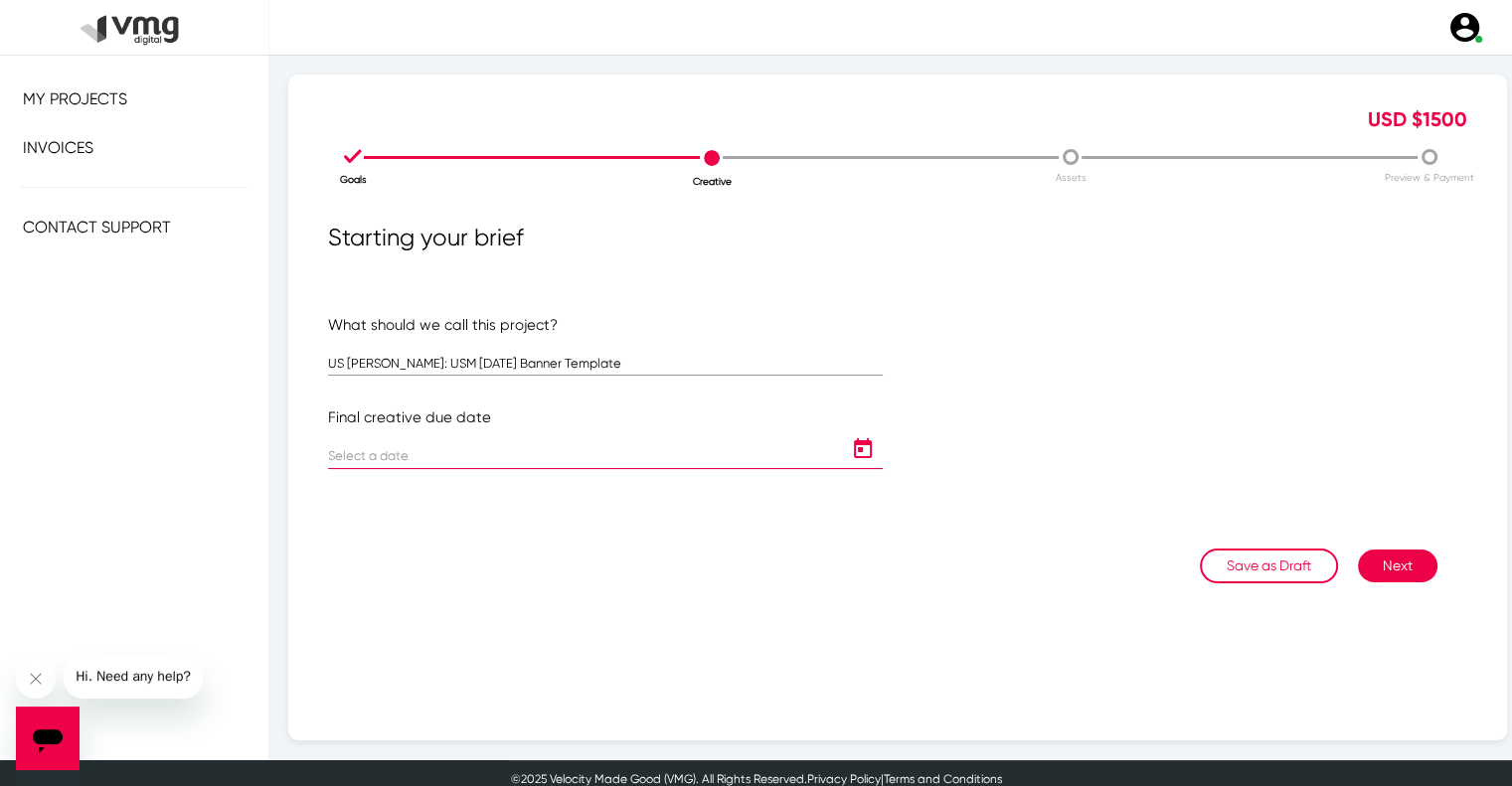 type on "[DATE]" 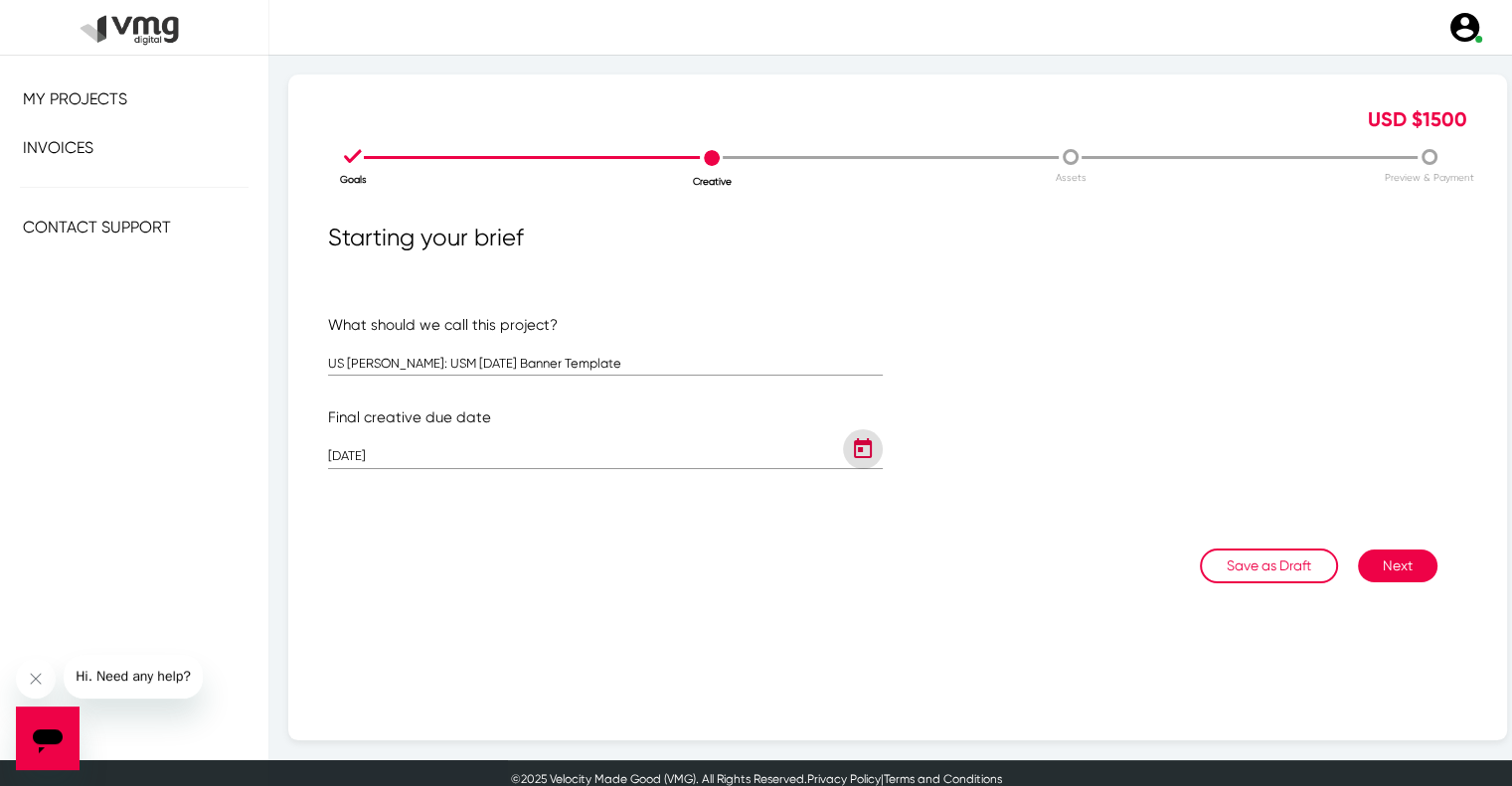 click on "Next" 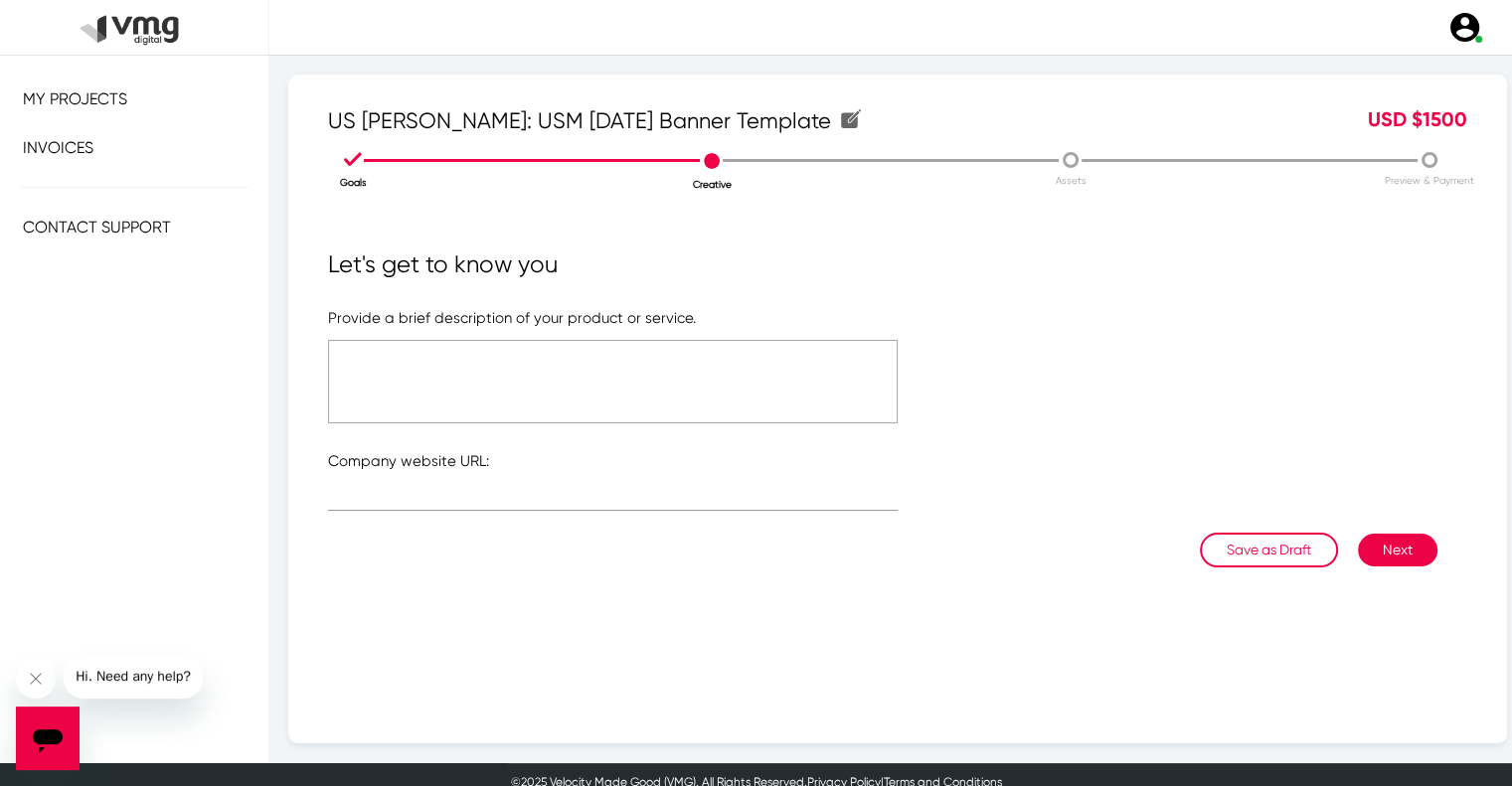 click 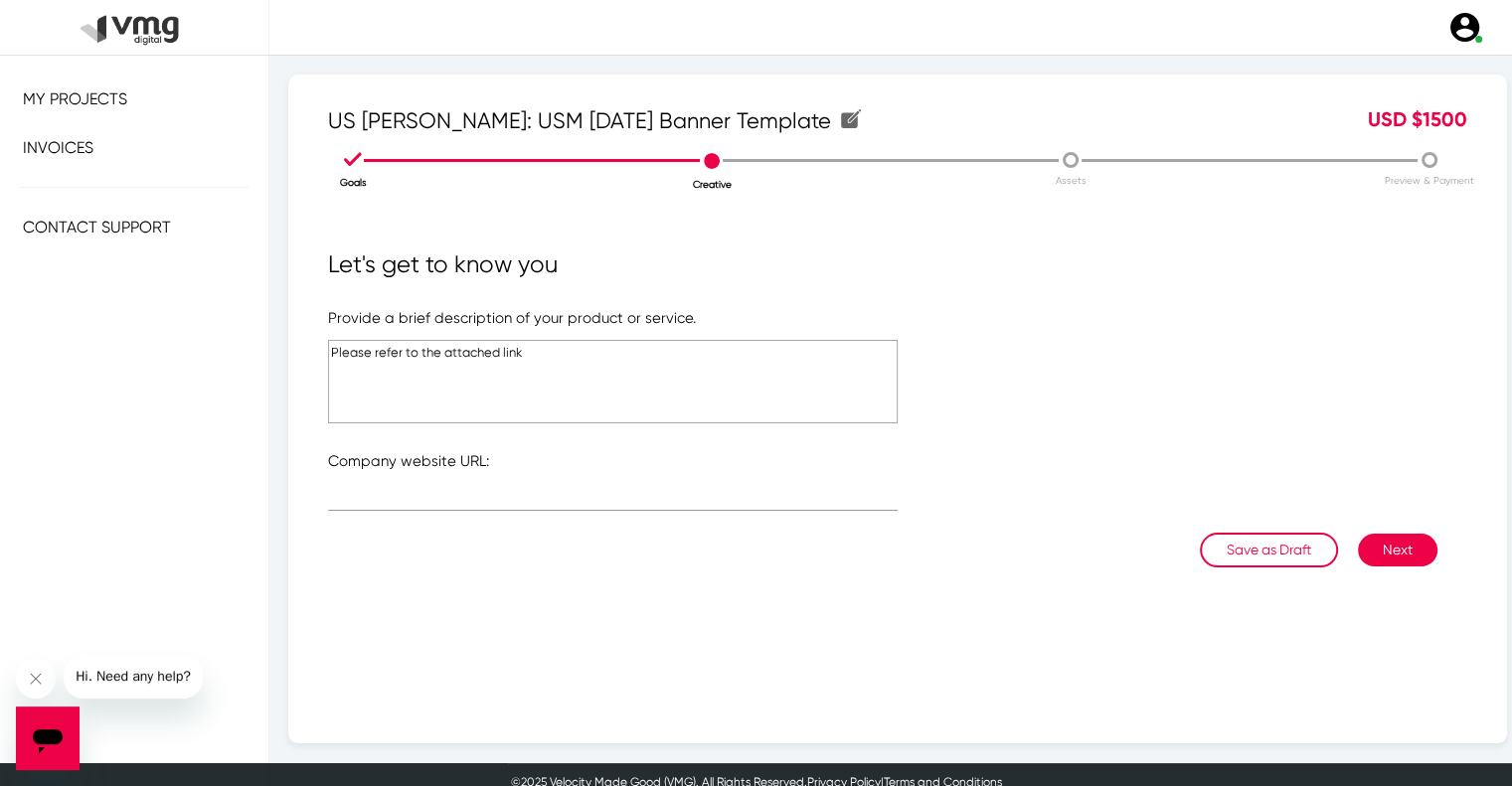 click on "Please refer to the attached link" 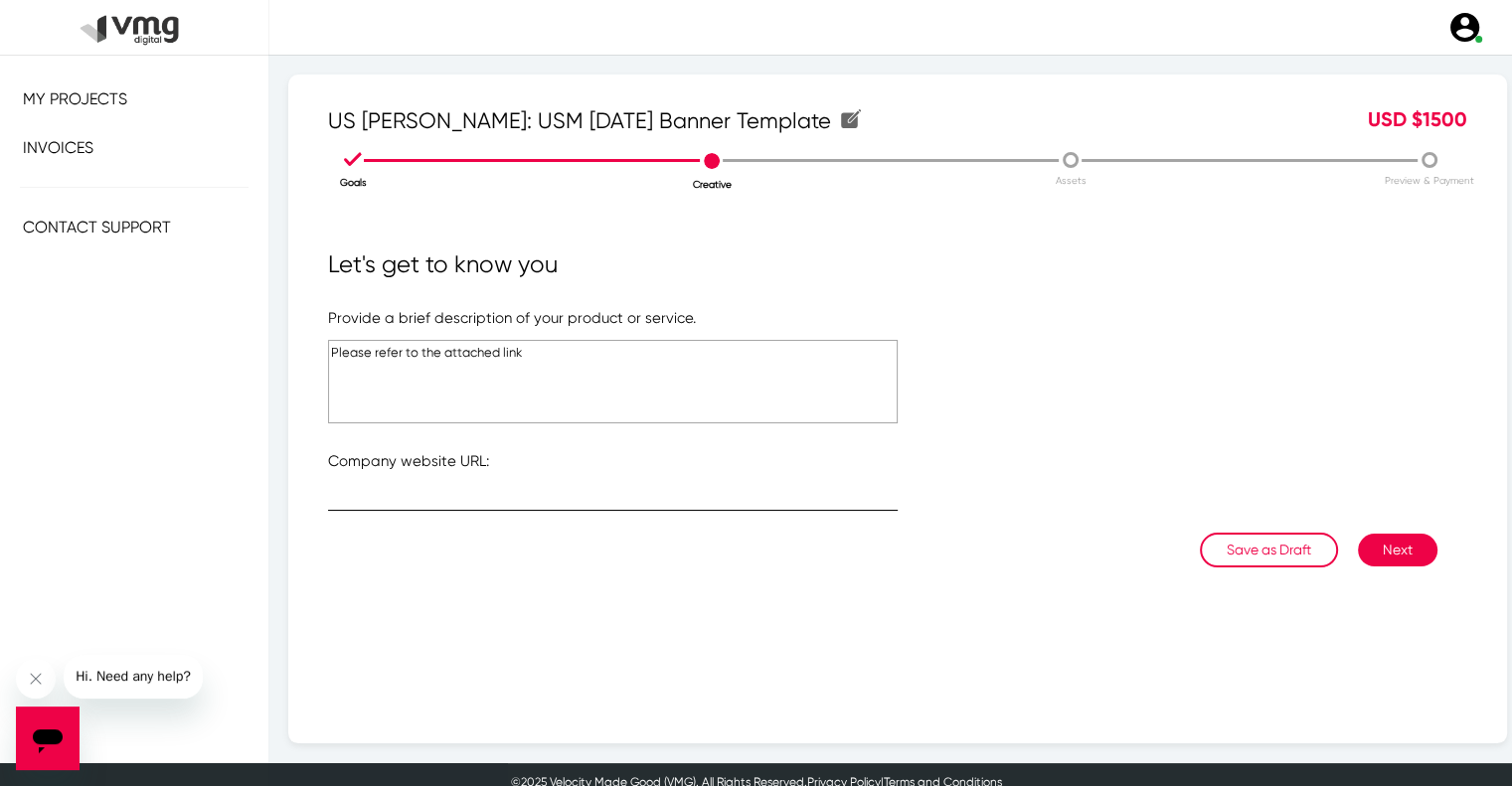 type on "Please refer to the attached link" 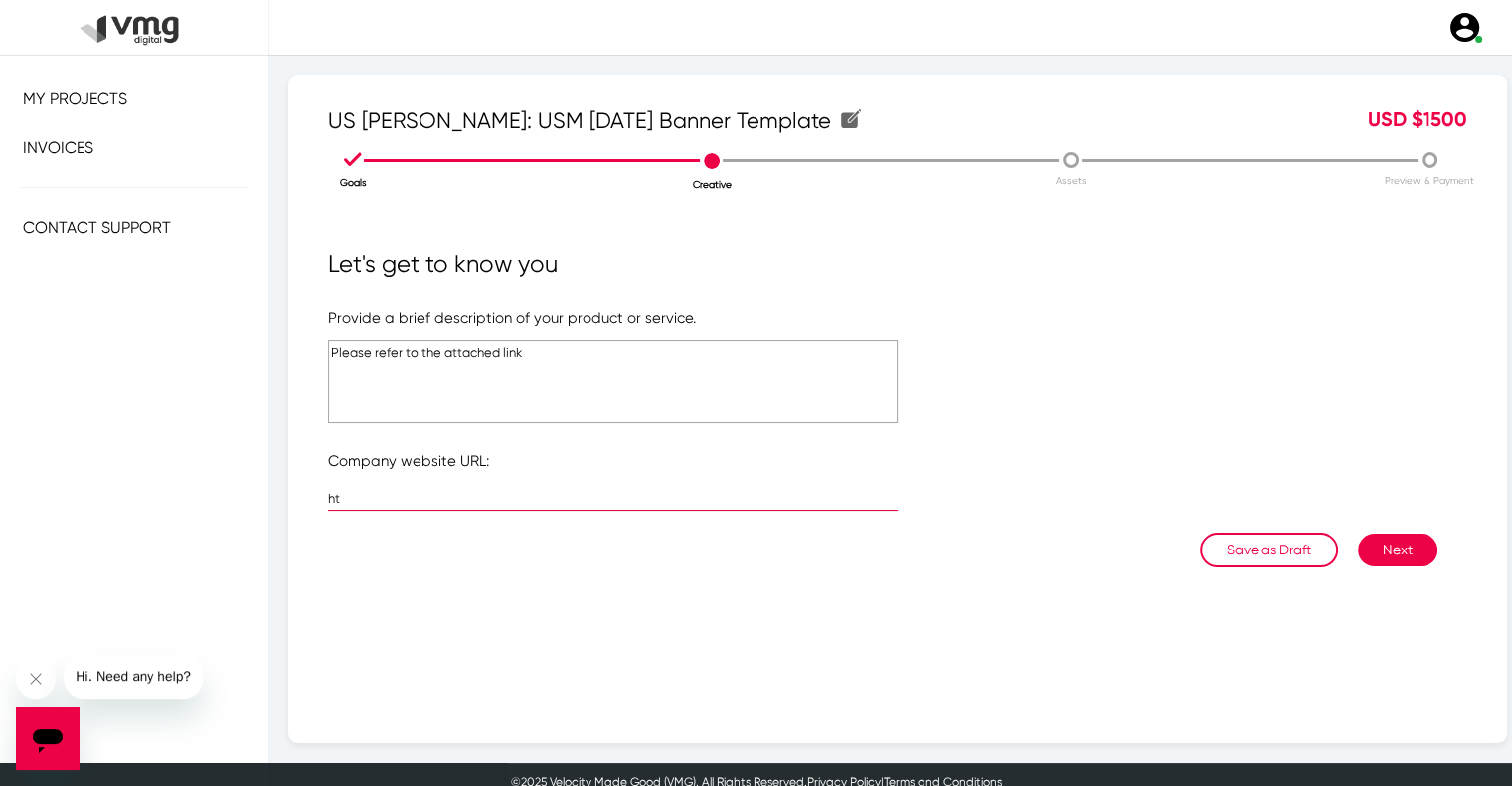 type on "[URL][DOMAIN_NAME]" 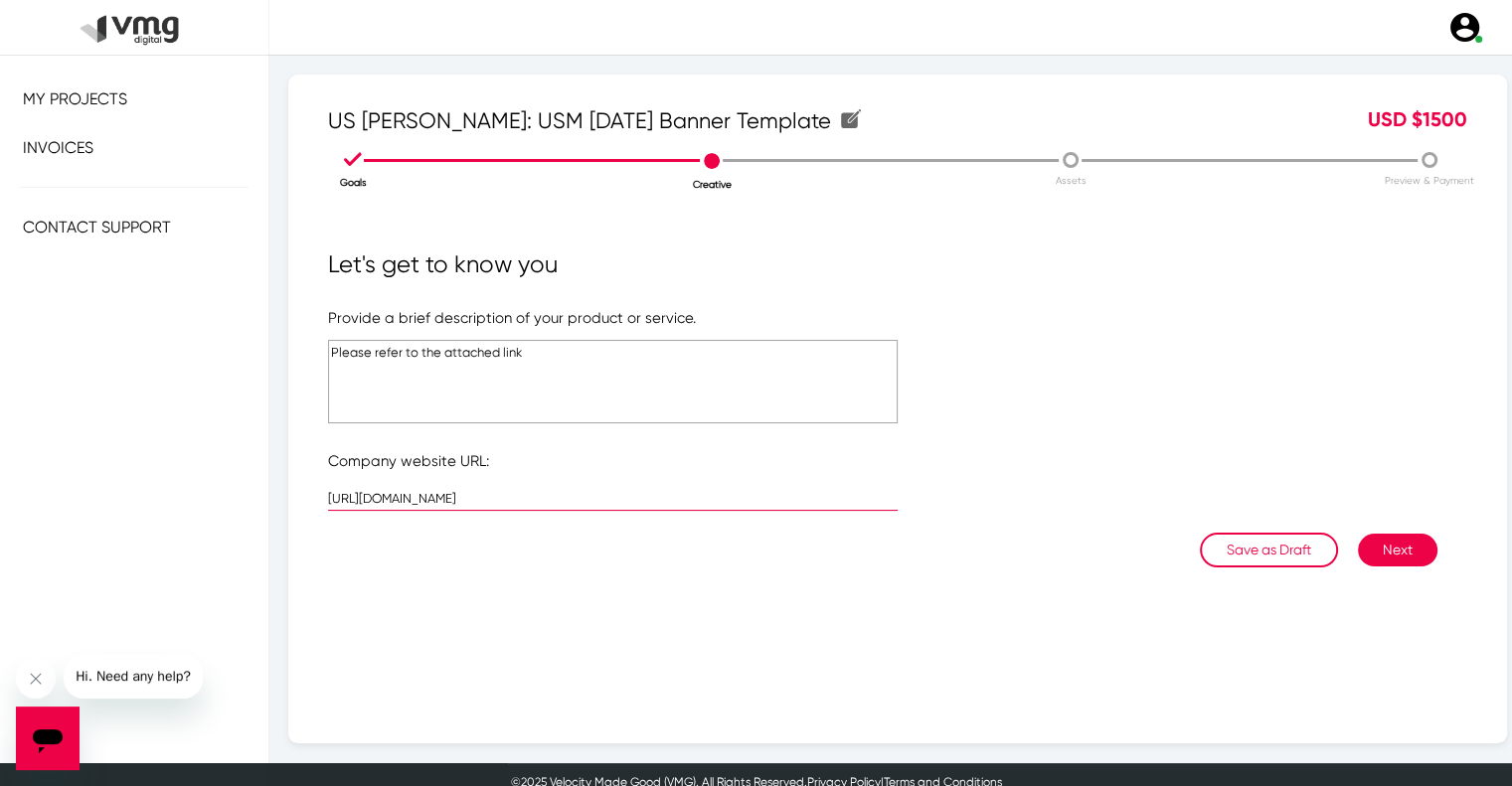 click on "Please refer to the attached link" 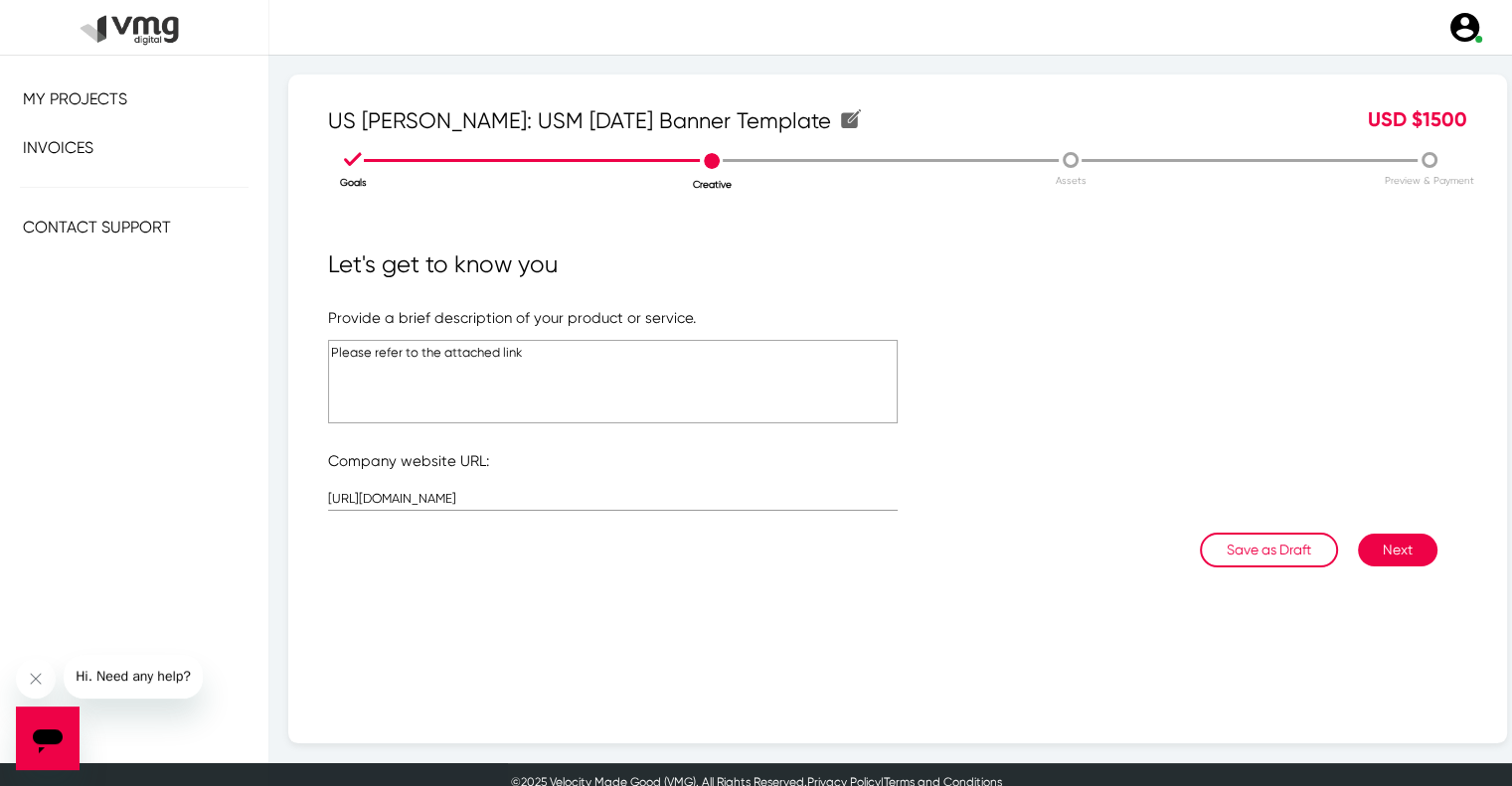 click on "Please refer to the attached link" 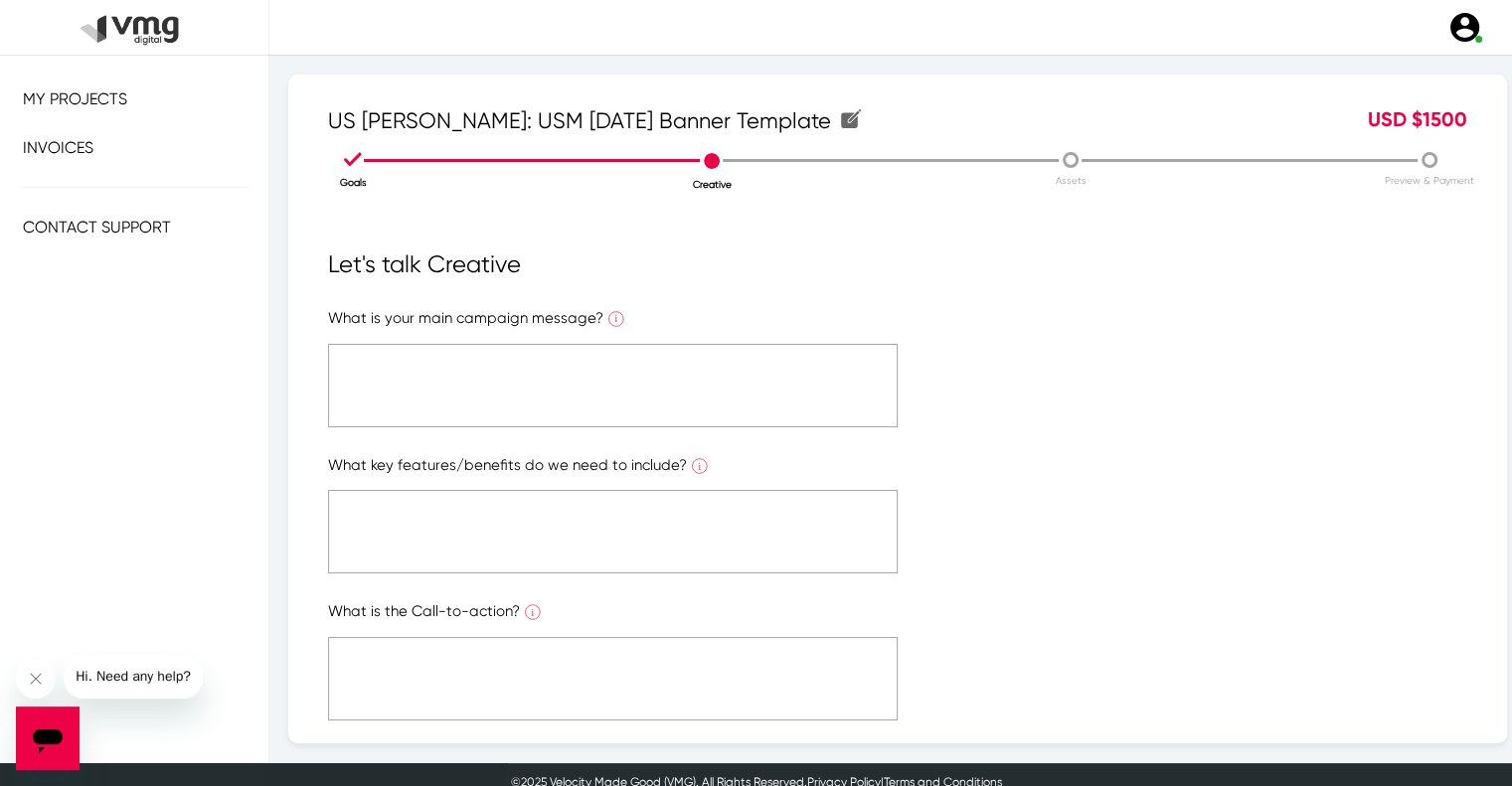 click 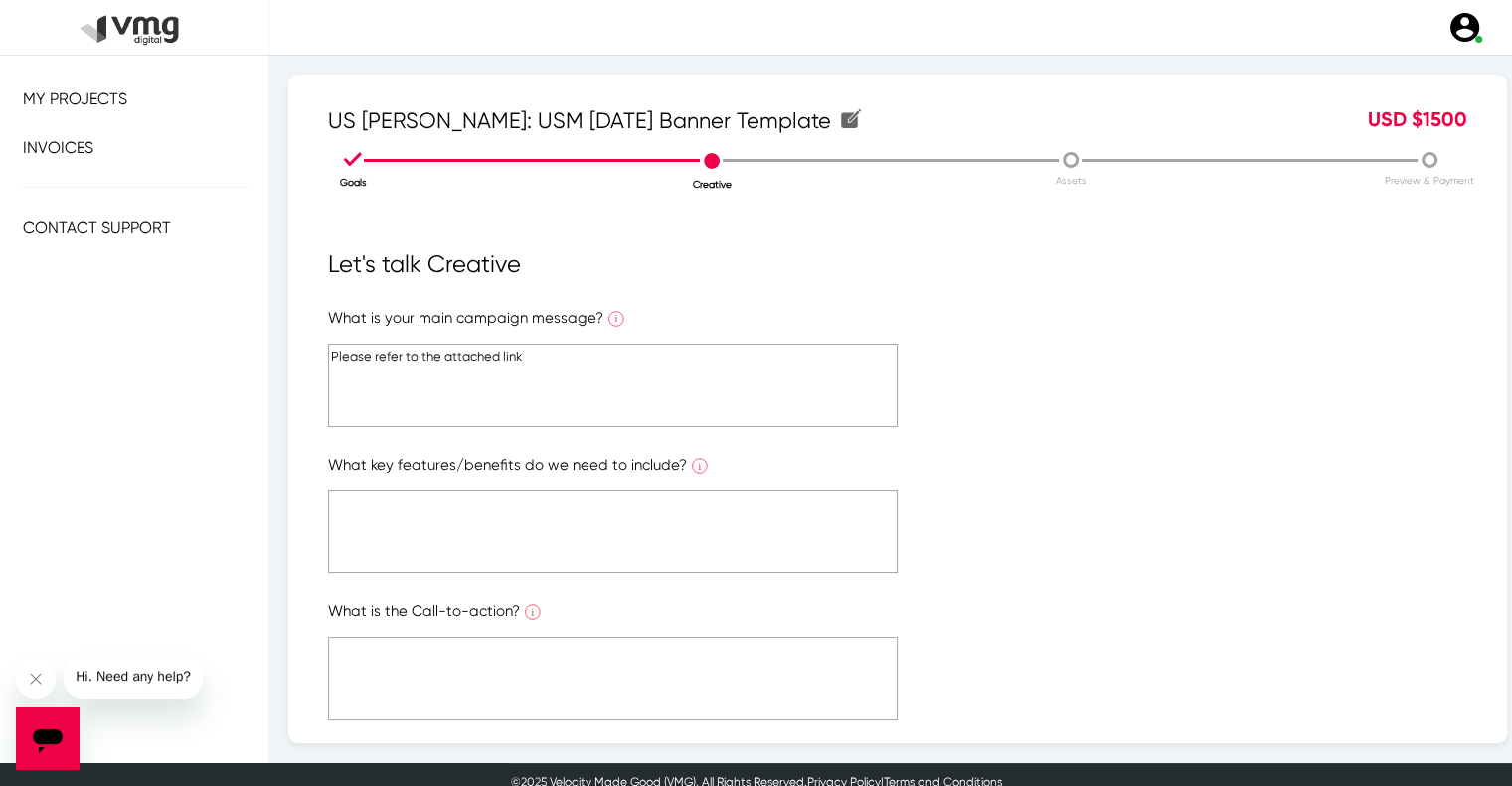 type on "Please refer to the attached link" 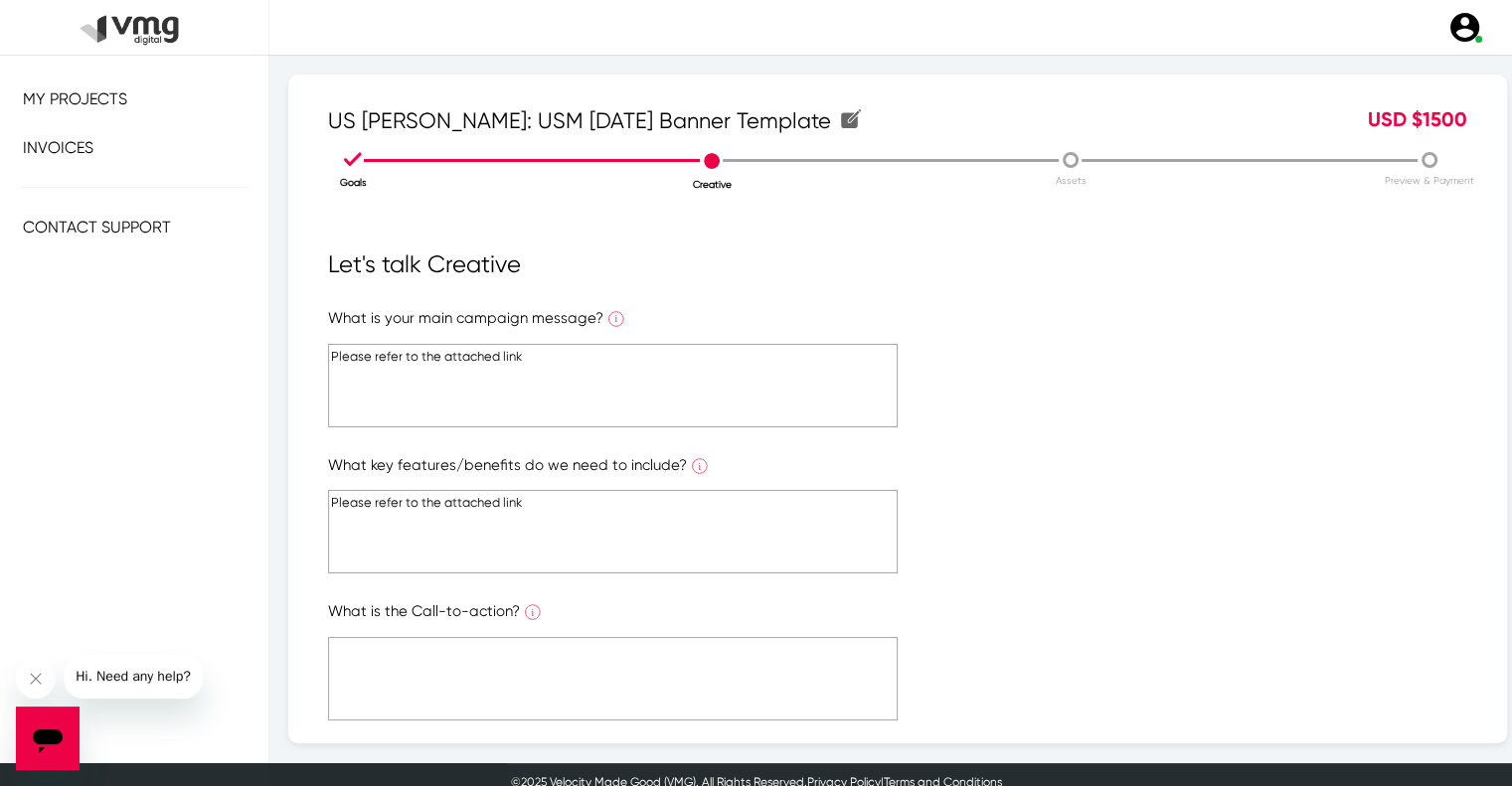 scroll, scrollTop: 99, scrollLeft: 0, axis: vertical 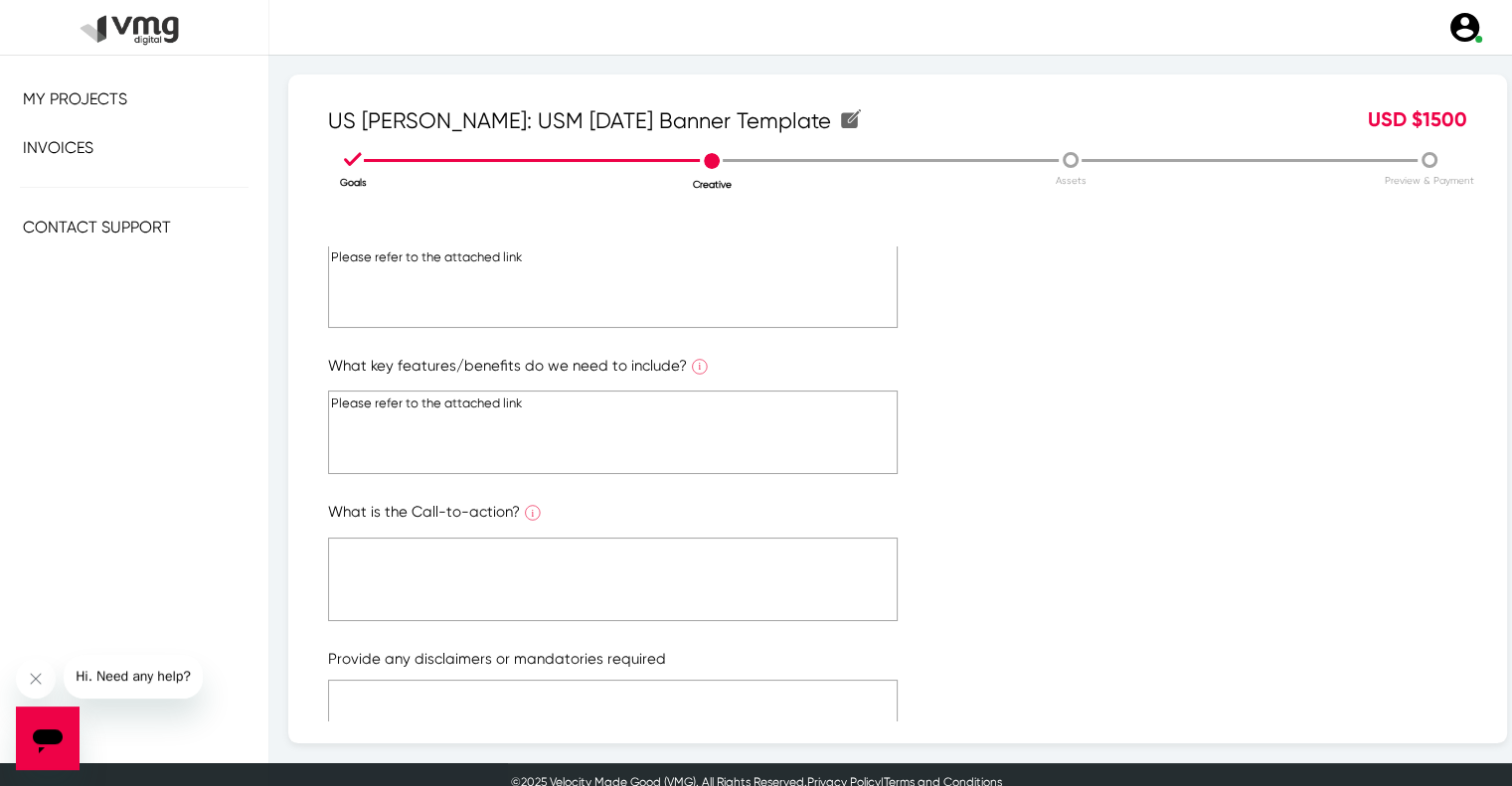 type on "Please refer to the attached link" 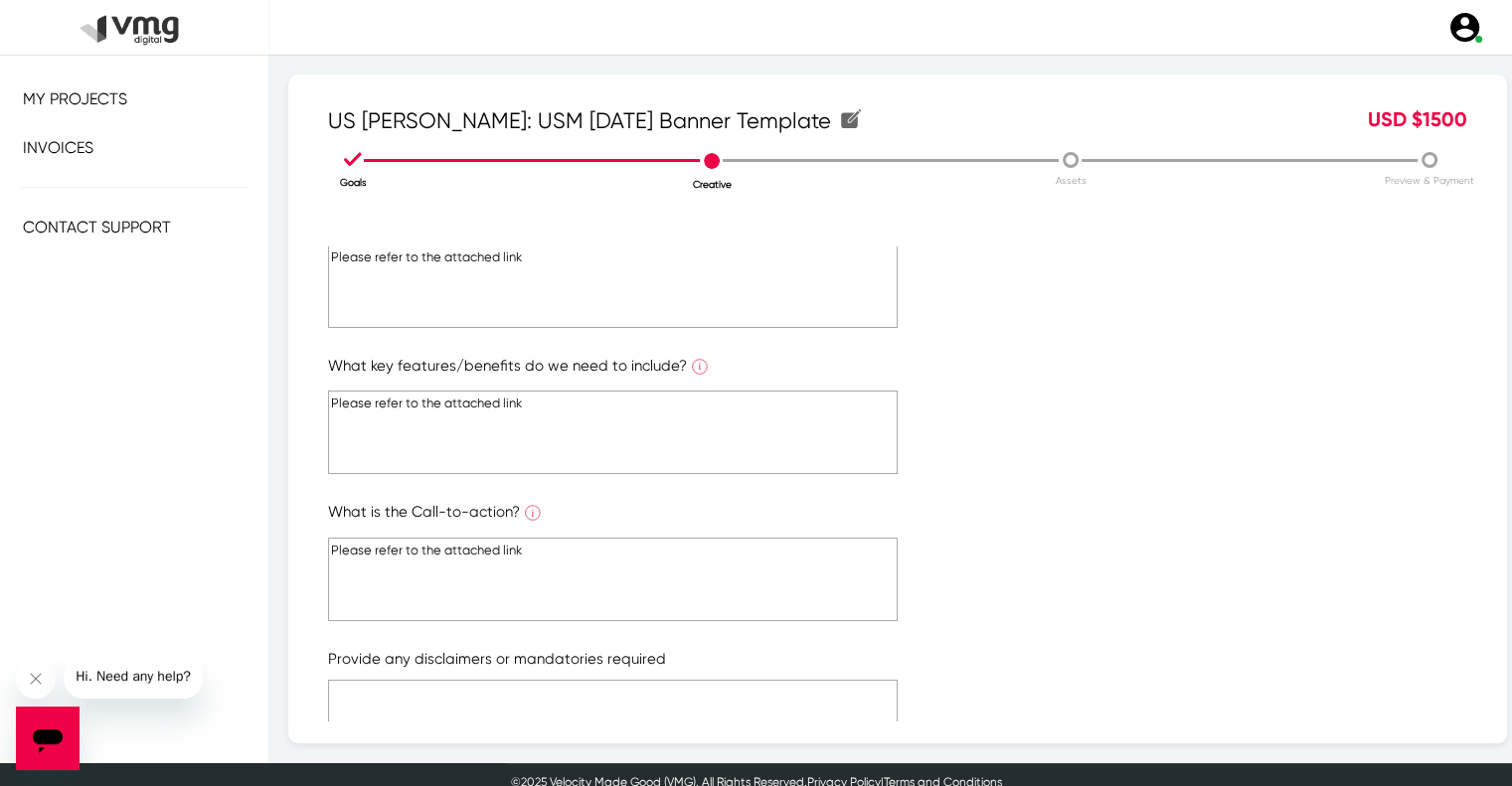 type on "Please refer to the attached link" 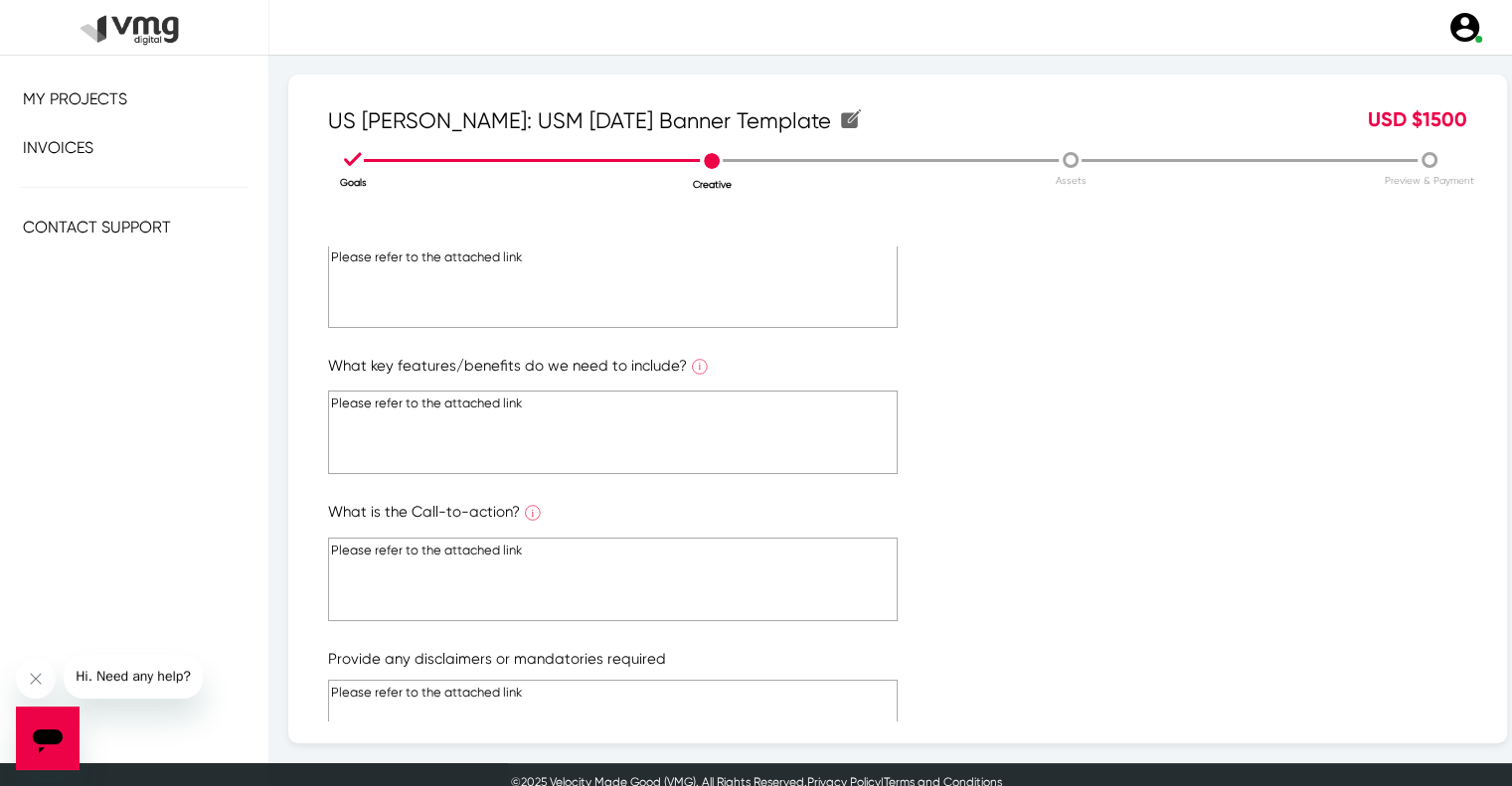 type on "Please refer to the attached link" 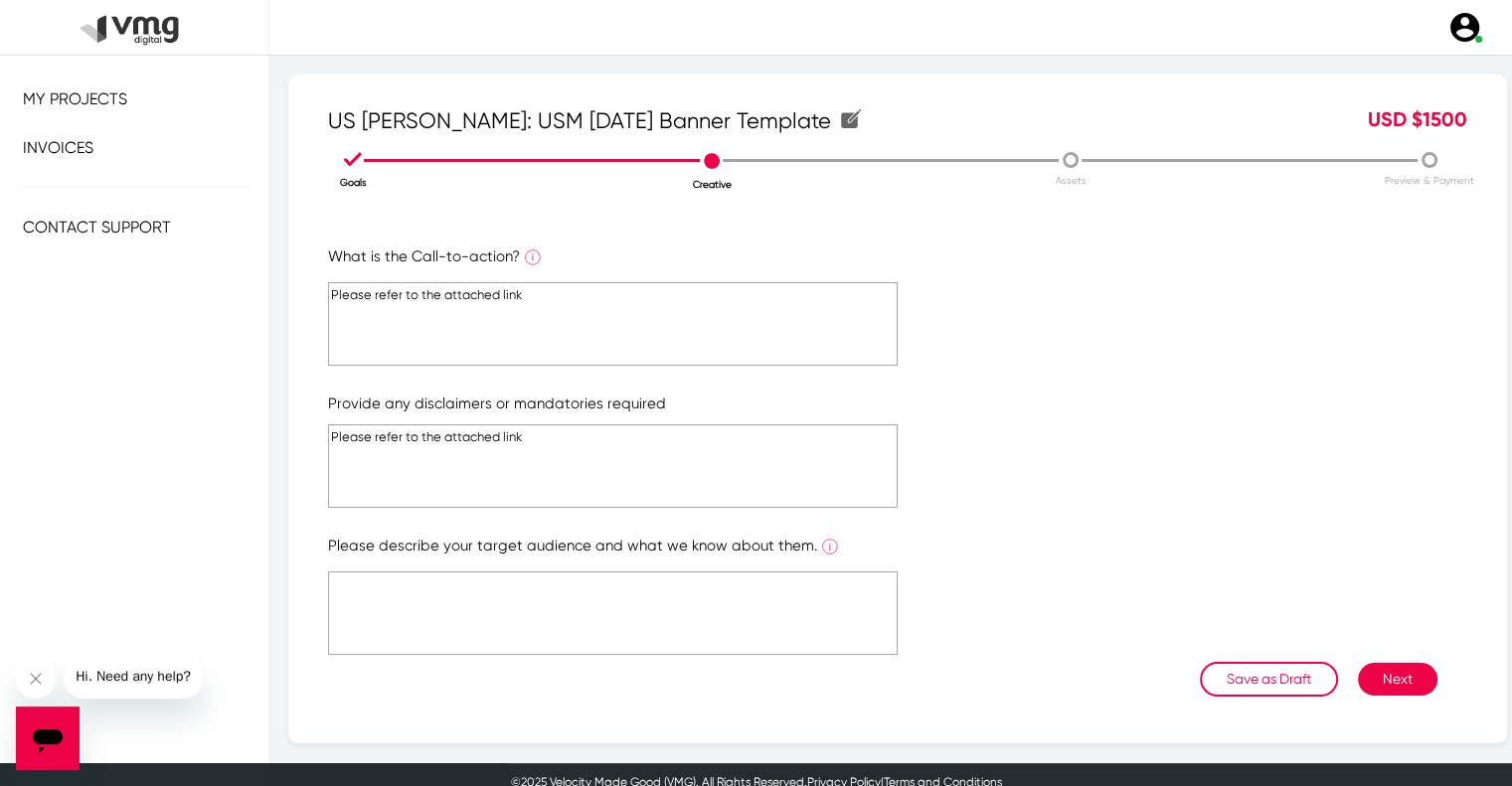 scroll, scrollTop: 356, scrollLeft: 0, axis: vertical 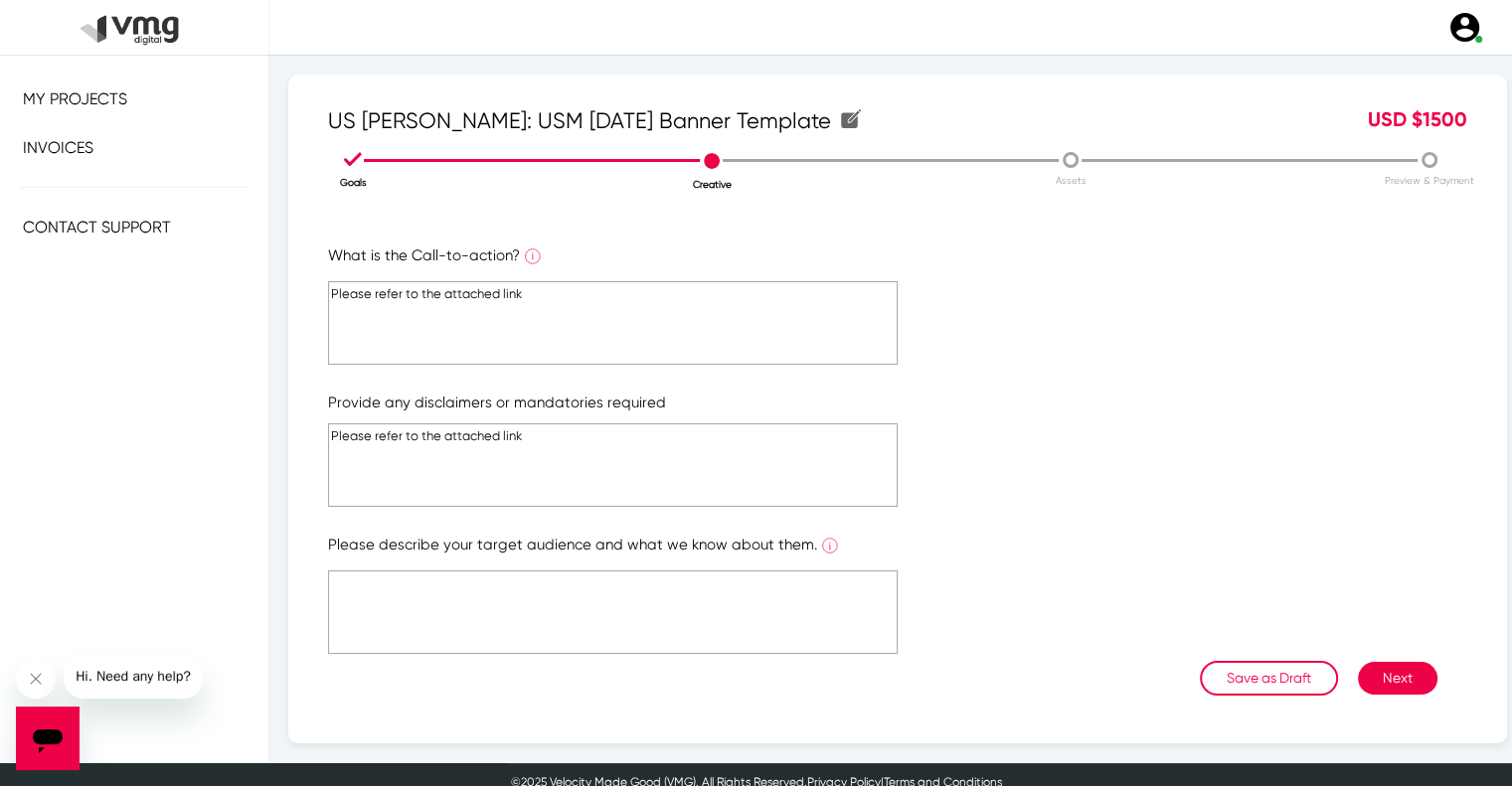 click 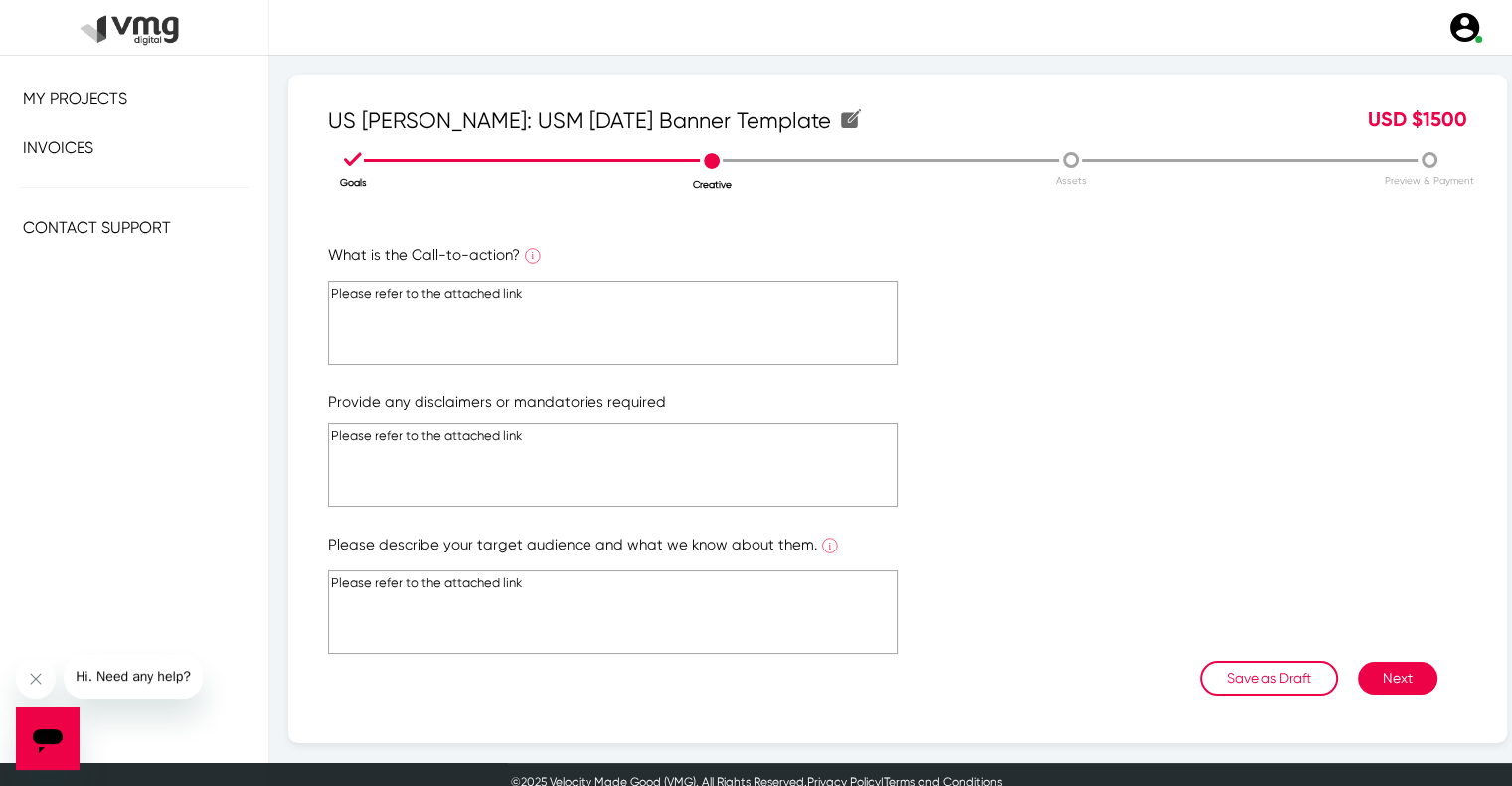 type on "Please refer to the attached link" 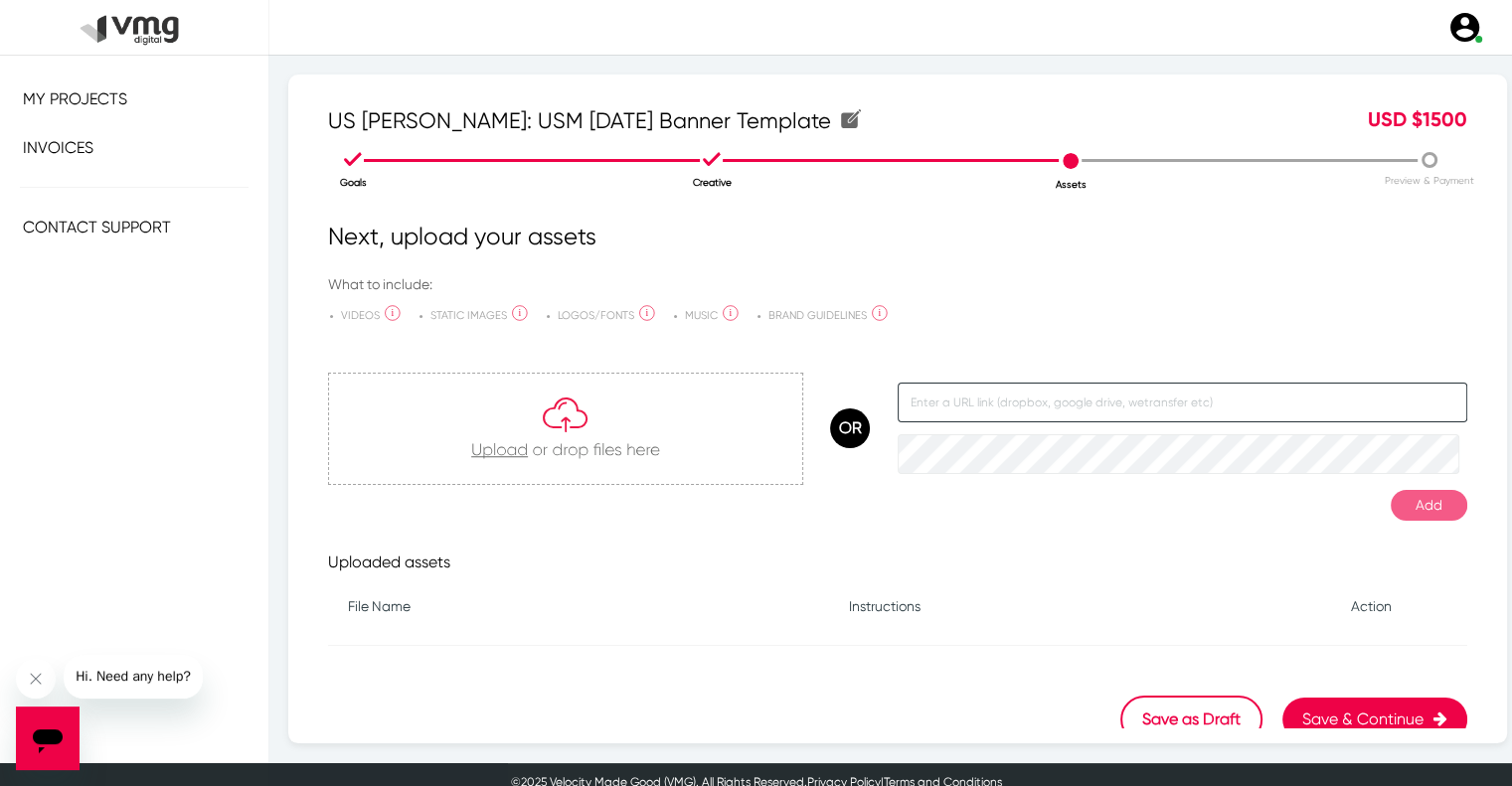 click 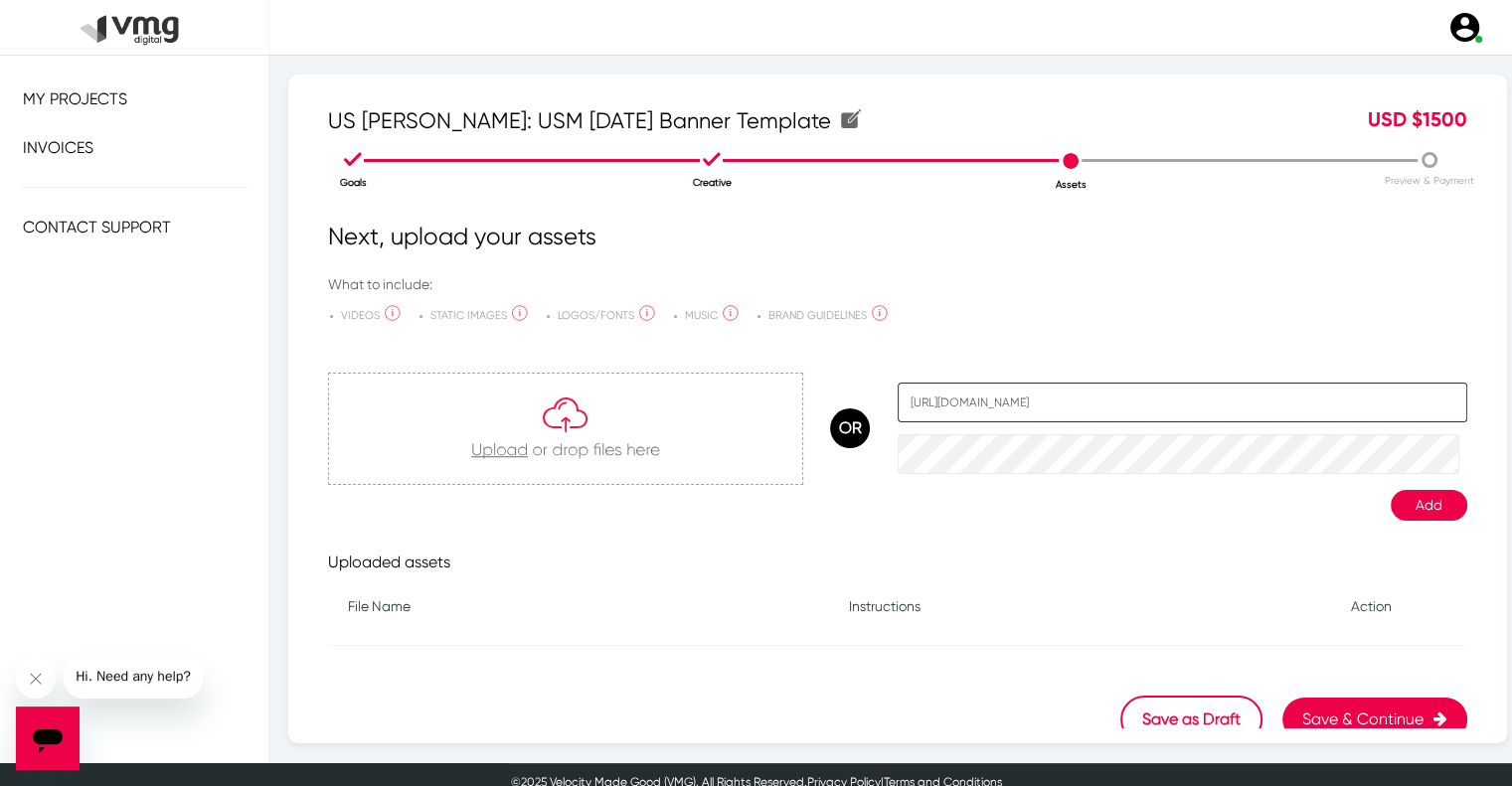 scroll, scrollTop: 0, scrollLeft: 72, axis: horizontal 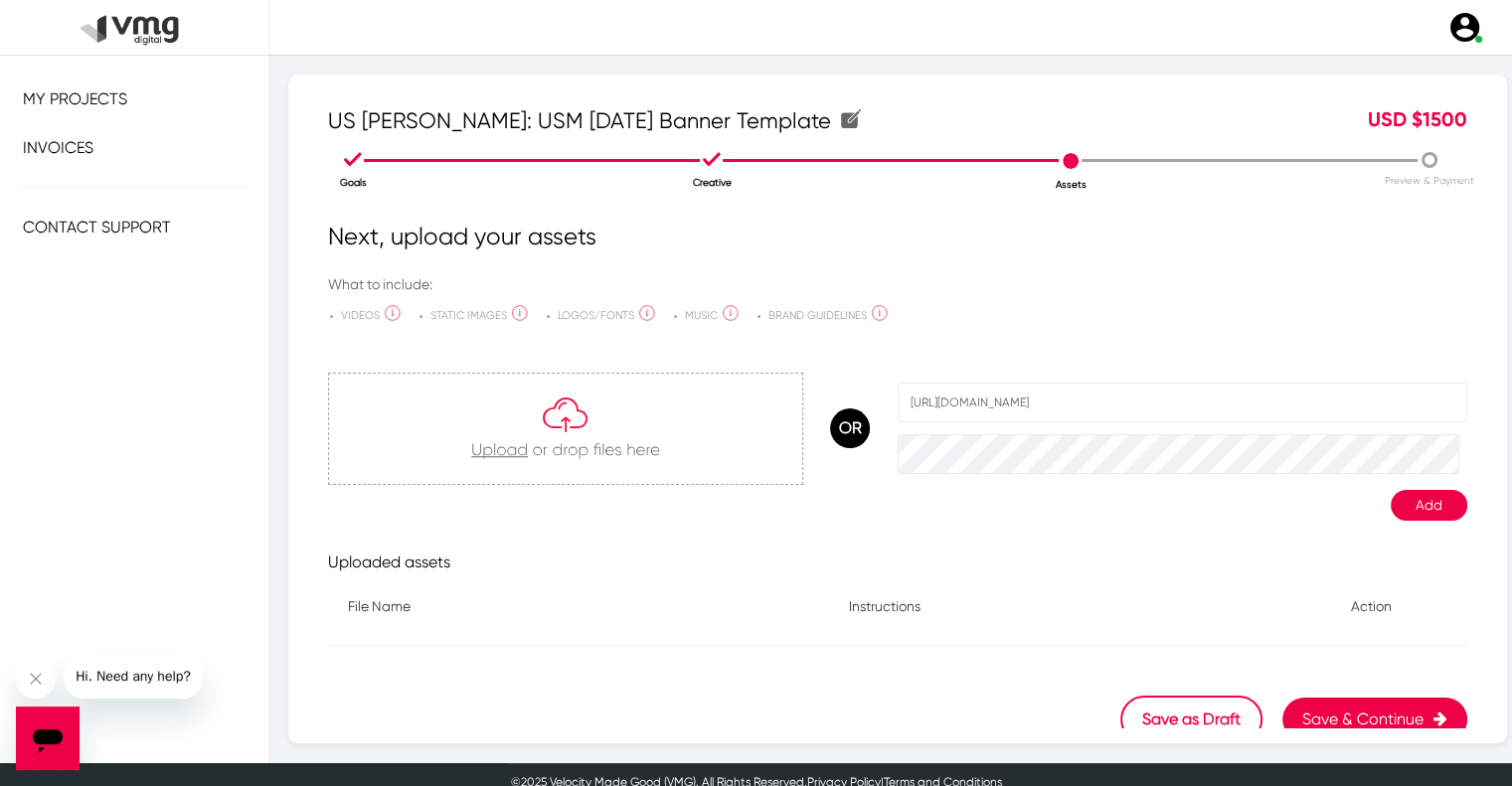 click on "Add" 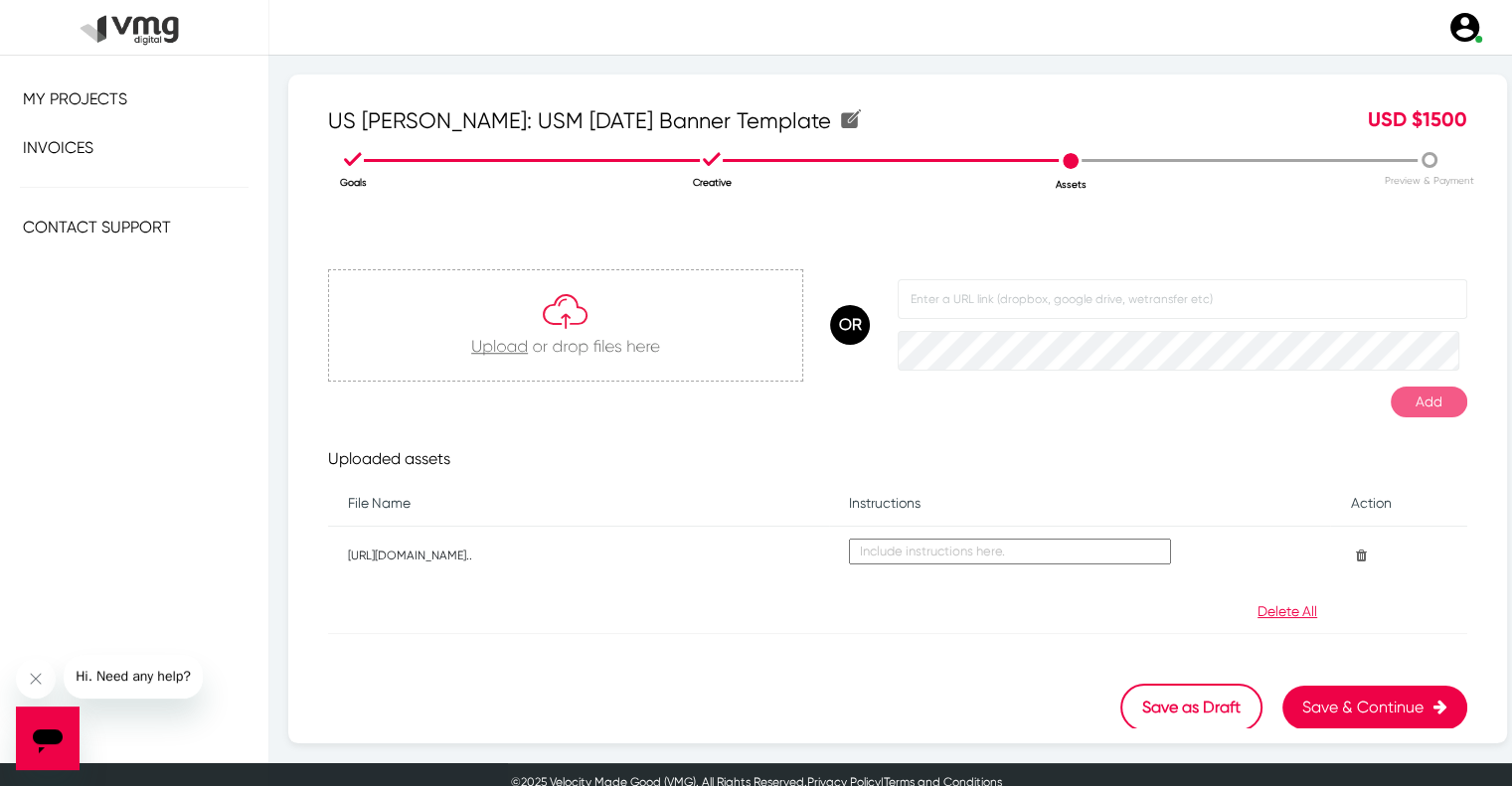 scroll, scrollTop: 104, scrollLeft: 0, axis: vertical 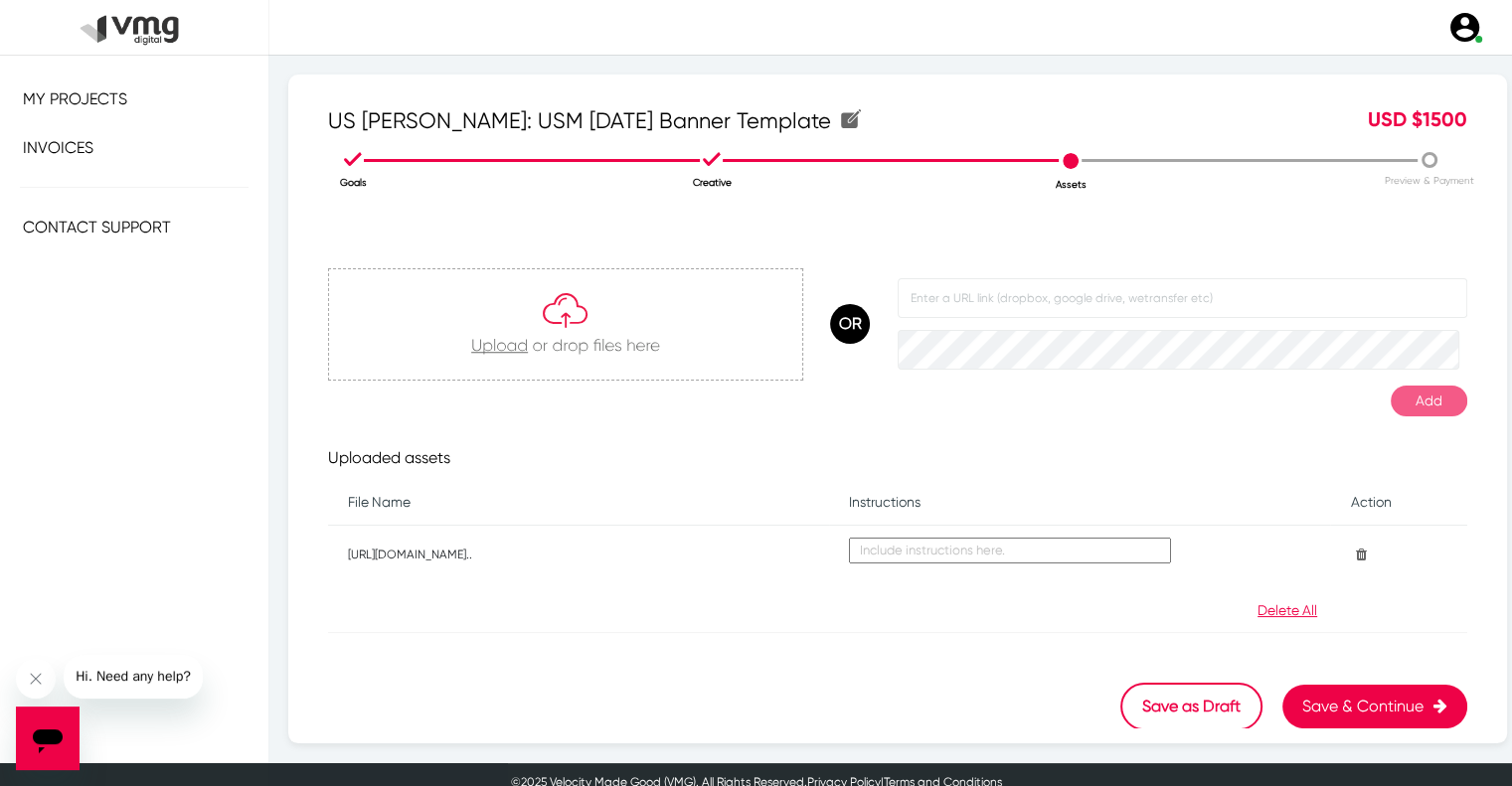 click on "Save & Continue" at bounding box center [1375, 707] 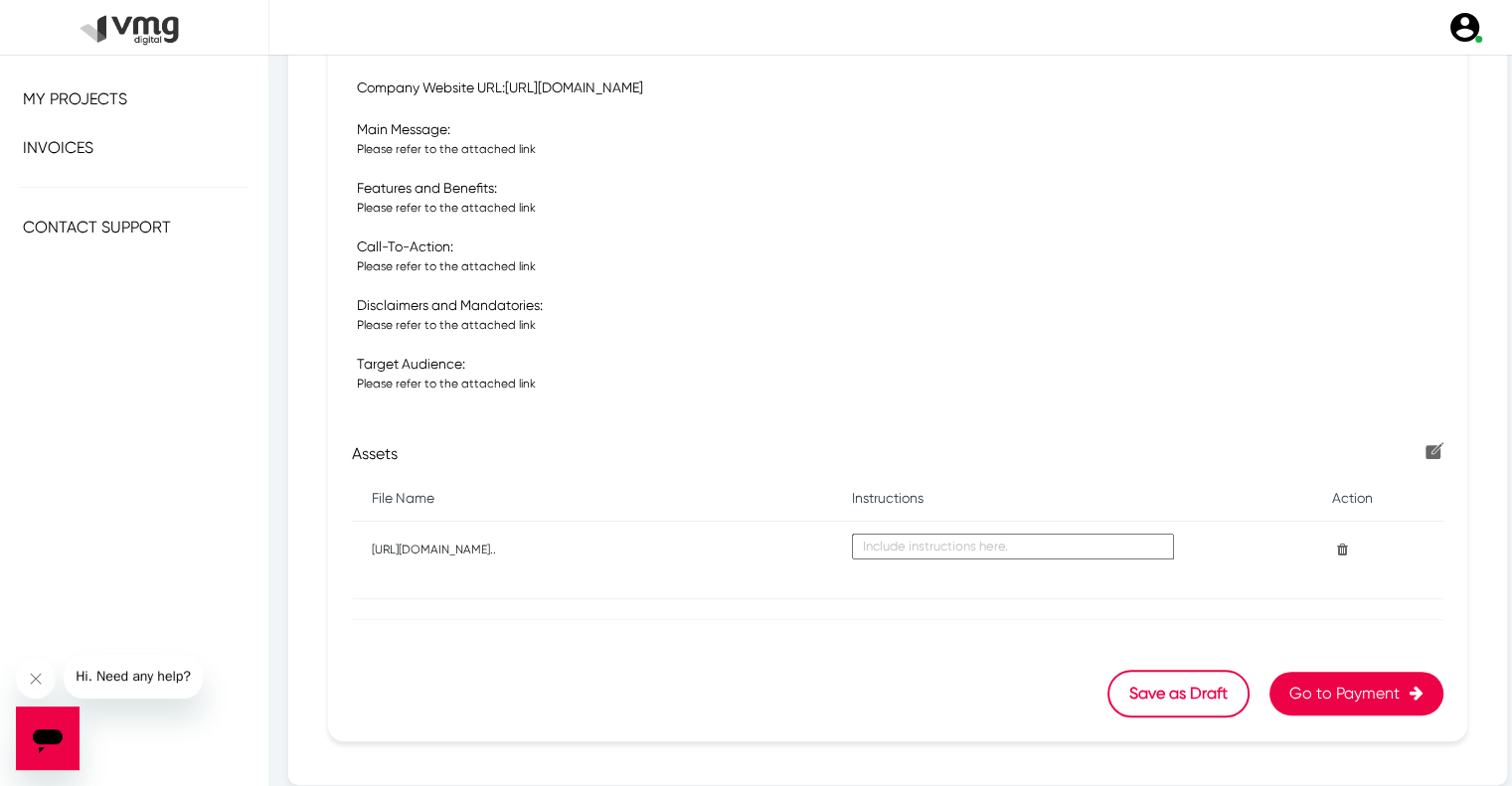 scroll, scrollTop: 618, scrollLeft: 0, axis: vertical 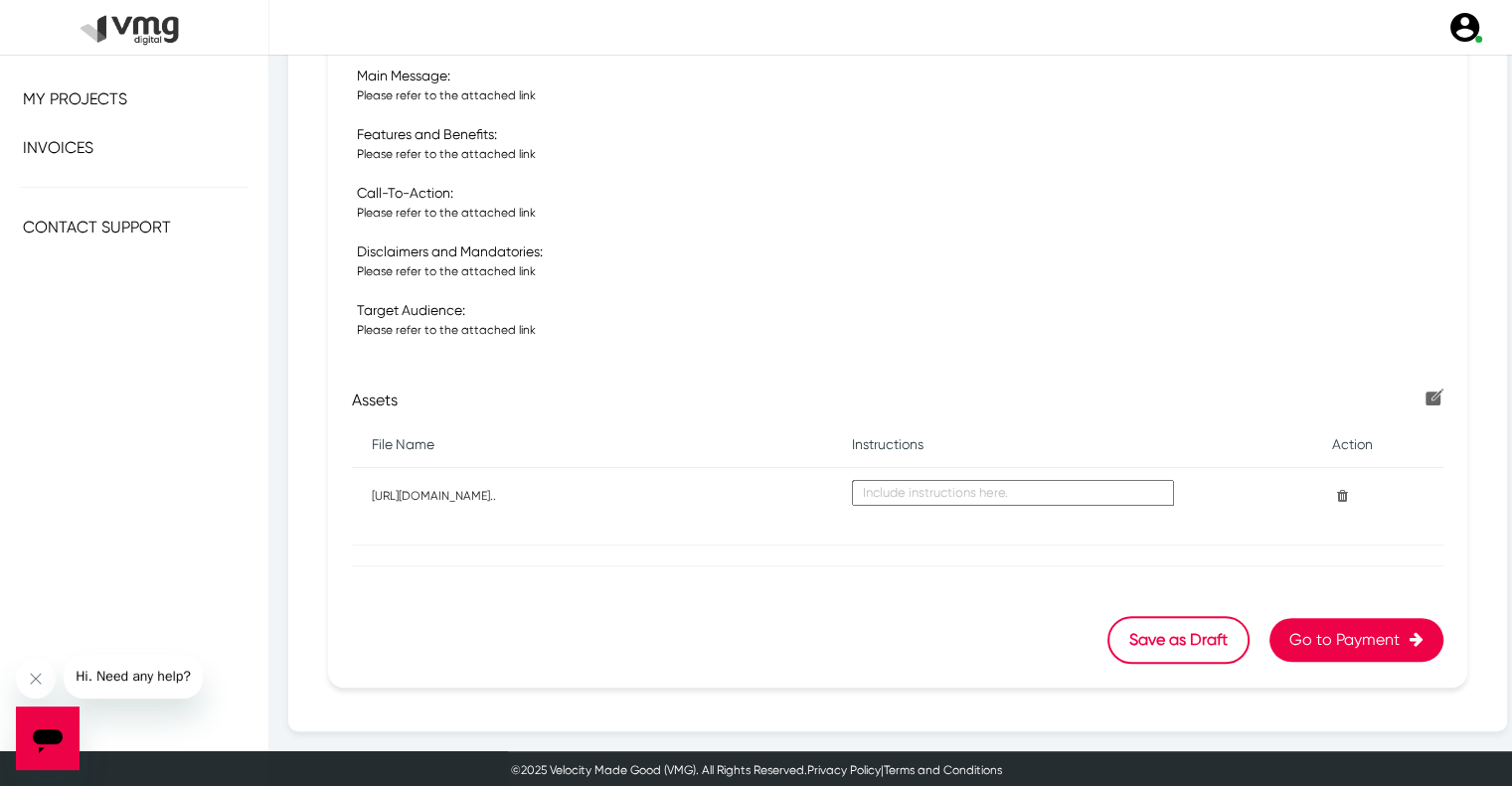 click on "Go to Payment" at bounding box center (1356, 640) 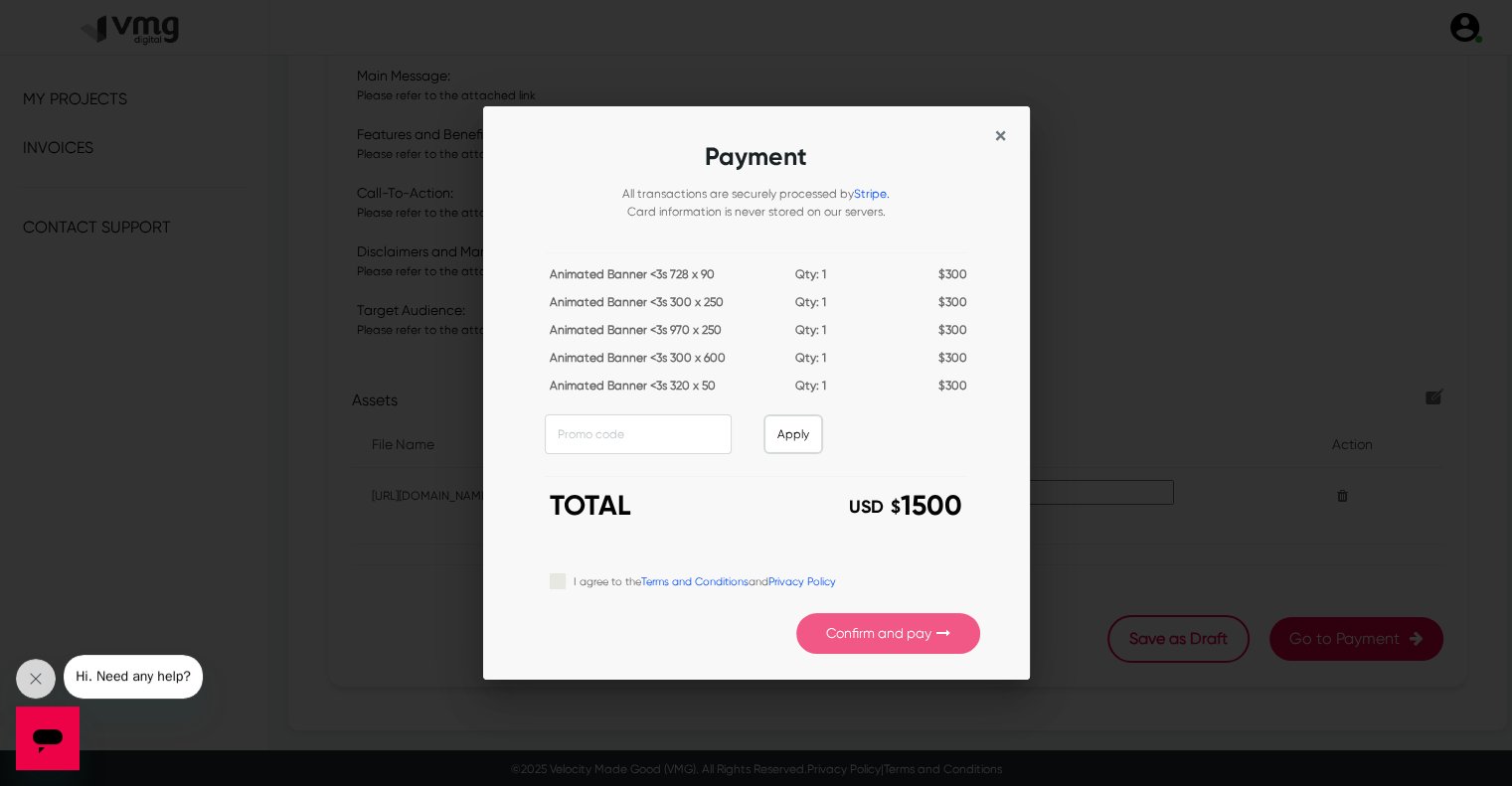 scroll, scrollTop: 0, scrollLeft: 0, axis: both 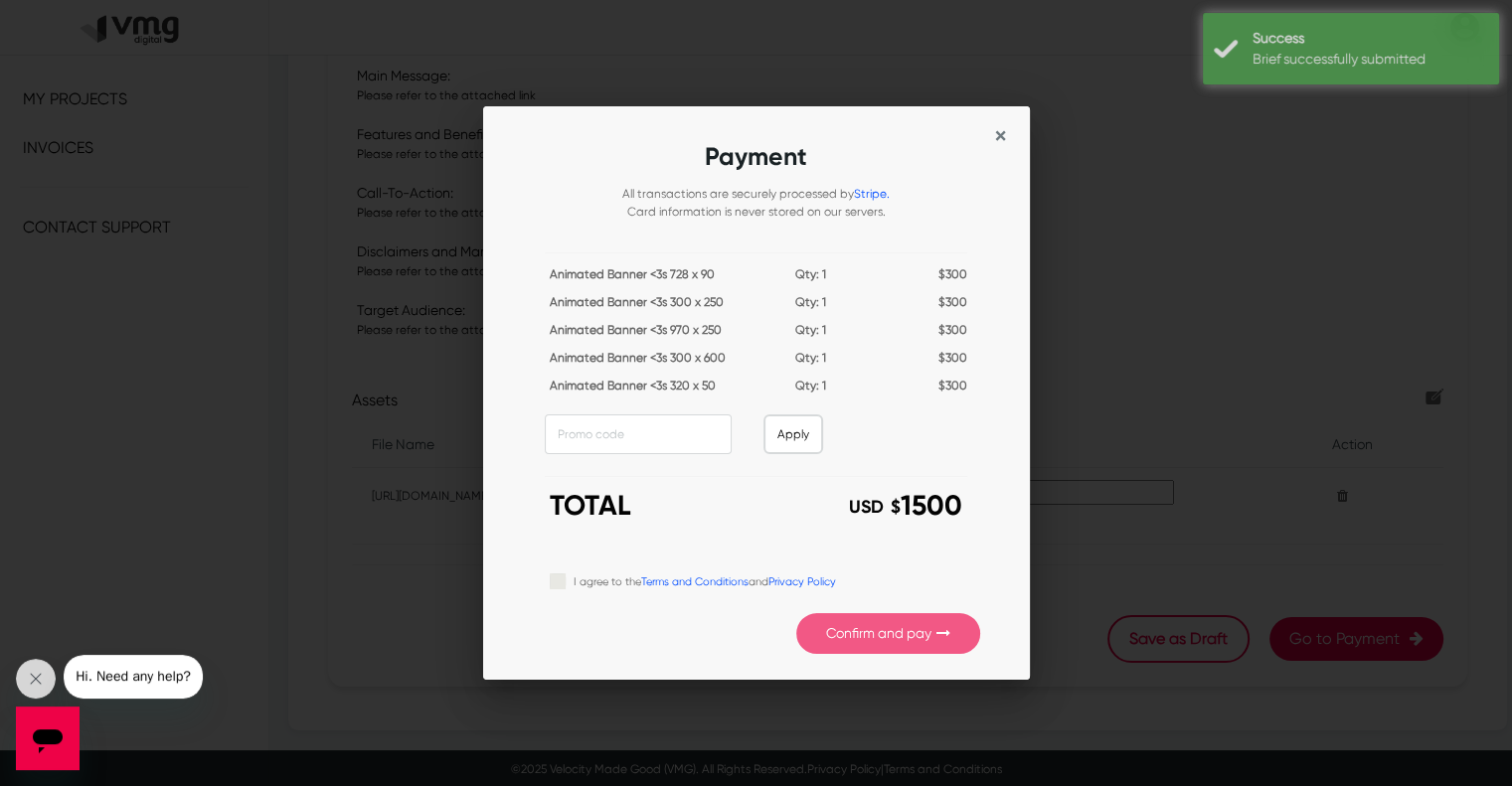 click on "×" at bounding box center [1000, 136] 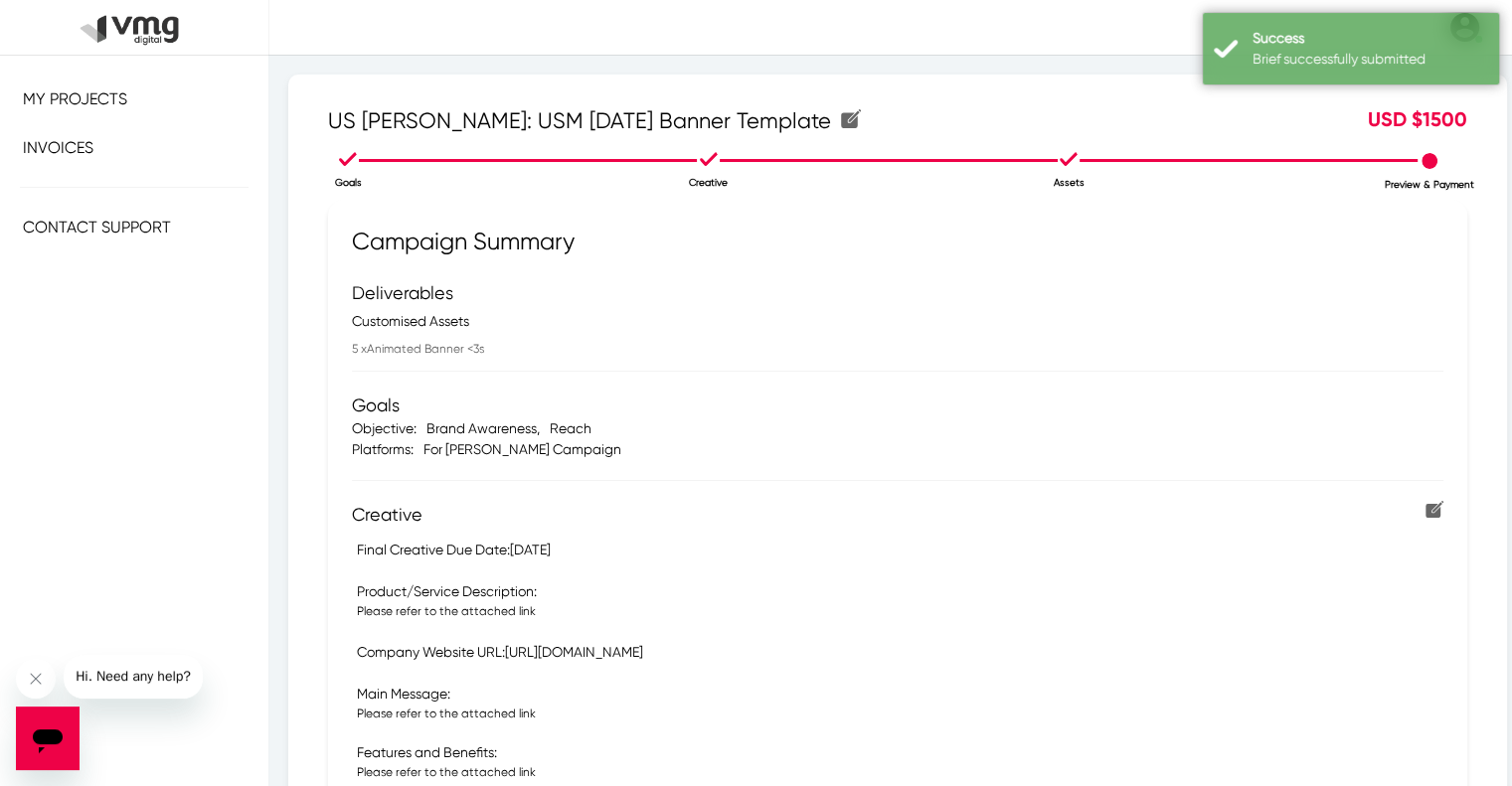 scroll, scrollTop: 618, scrollLeft: 0, axis: vertical 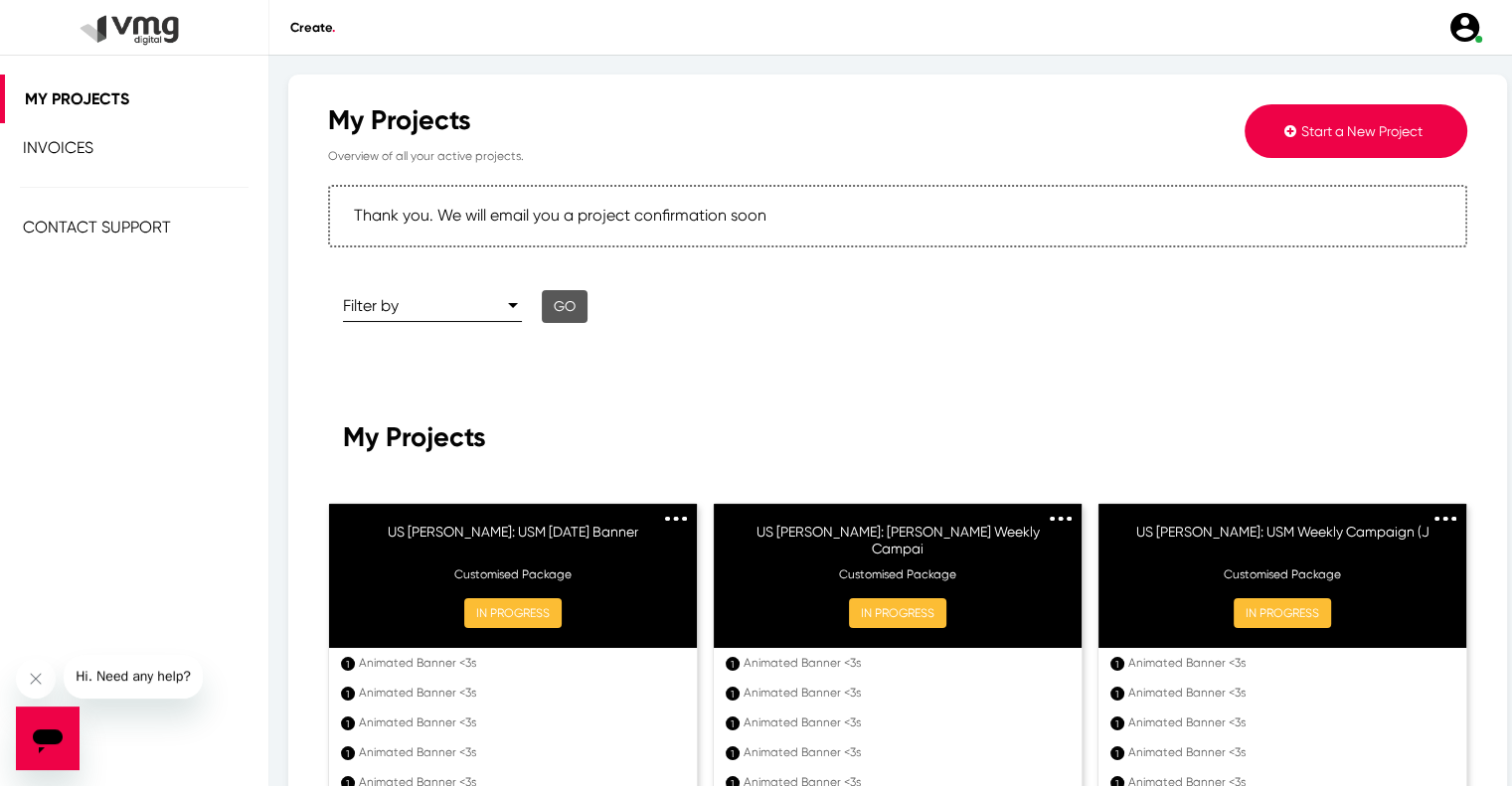 click on "Start a New Project" 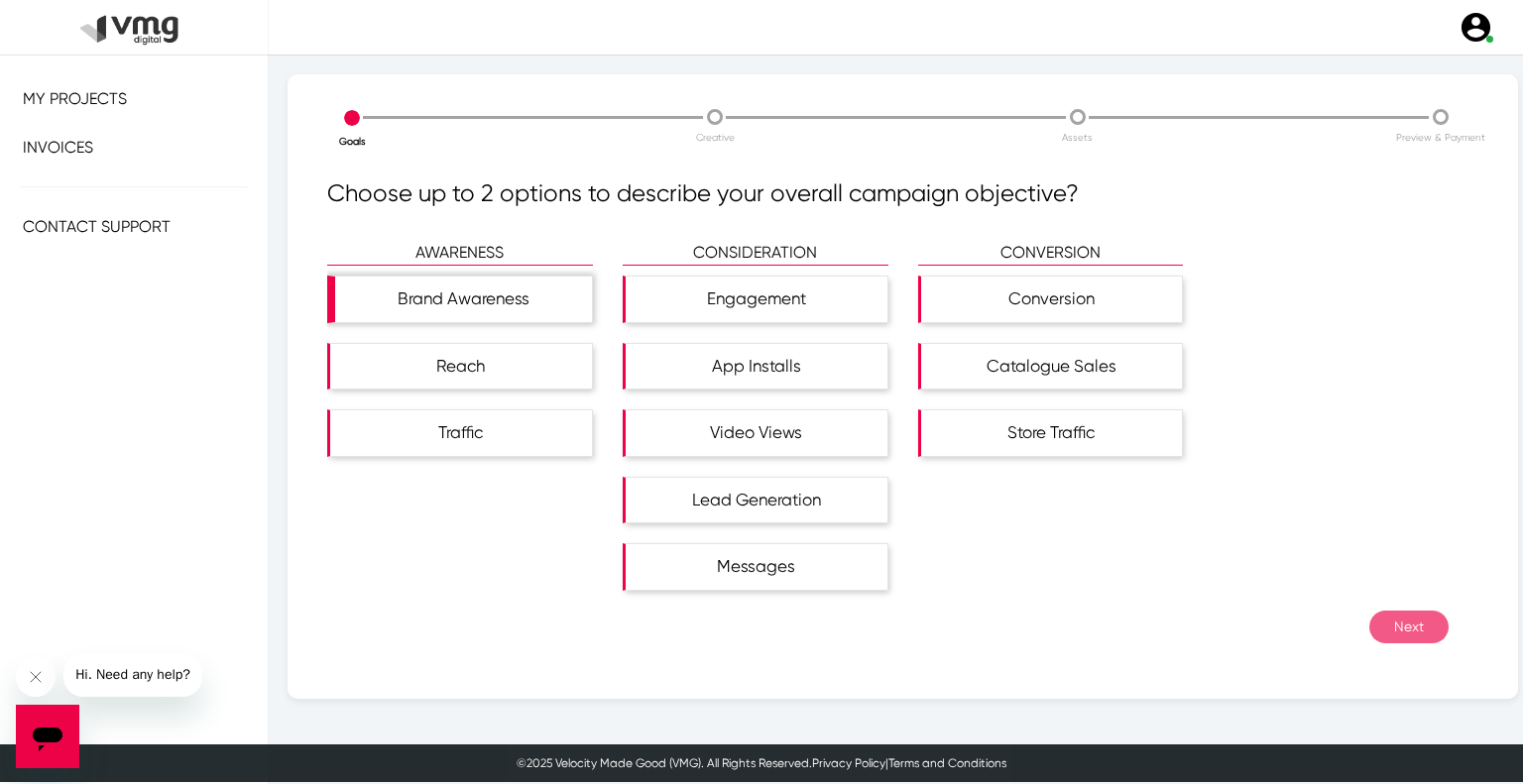 click on "Brand Awareness" 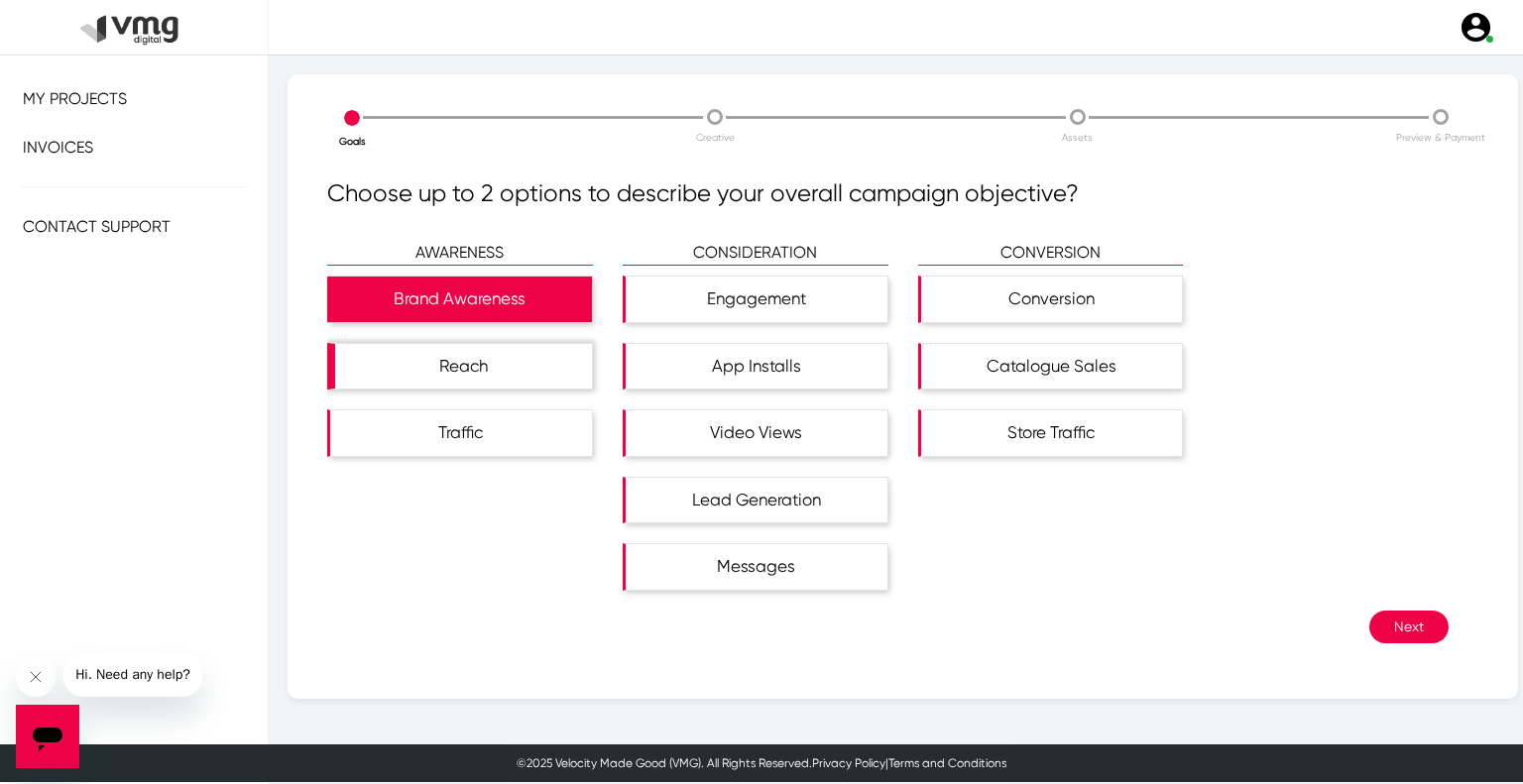 click on "Reach" 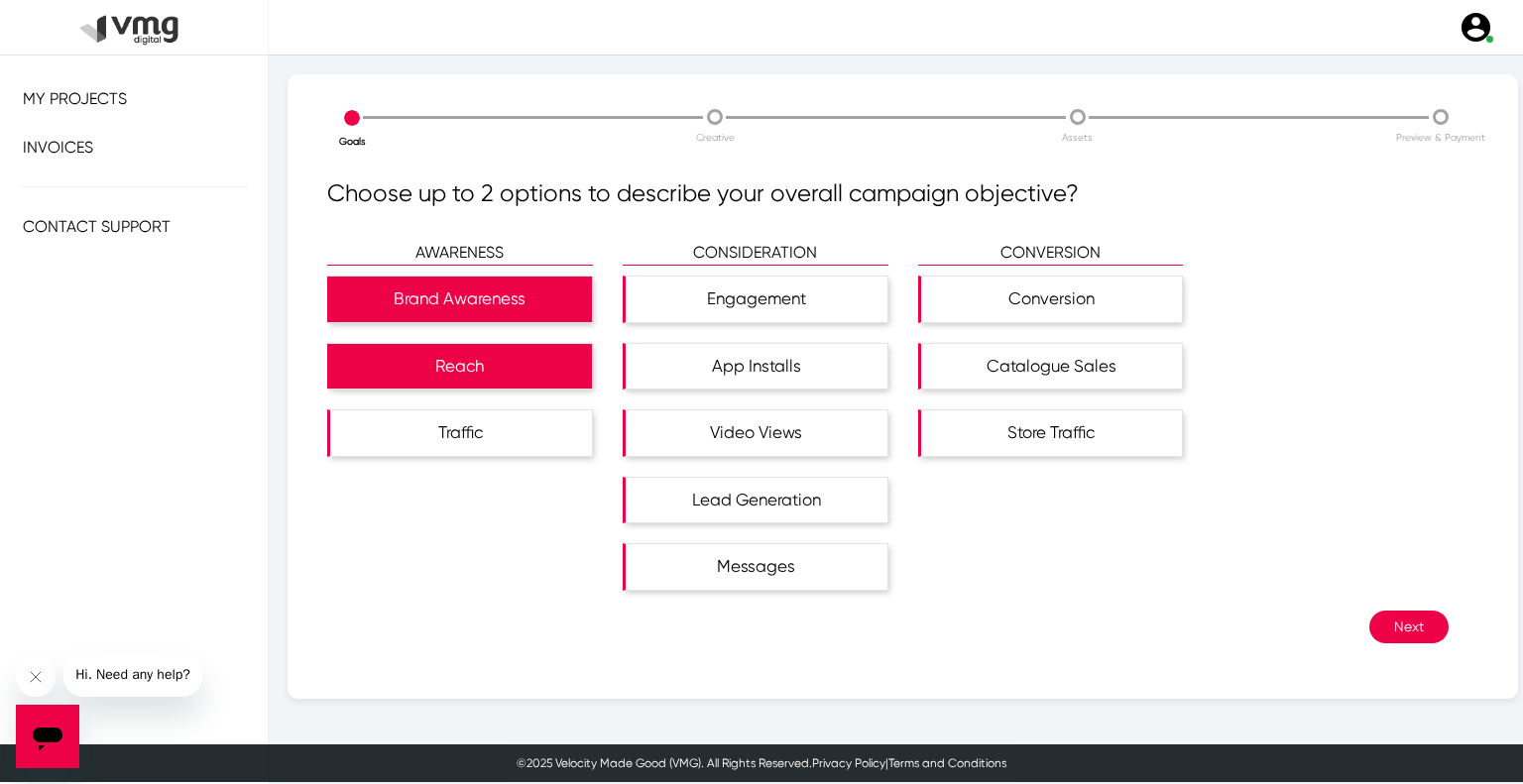 click on "Next" 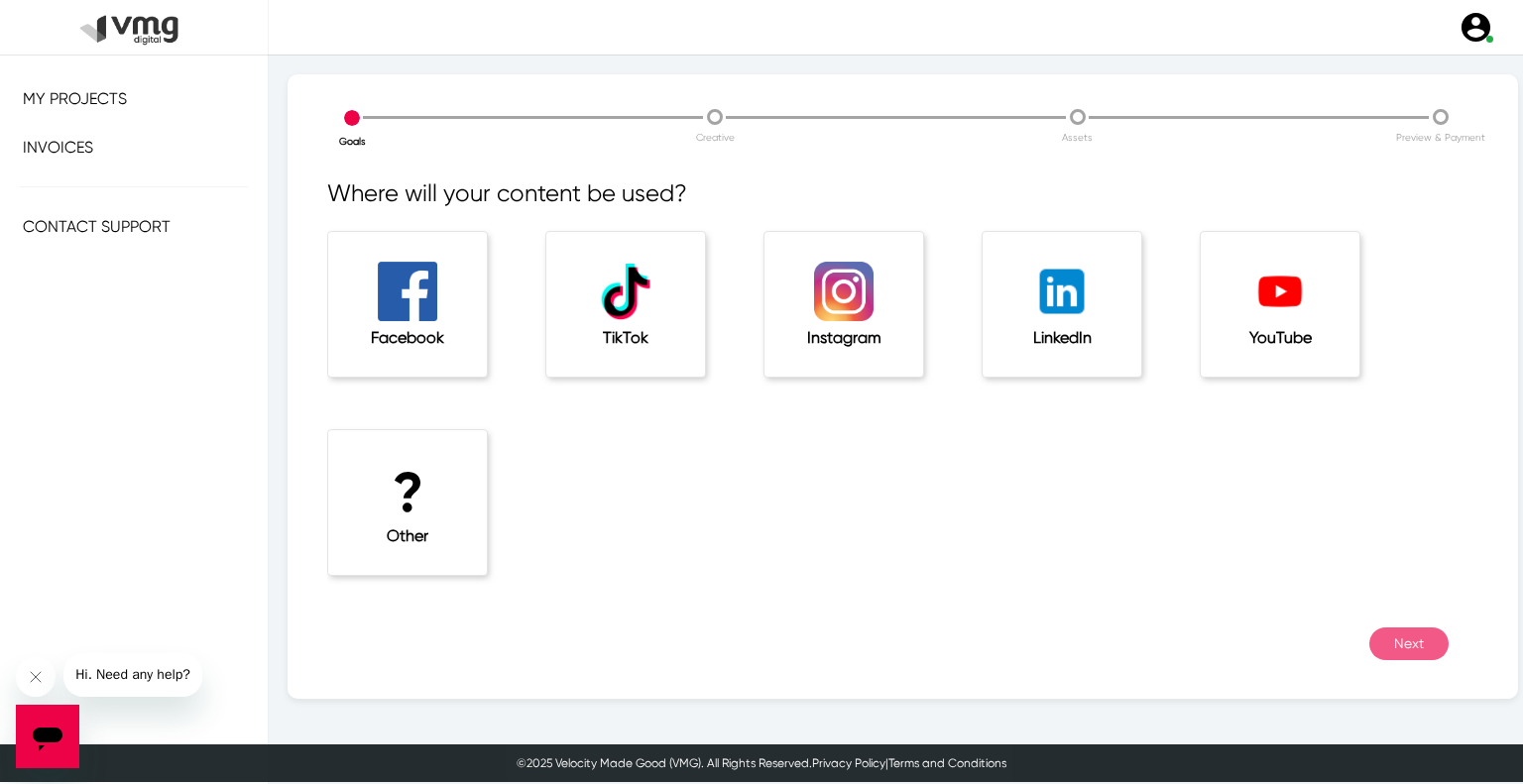 click on "?  Other" 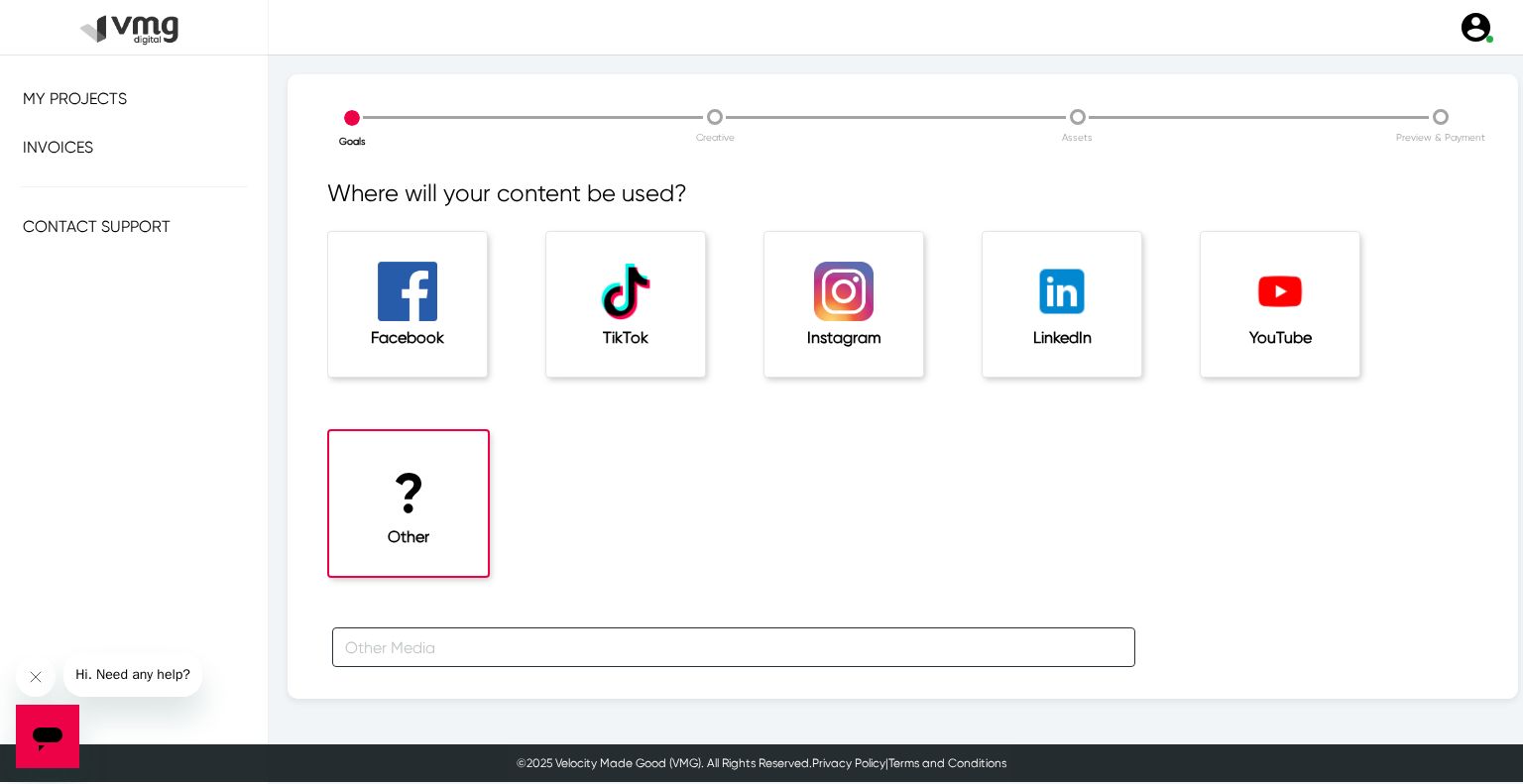 click 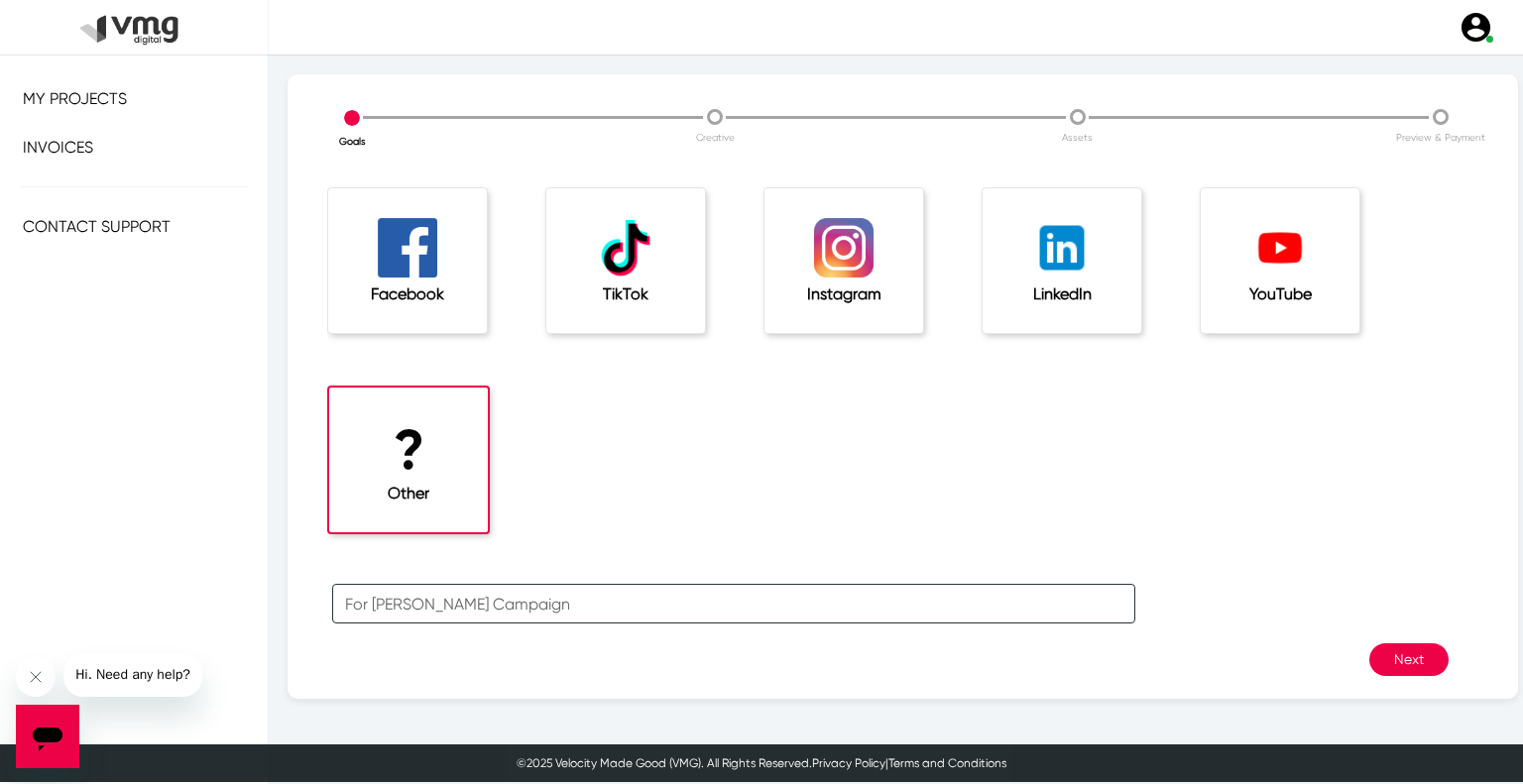 scroll, scrollTop: 65, scrollLeft: 0, axis: vertical 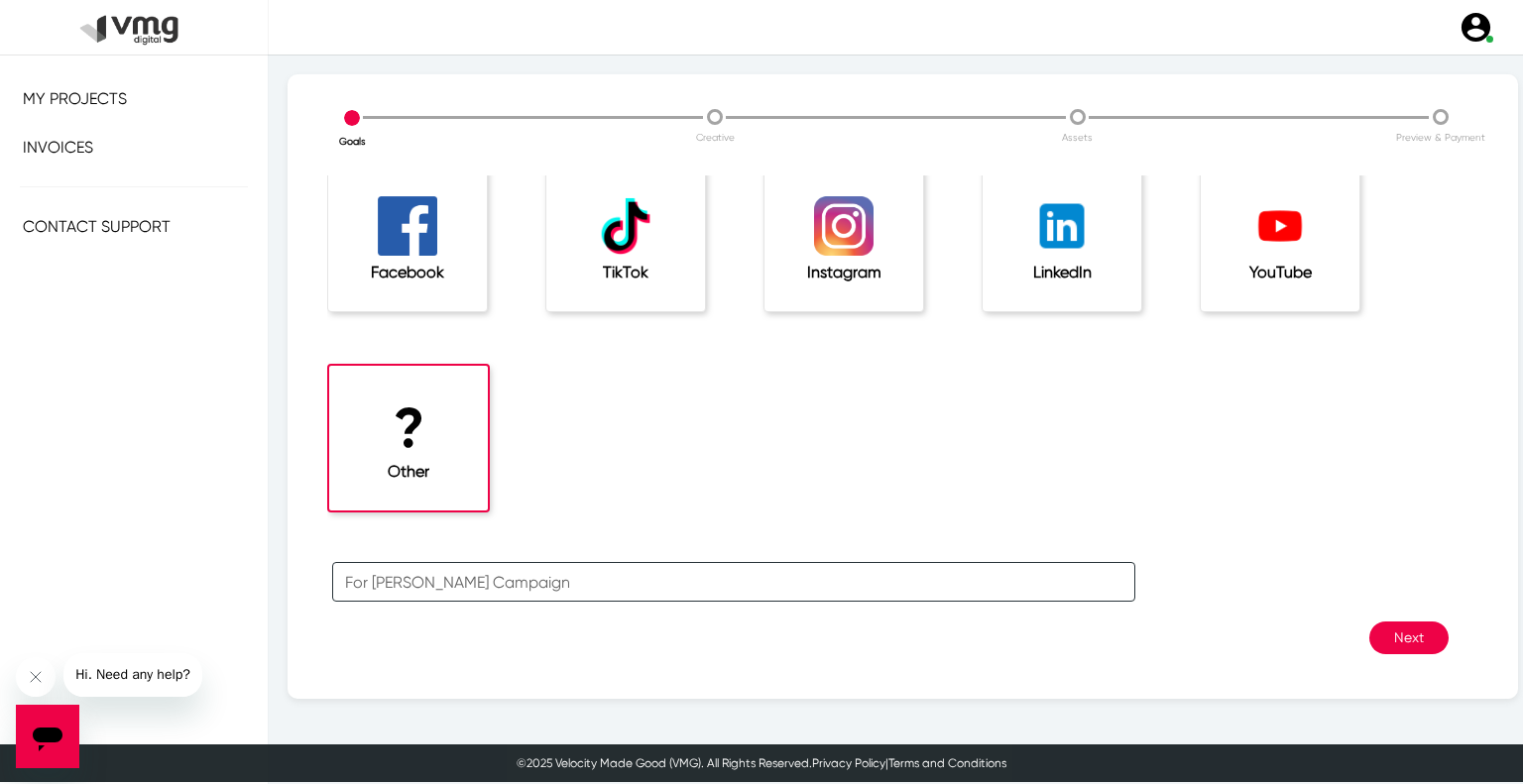 type on "For [PERSON_NAME] Campaign" 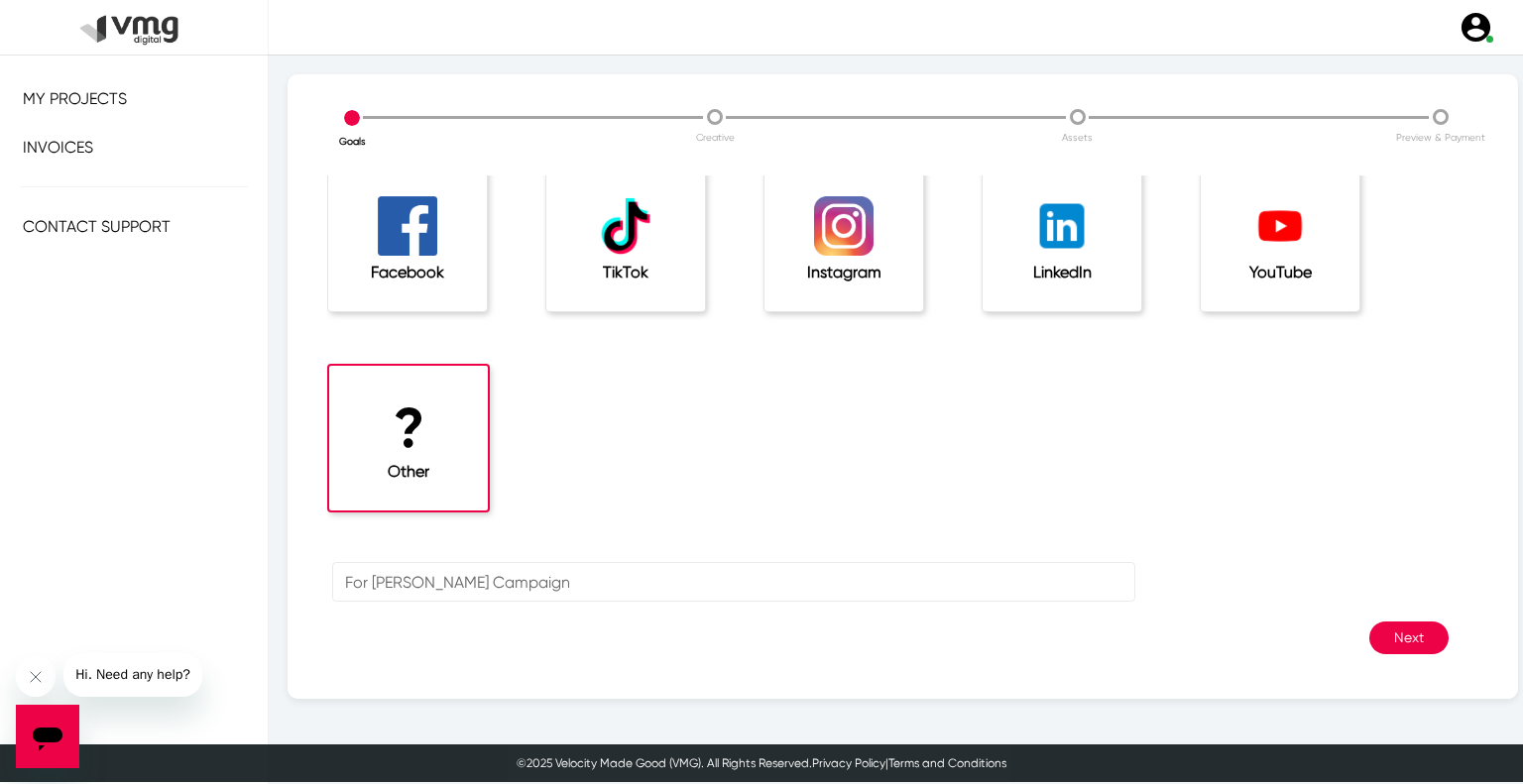 click on "Next" 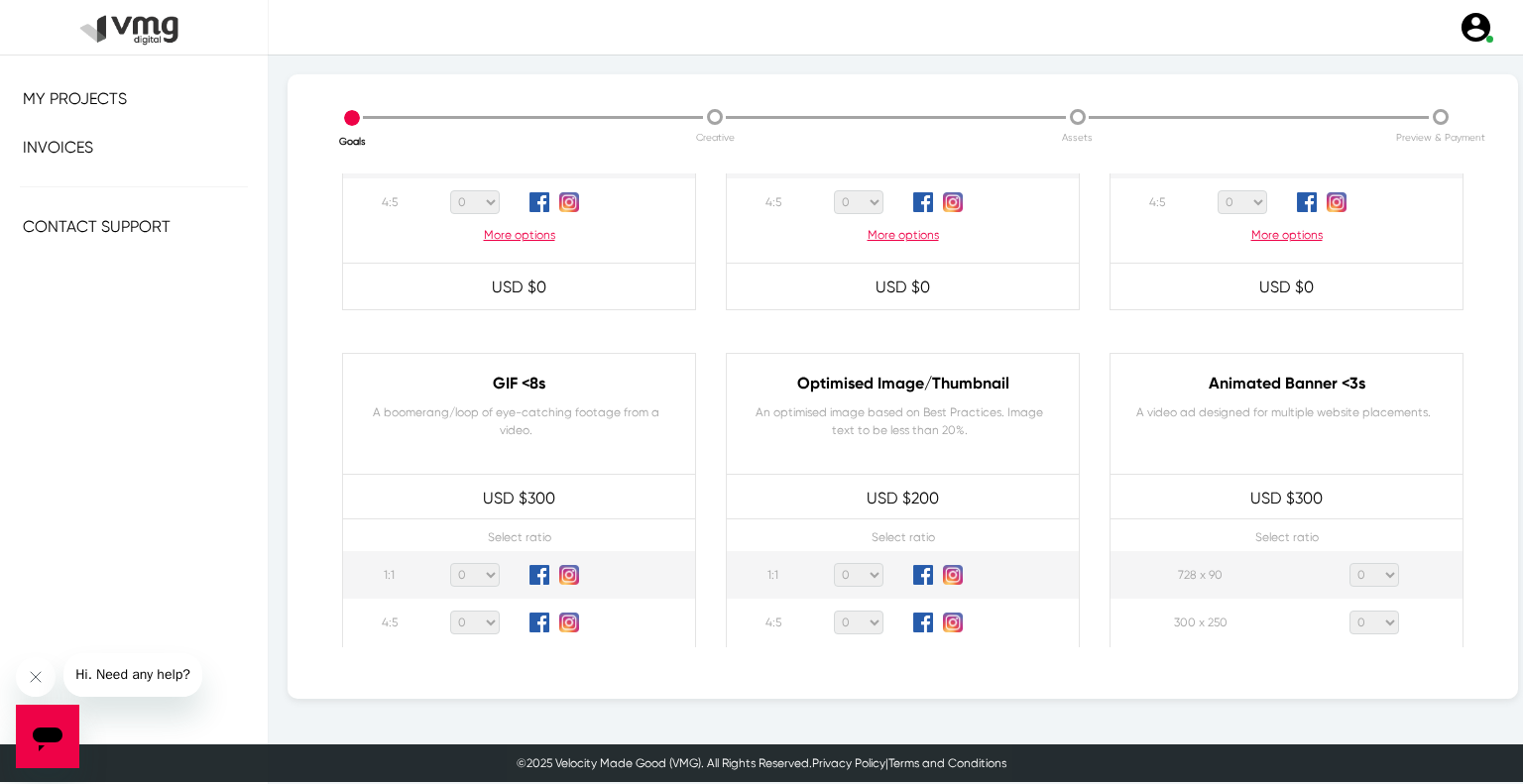 scroll, scrollTop: 991, scrollLeft: 0, axis: vertical 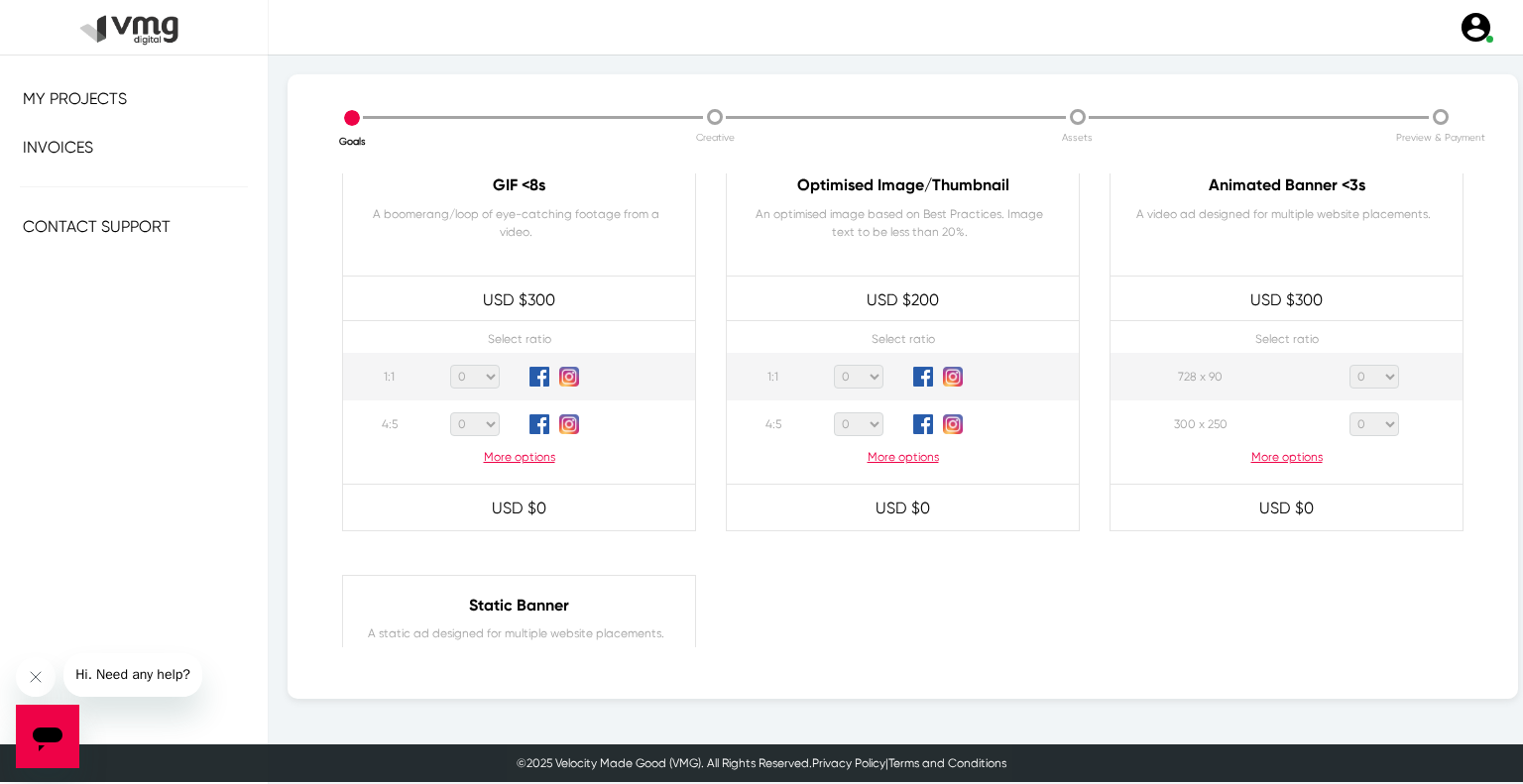click on "More options" 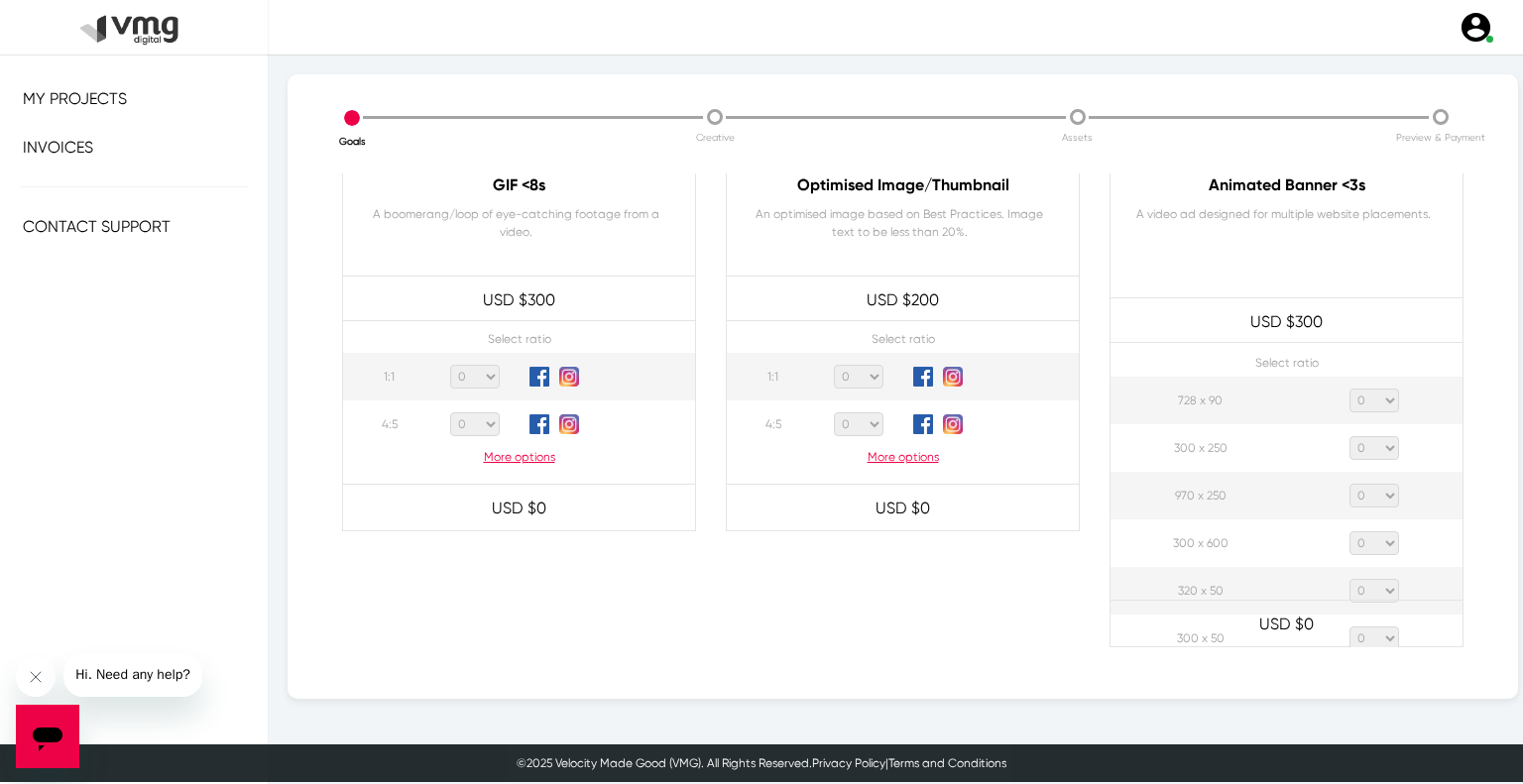 click on "0 1 2 3 4 5 6 7 8 9 10 11 12 13 14 15 16 17 18 19 20" 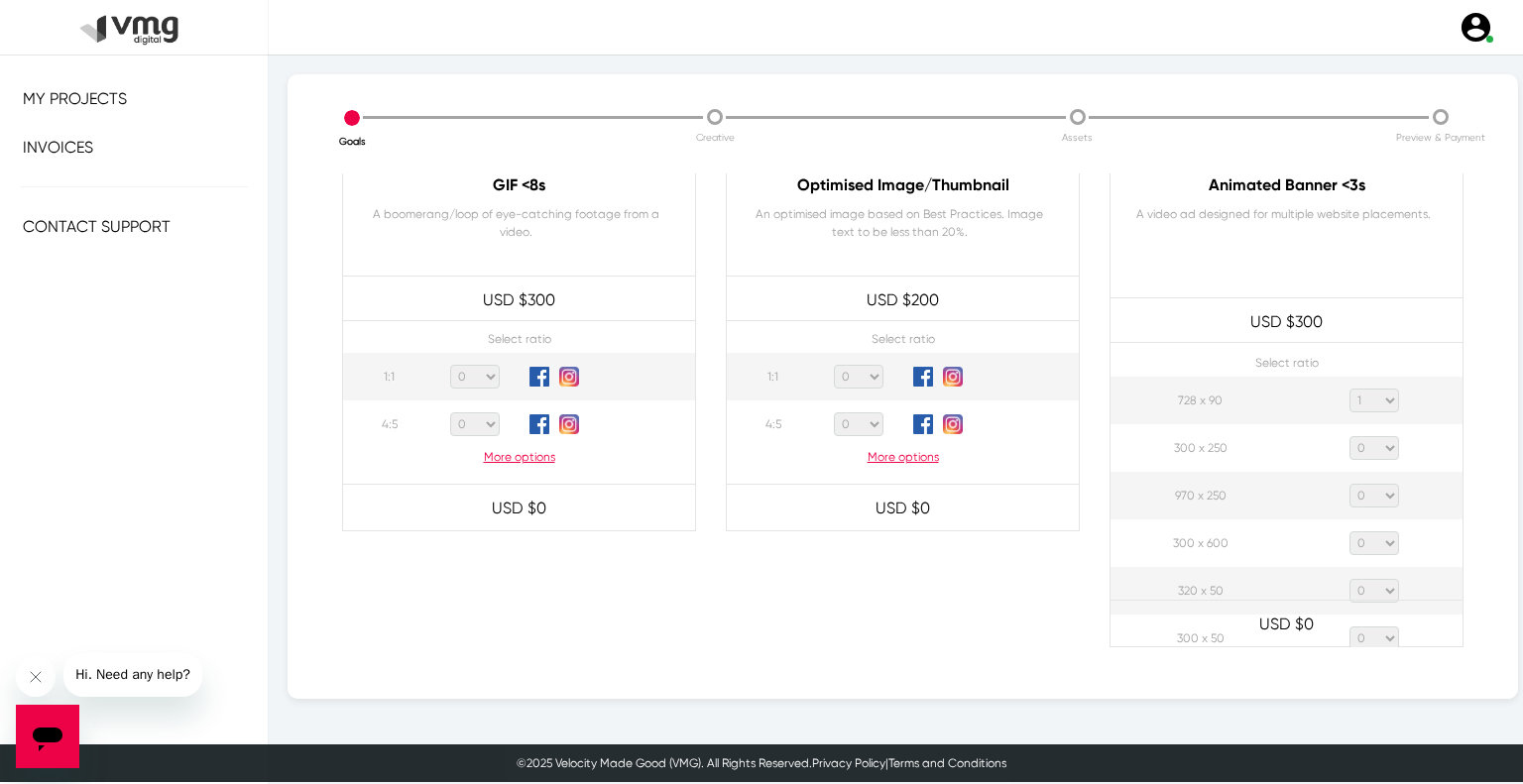 click on "0 1 2 3 4 5 6 7 8 9 10 11 12 13 14 15 16 17 18 19 20" 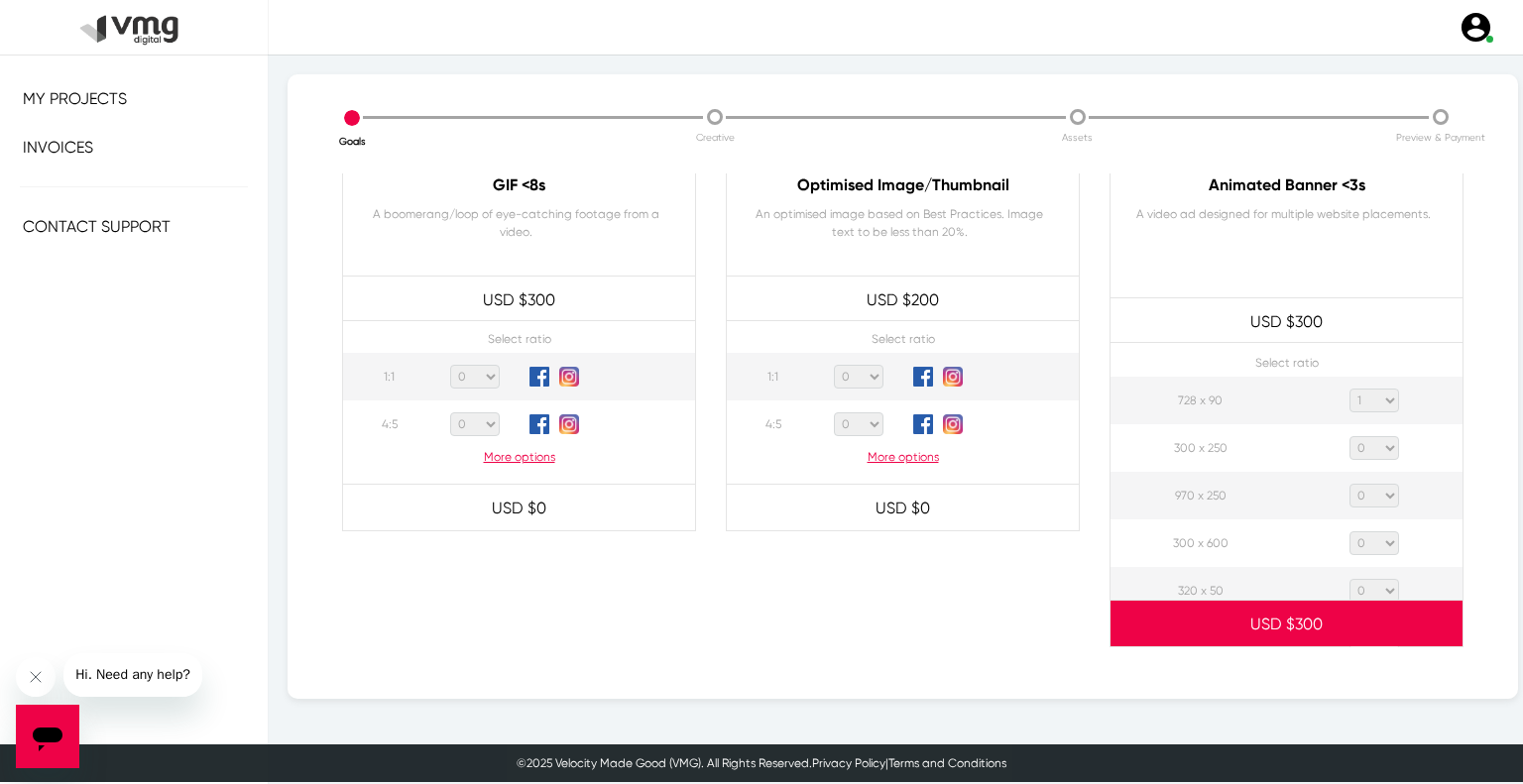click on "0 1 2 3 4 5 6 7 8 9 10 11 12 13 14 15 16 17 18 19 20" 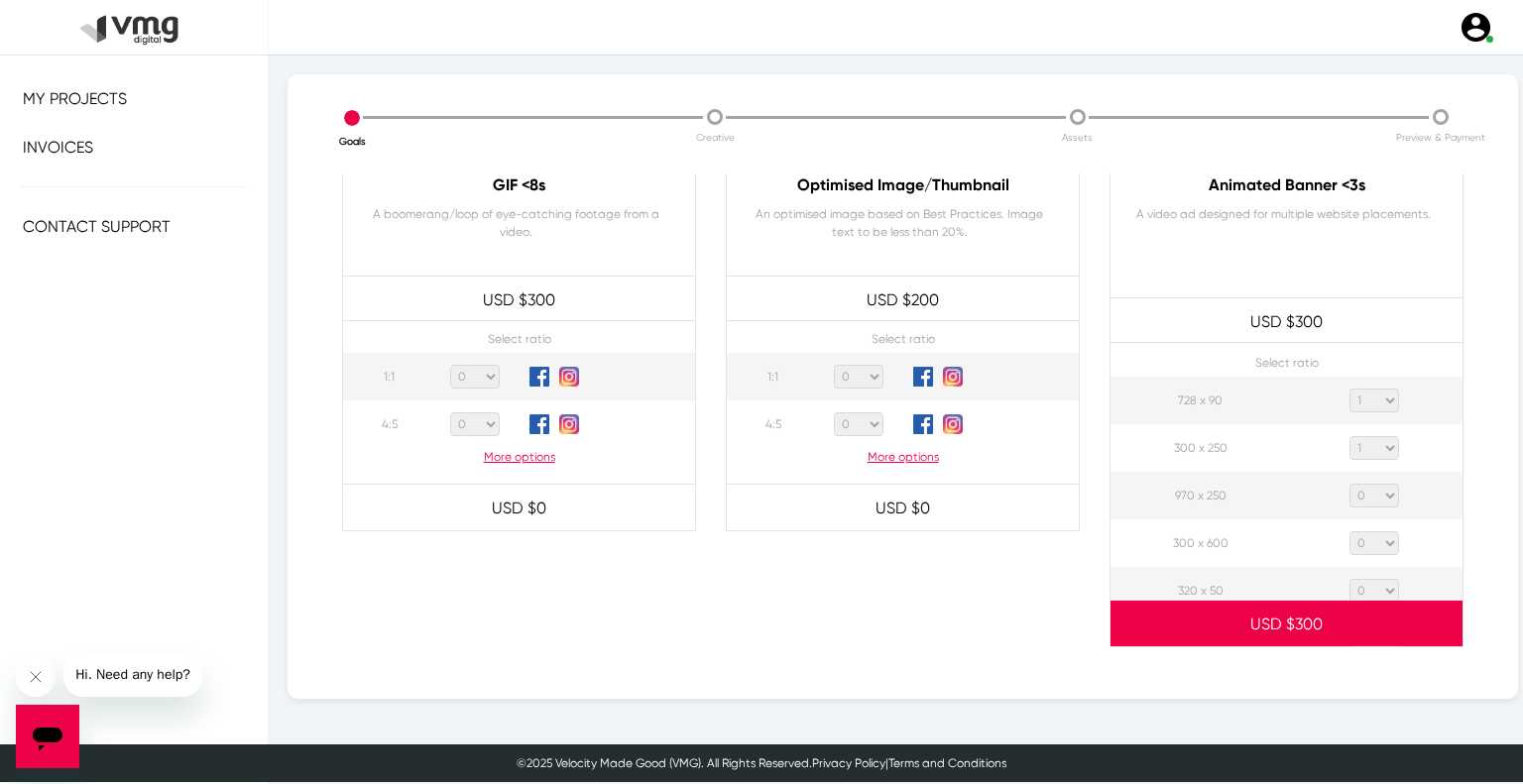 click on "0 1 2 3 4 5 6 7 8 9 10 11 12 13 14 15 16 17 18 19 20" 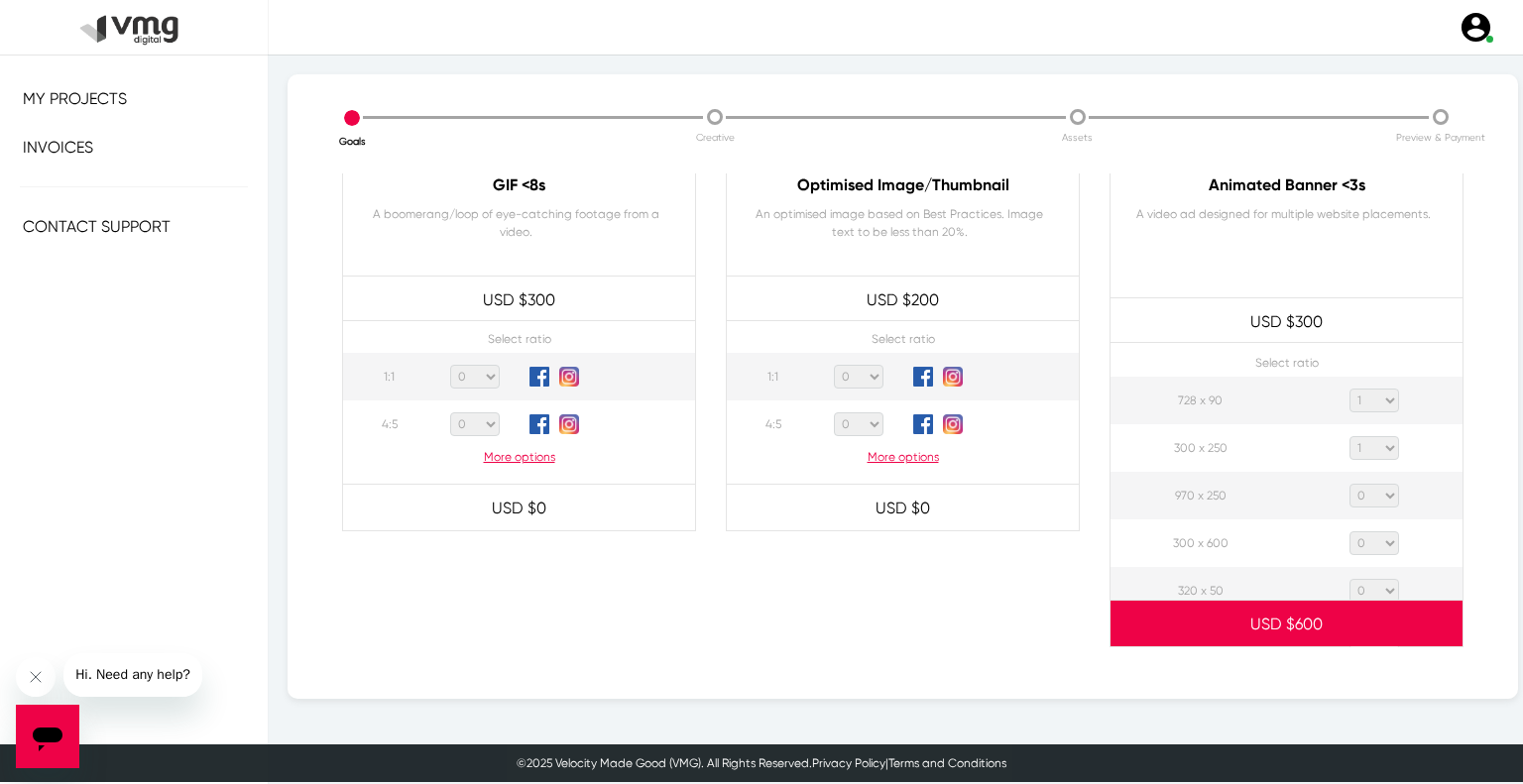 click on "0 1 2 3 4 5 6 7 8 9 10 11 12 13 14 15 16 17 18 19 20" 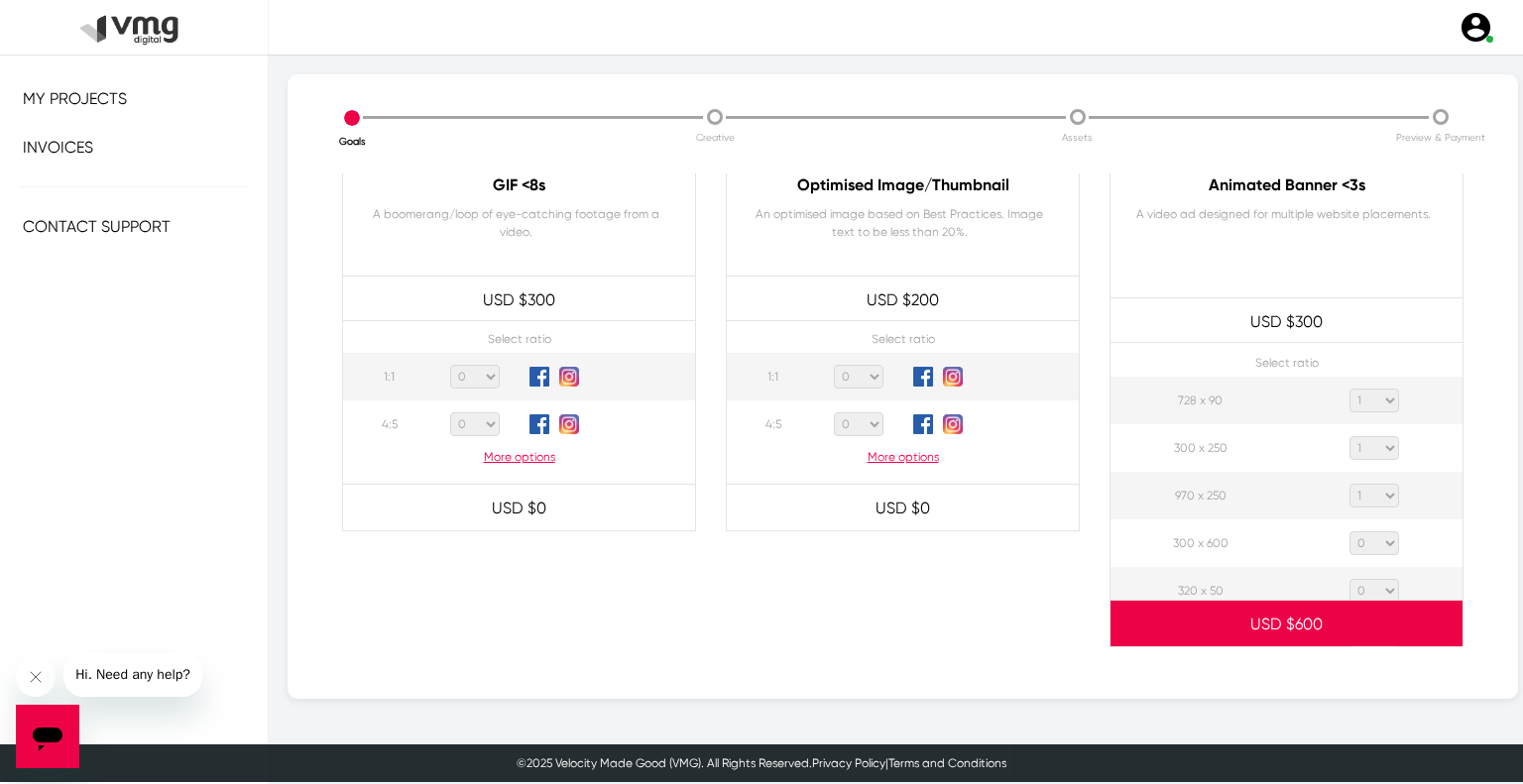 click on "0 1 2 3 4 5 6 7 8 9 10 11 12 13 14 15 16 17 18 19 20" 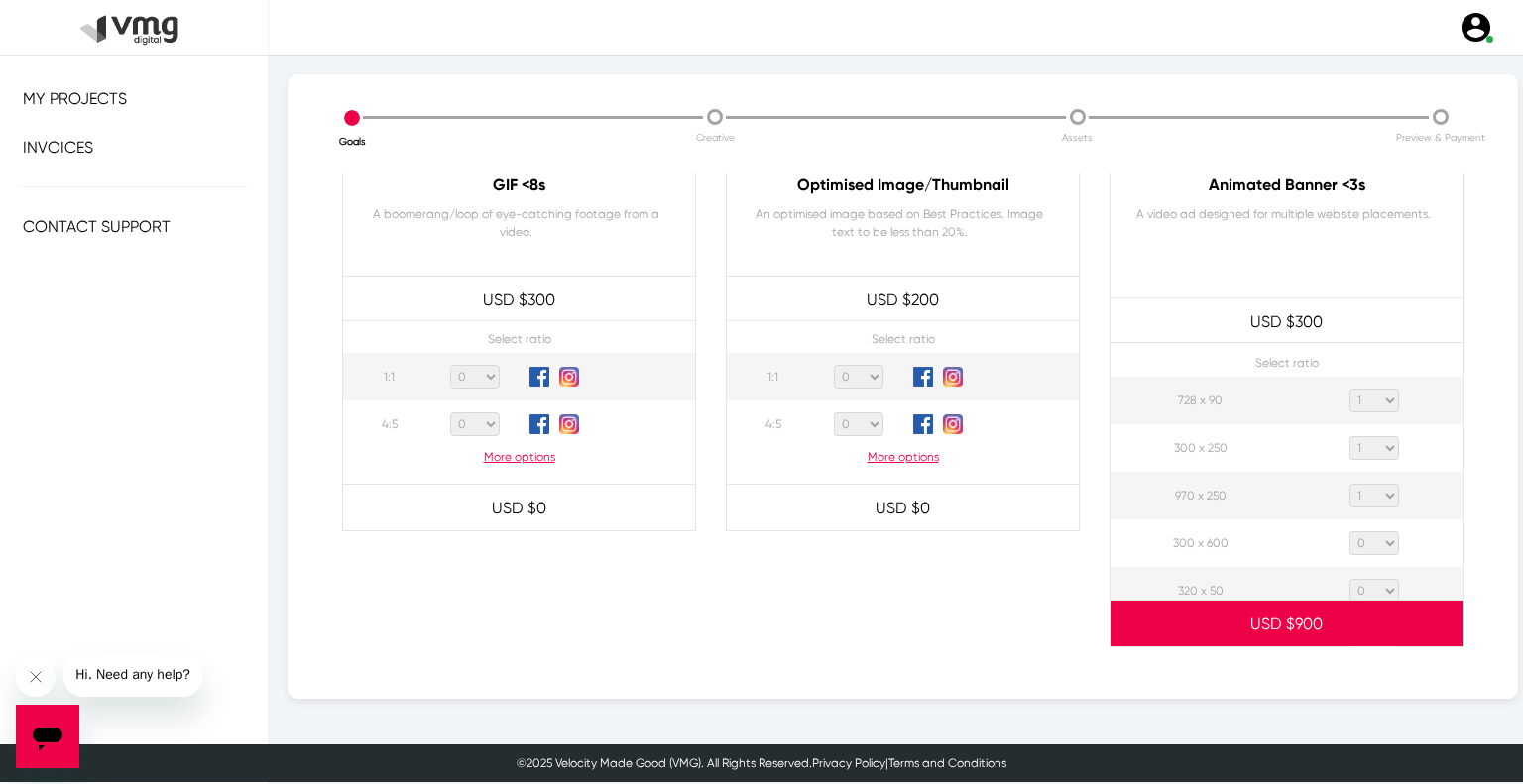 click on "0 1 2 3 4 5 6 7 8 9 10 11 12 13 14 15 16 17 18 19 20" 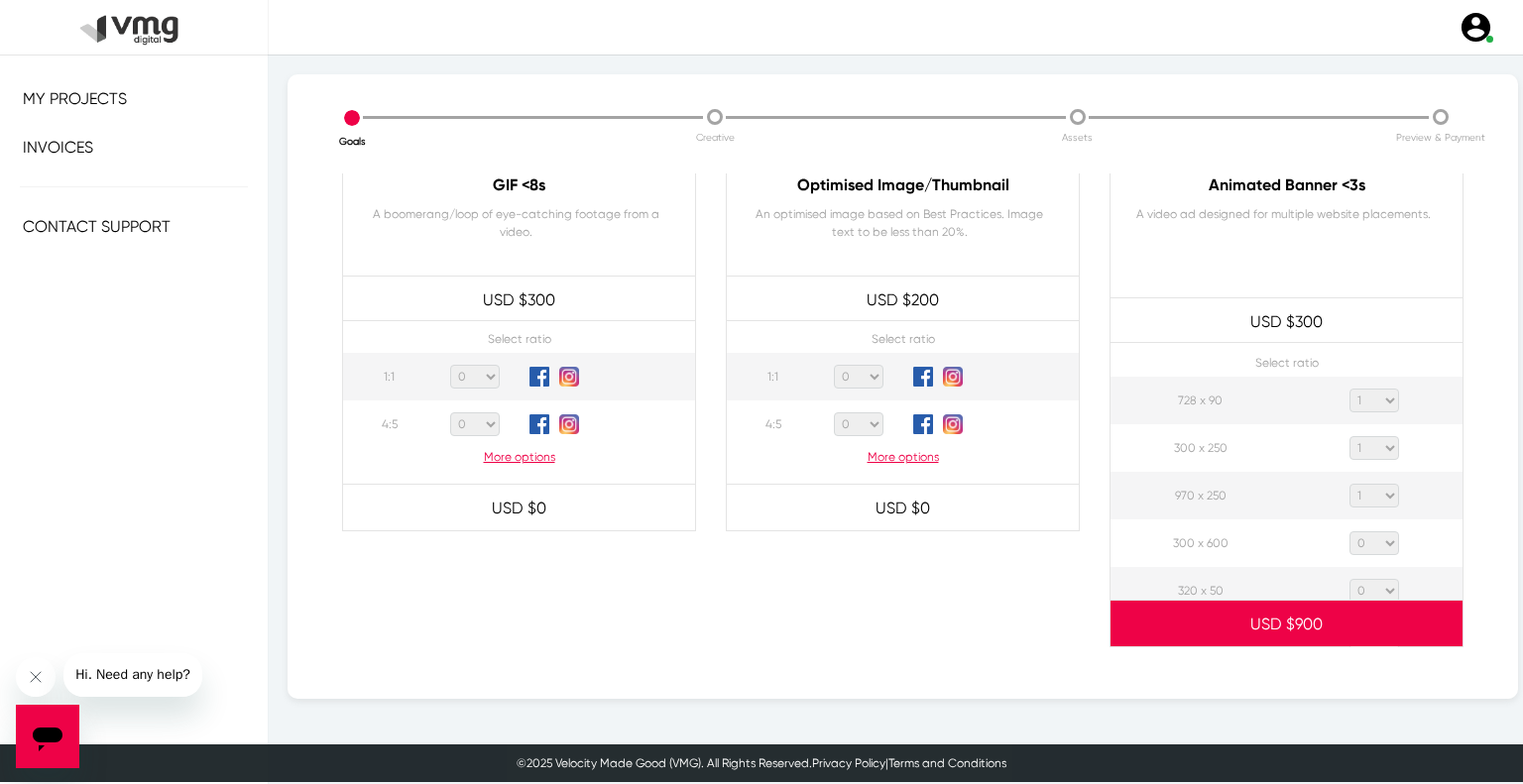 select on "1" 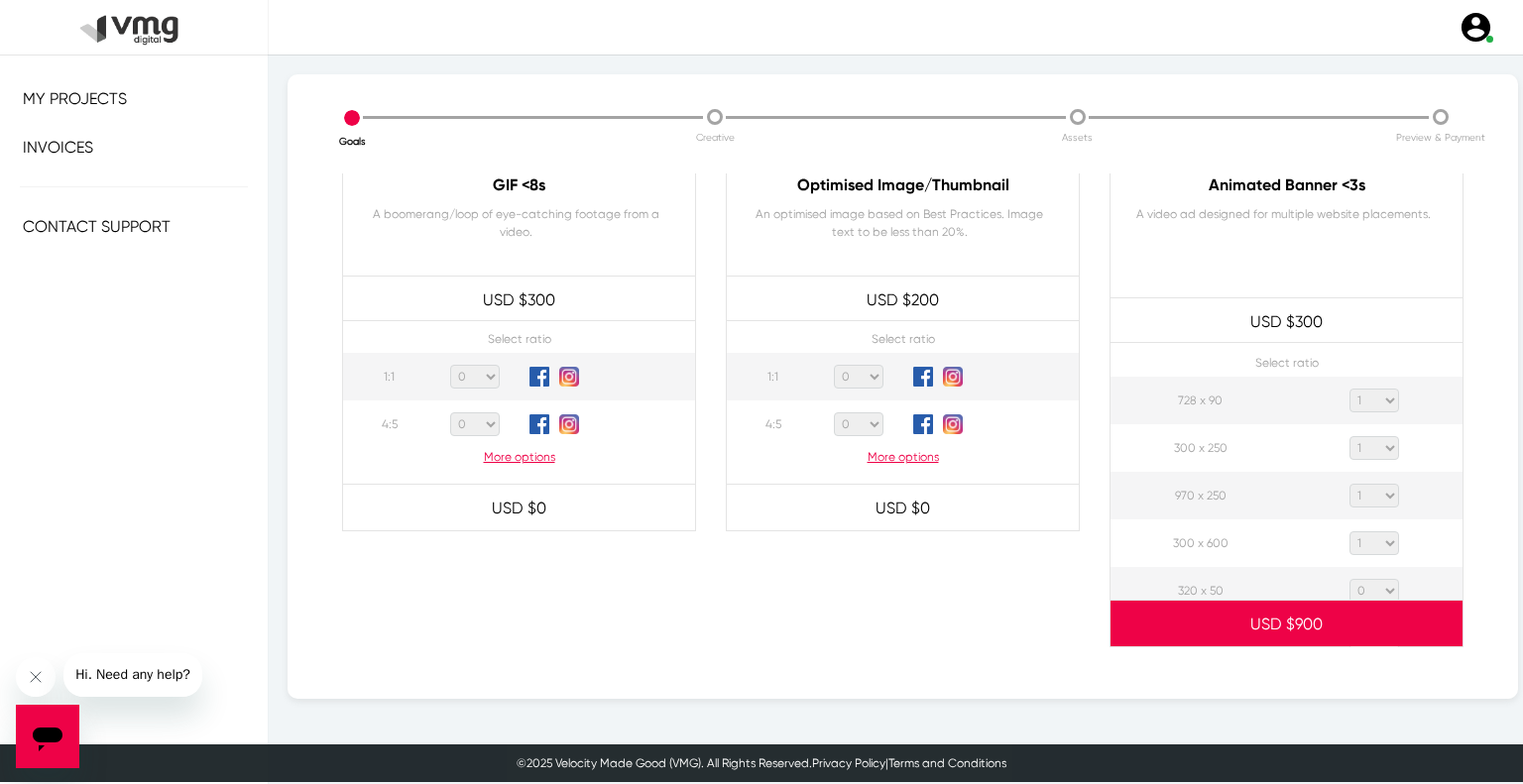 click on "0 1 2 3 4 5 6 7 8 9 10 11 12 13 14 15 16 17 18 19 20" 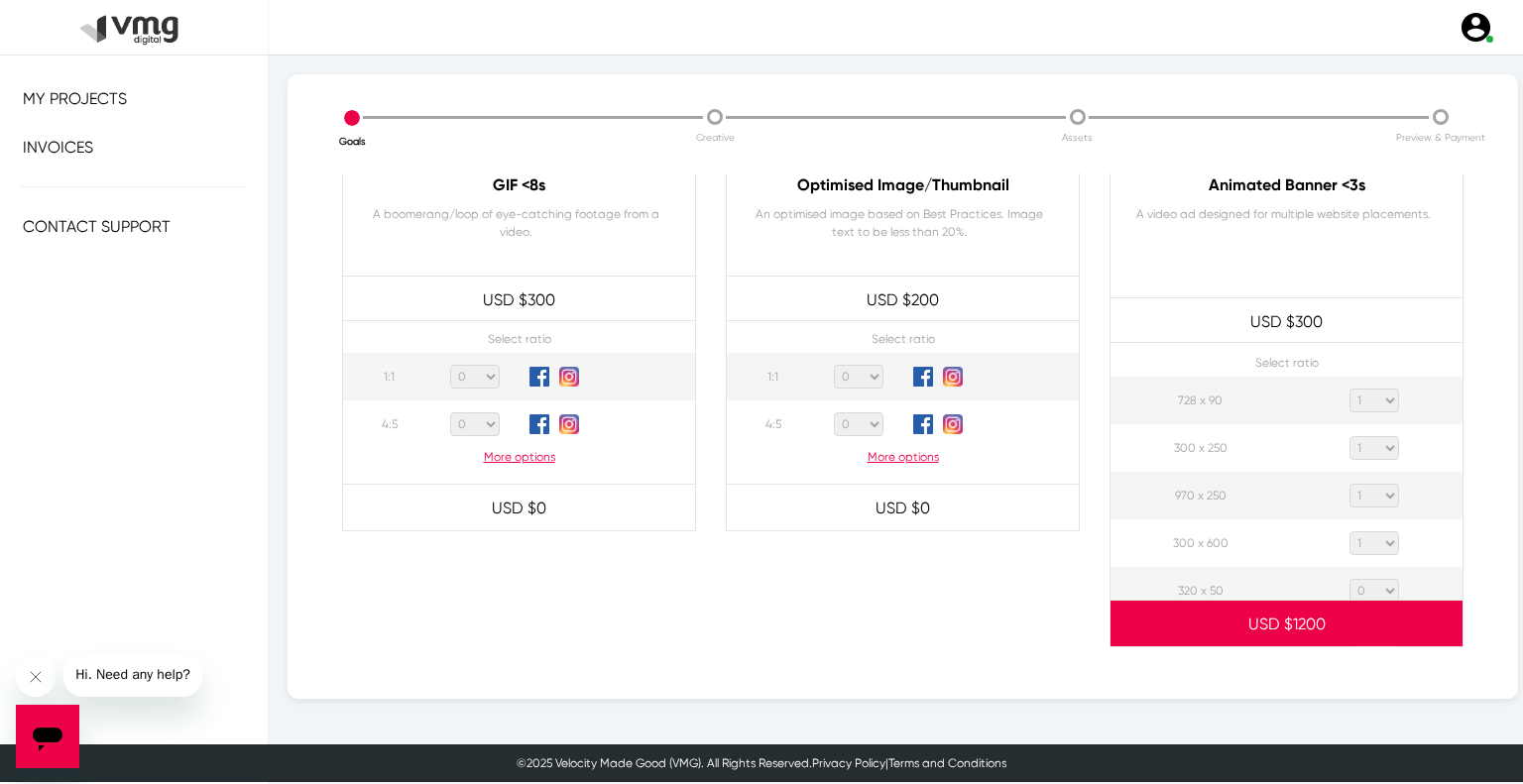 click on "0 1 2 3 4 5 6 7 8 9 10 11 12 13 14 15 16 17 18 19 20" 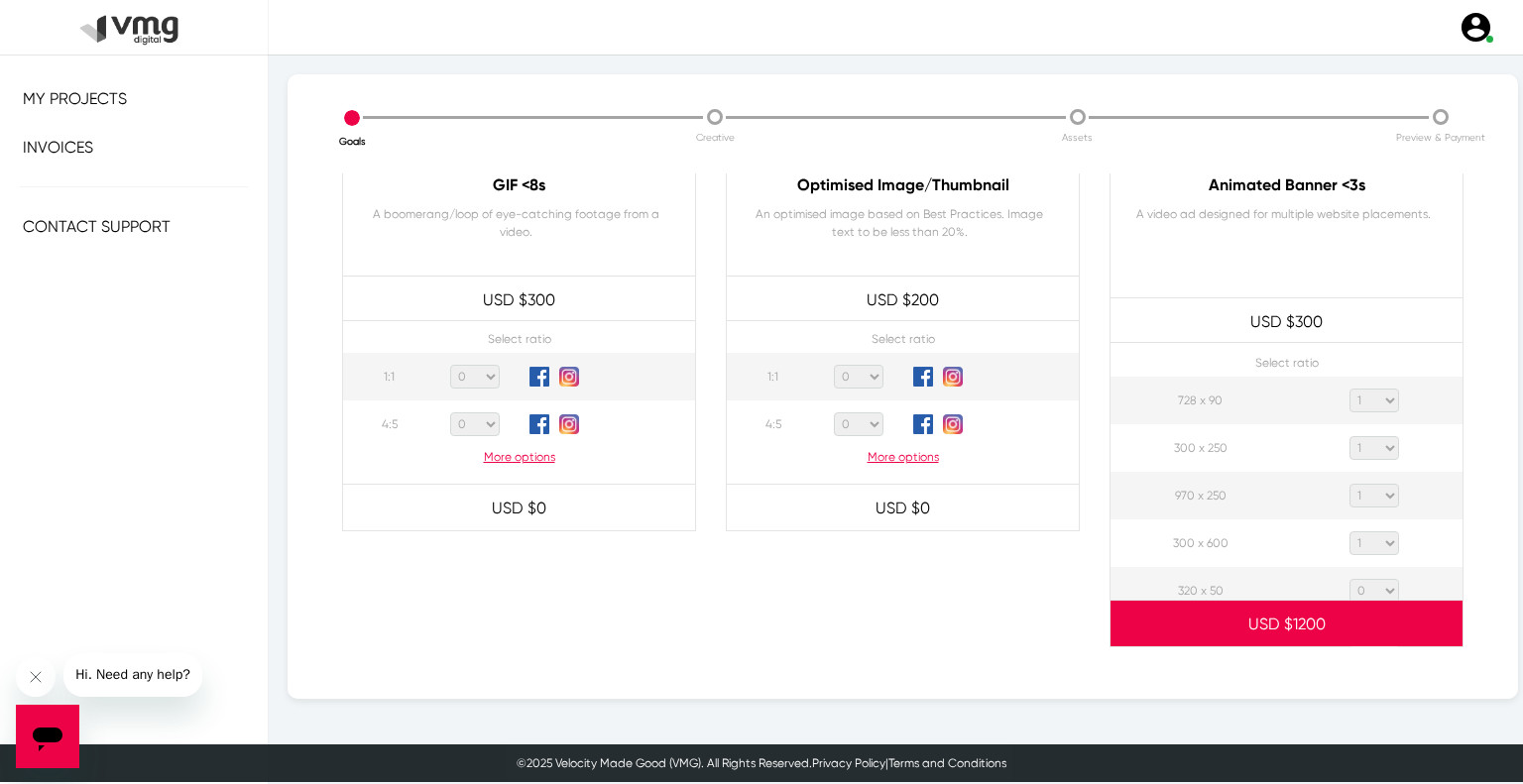 select on "1" 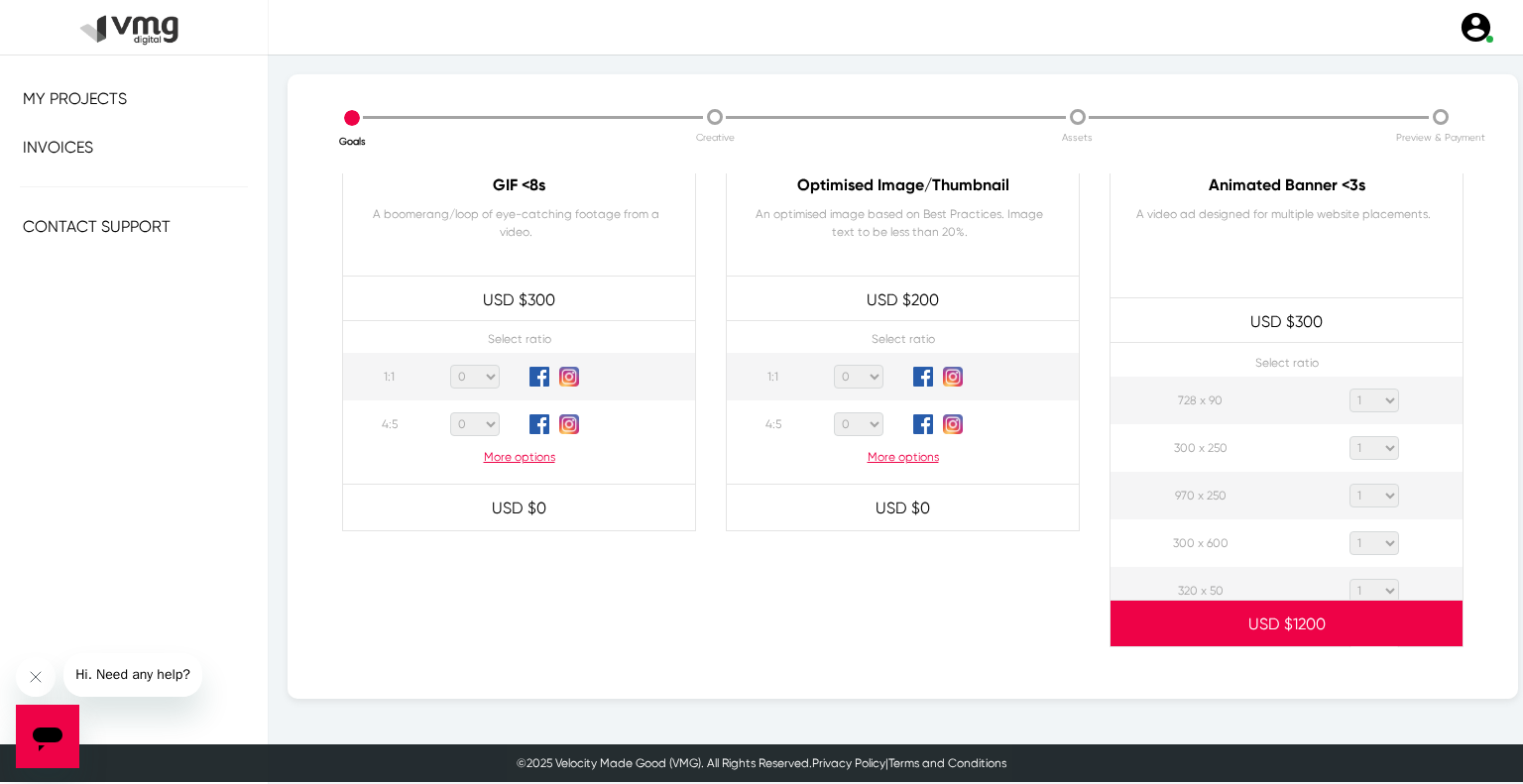 click on "0 1 2 3 4 5 6 7 8 9 10 11 12 13 14 15 16 17 18 19 20" 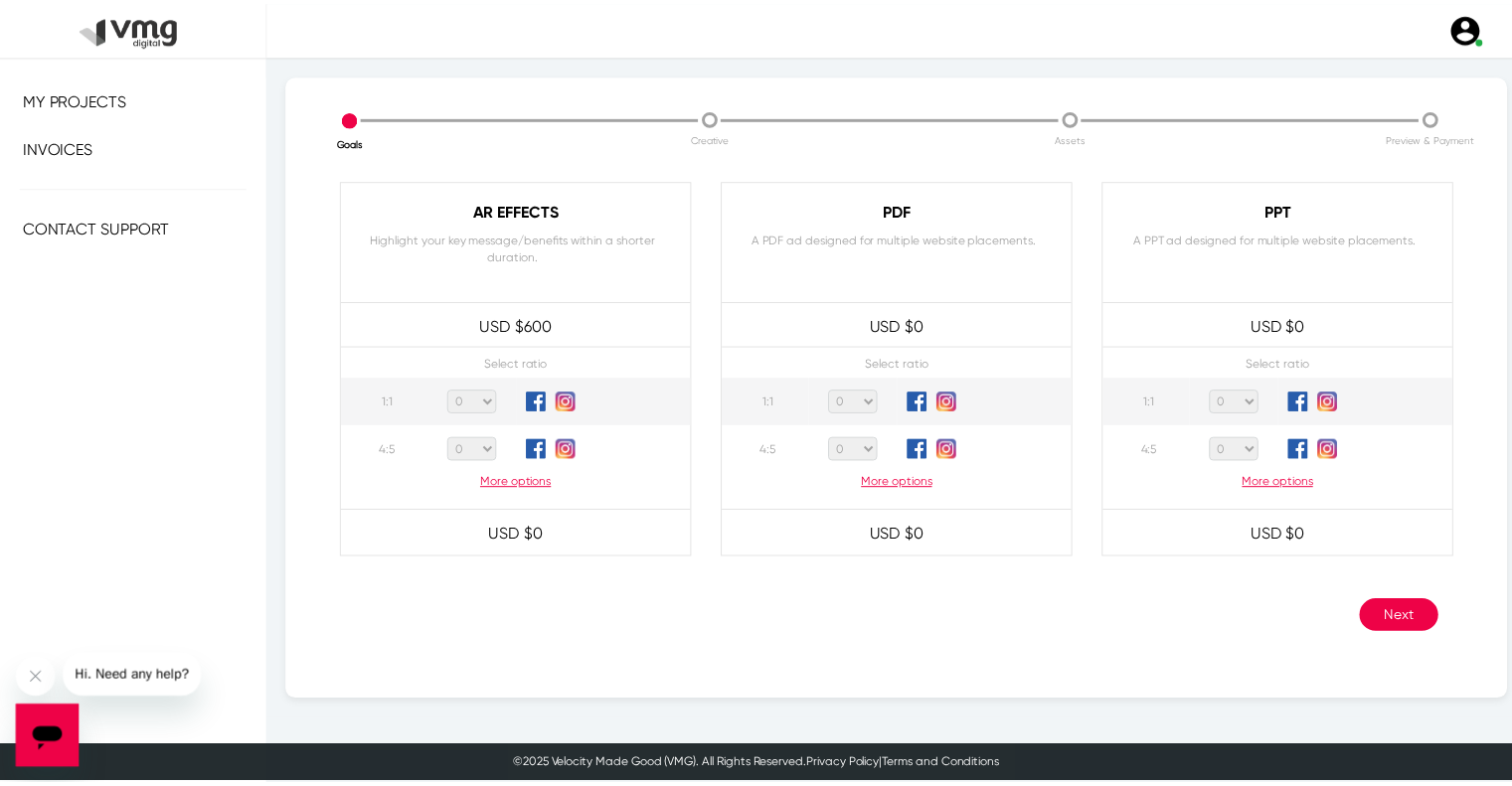 scroll, scrollTop: 1917, scrollLeft: 0, axis: vertical 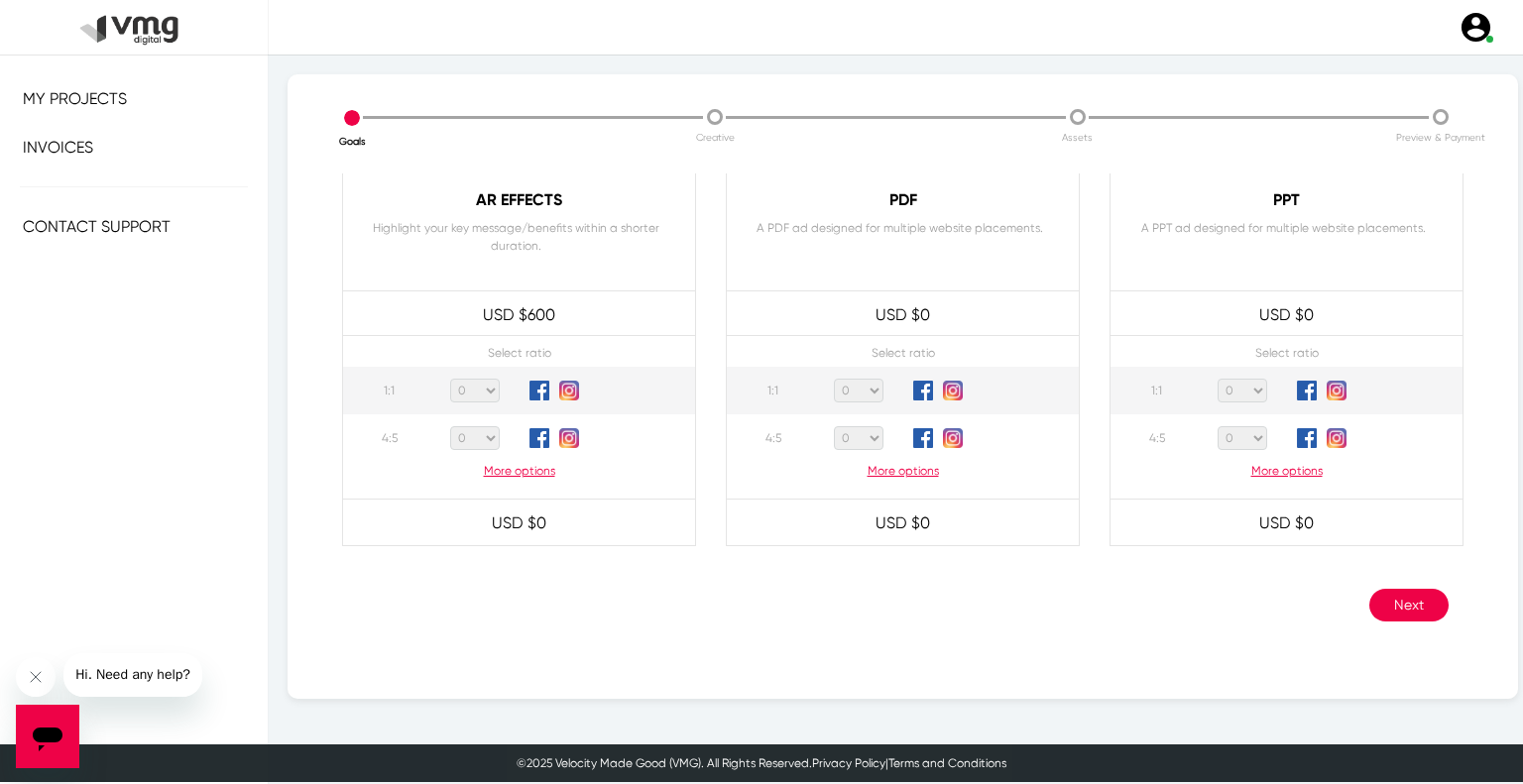 click on "Next" 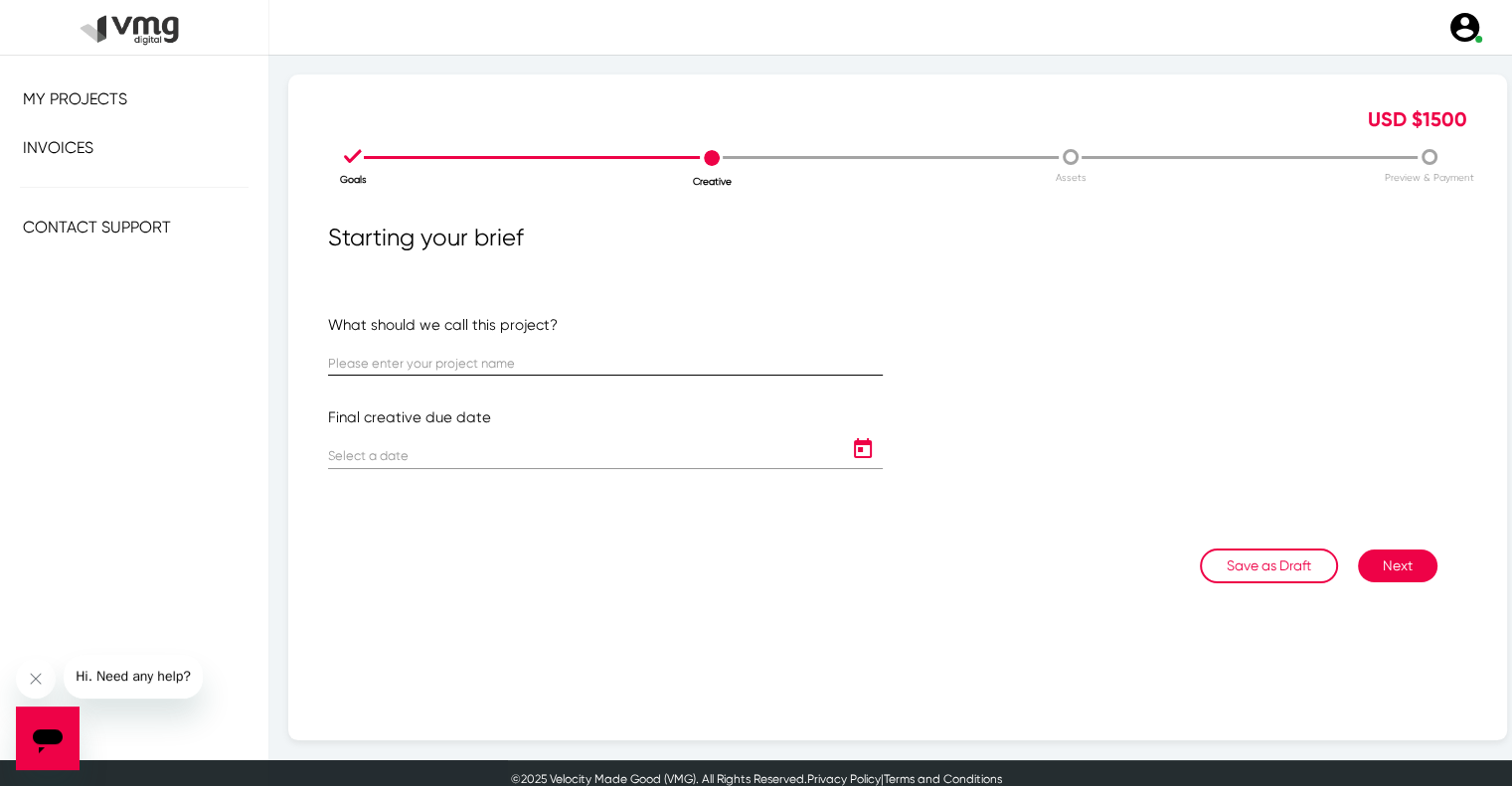 click 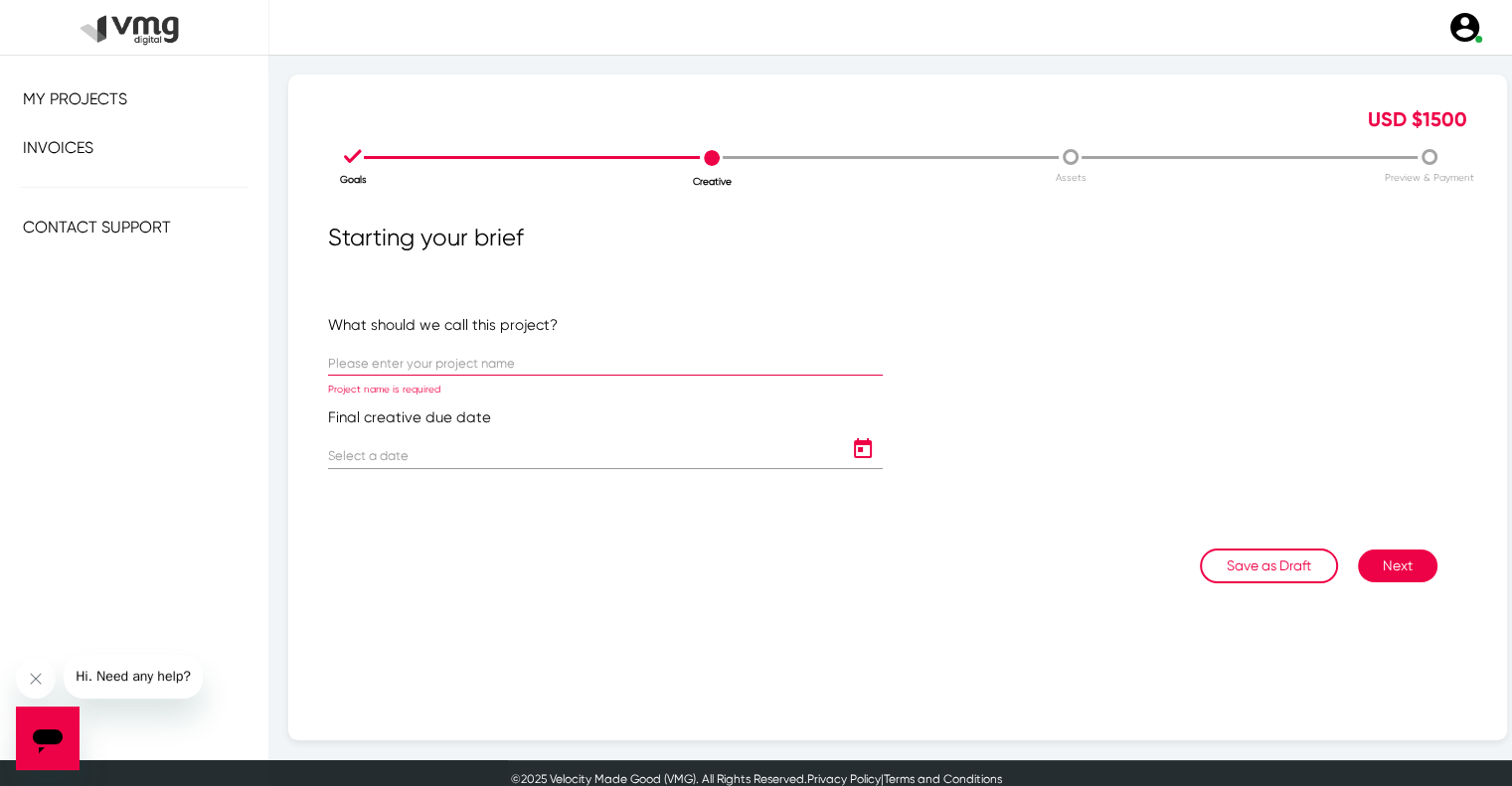 paste on "US [PERSON_NAME]: [PERSON_NAME] [DATE] Banner Template" 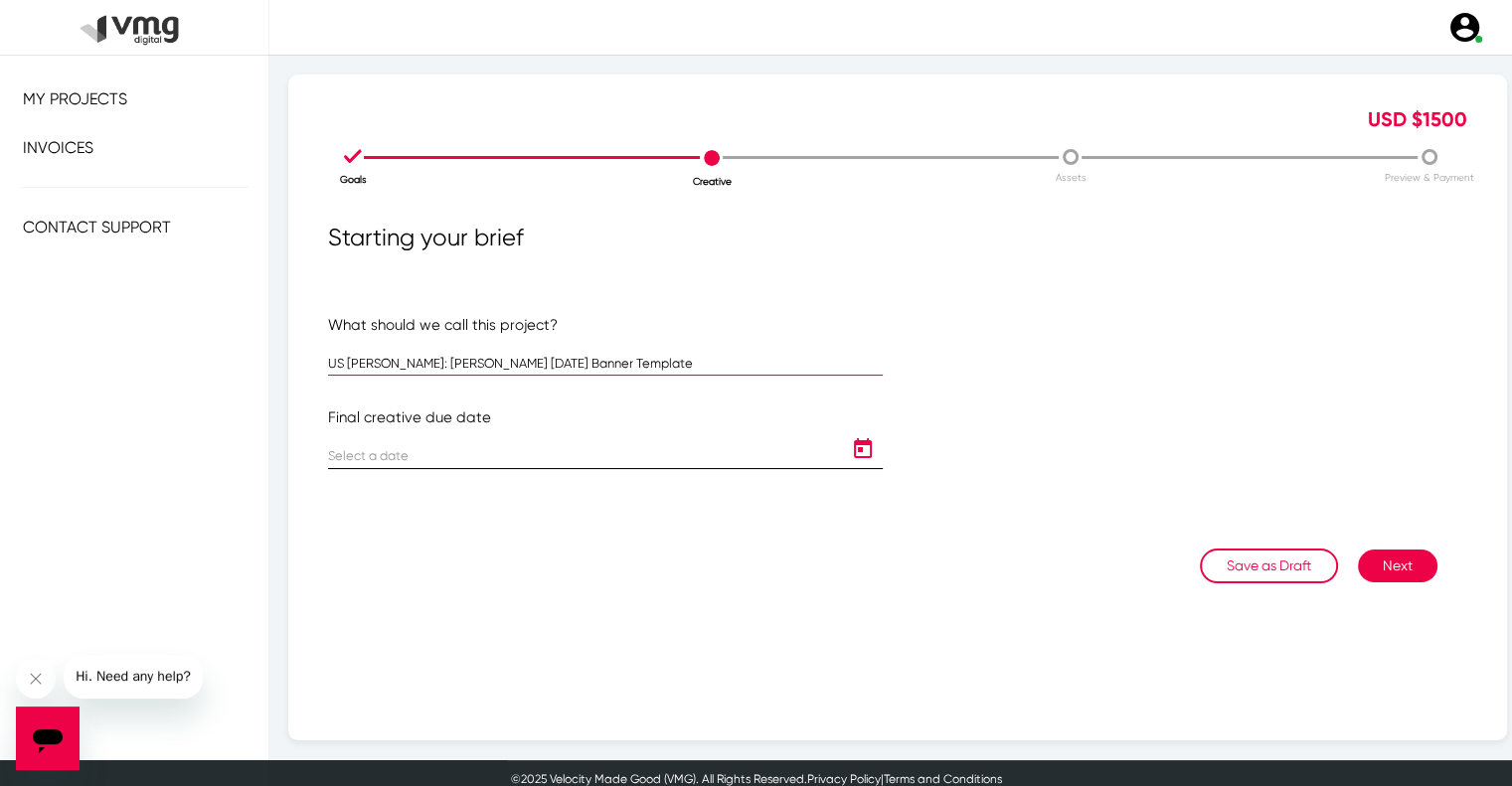 type on "US [PERSON_NAME]: [PERSON_NAME] [DATE] Banner Template" 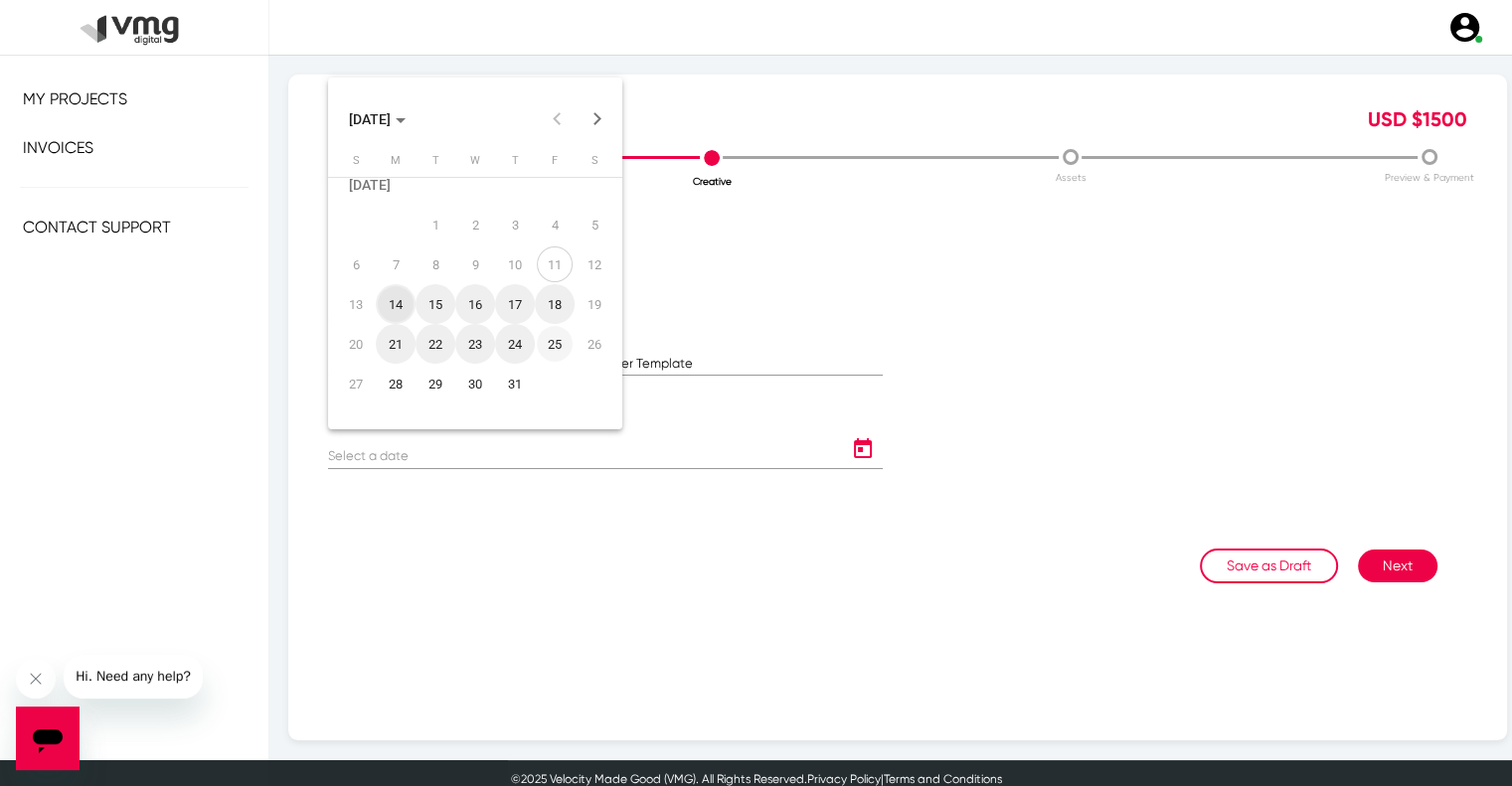 click on "25" at bounding box center [555, 344] 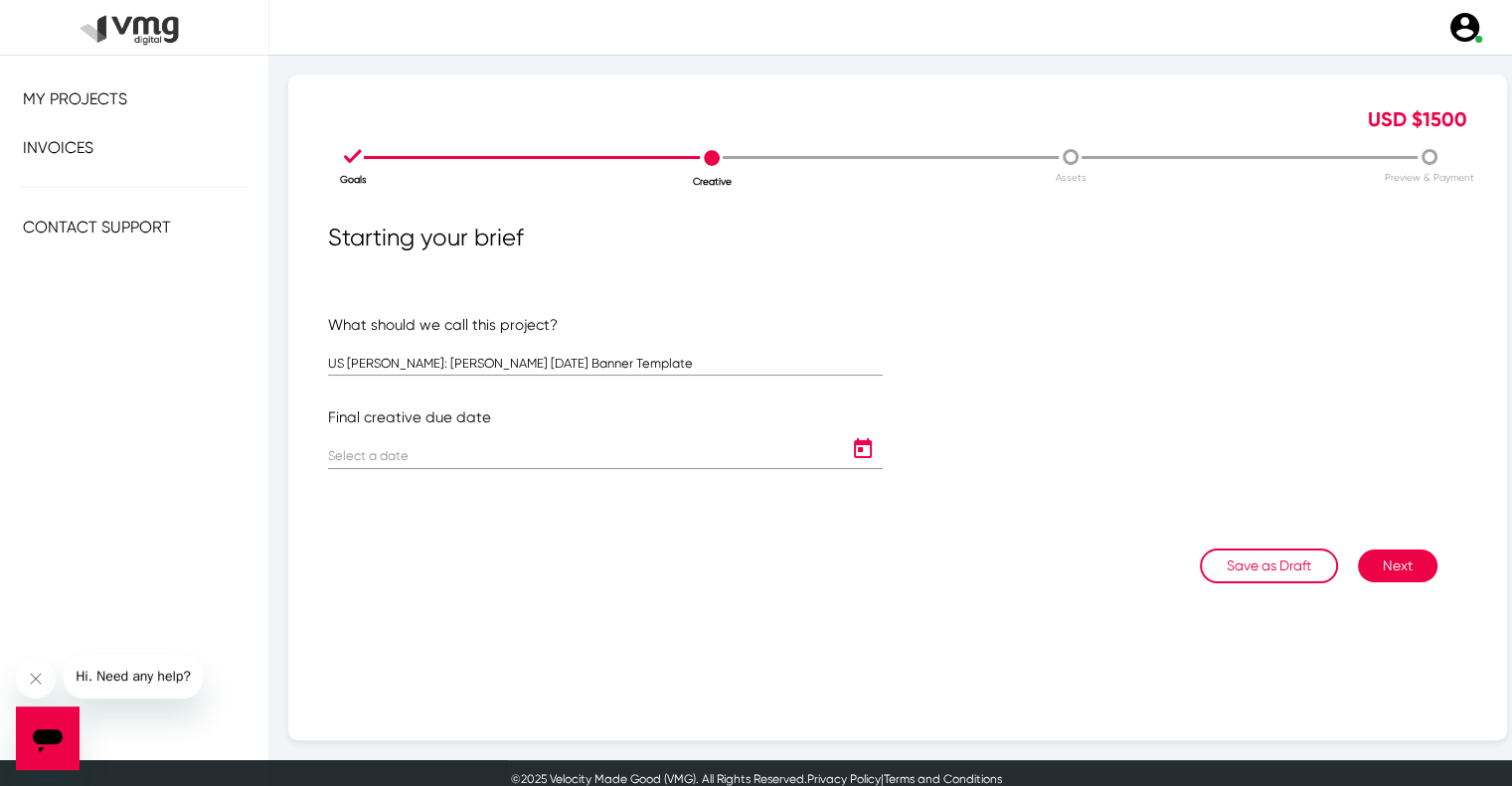 type on "[DATE]" 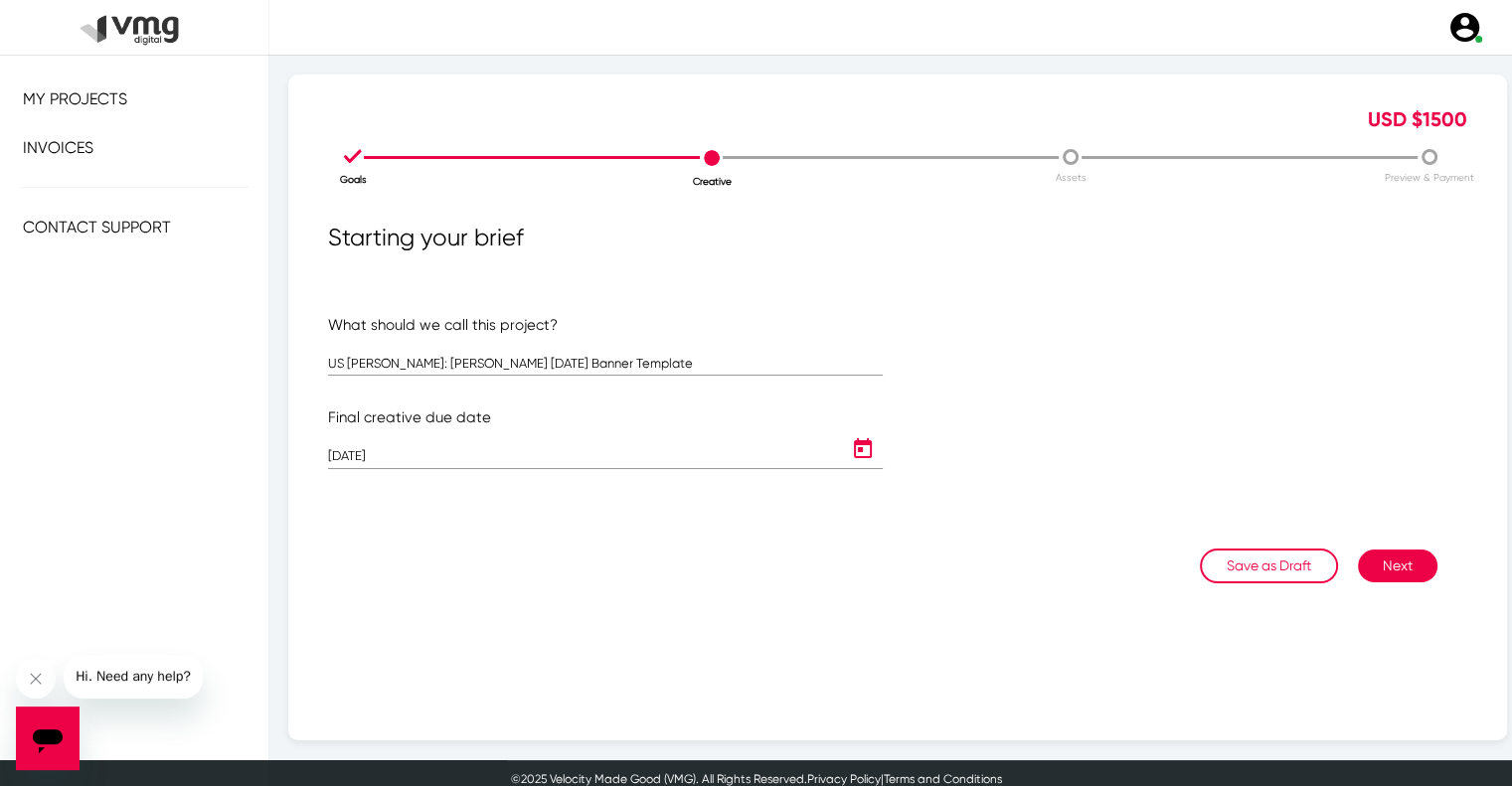click on "Next" 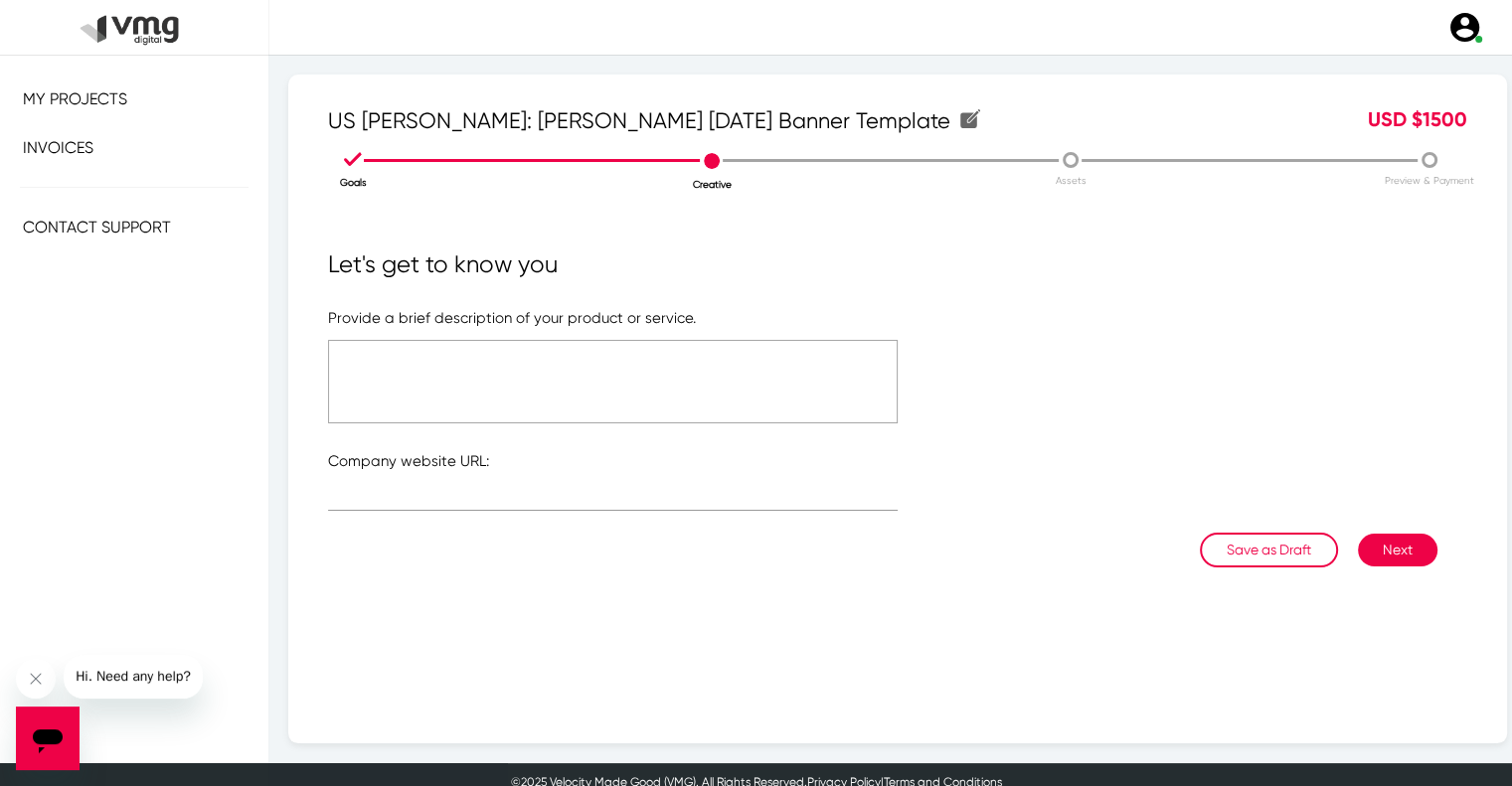 click 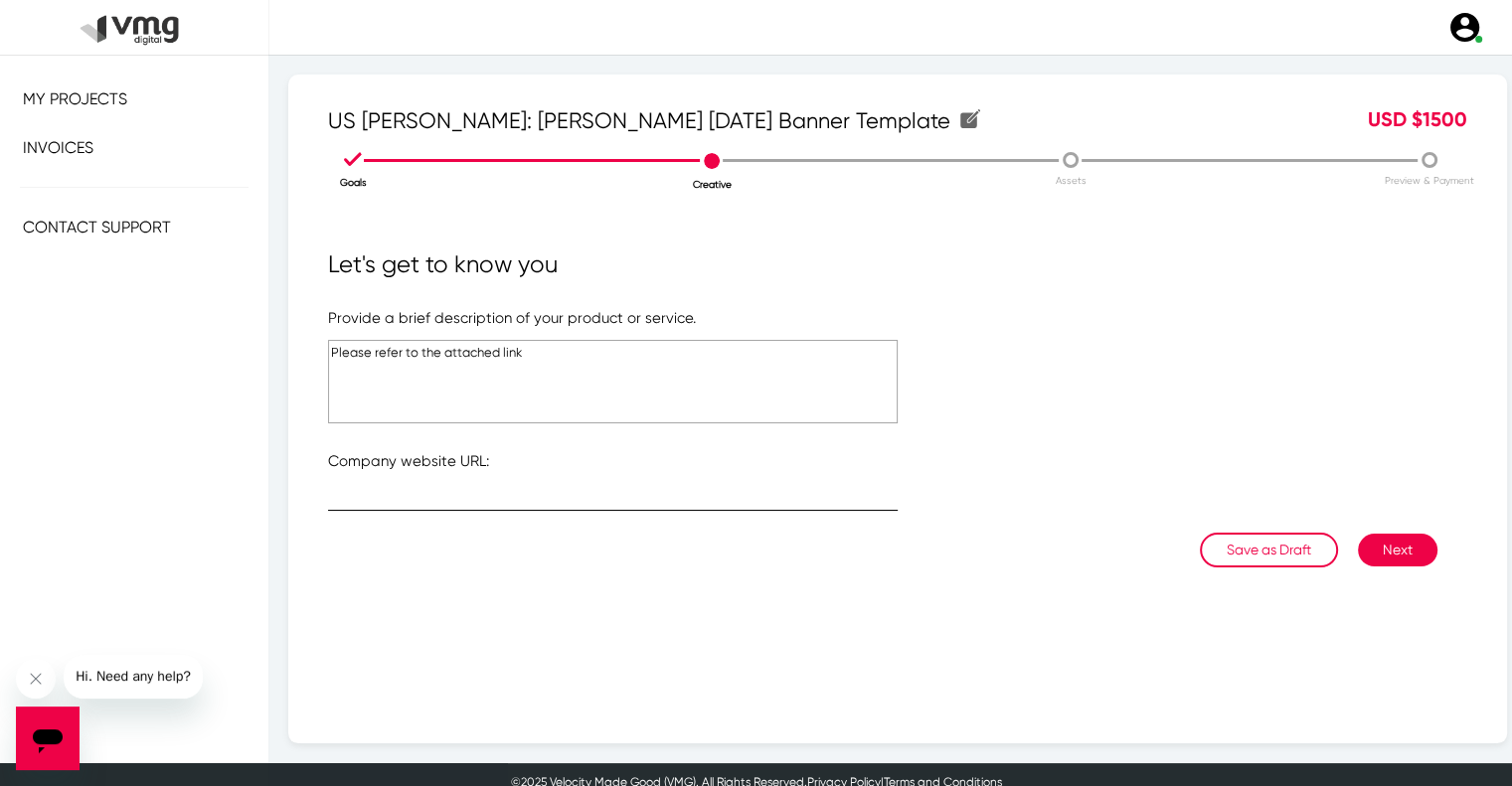 type on "Please refer to the attached link" 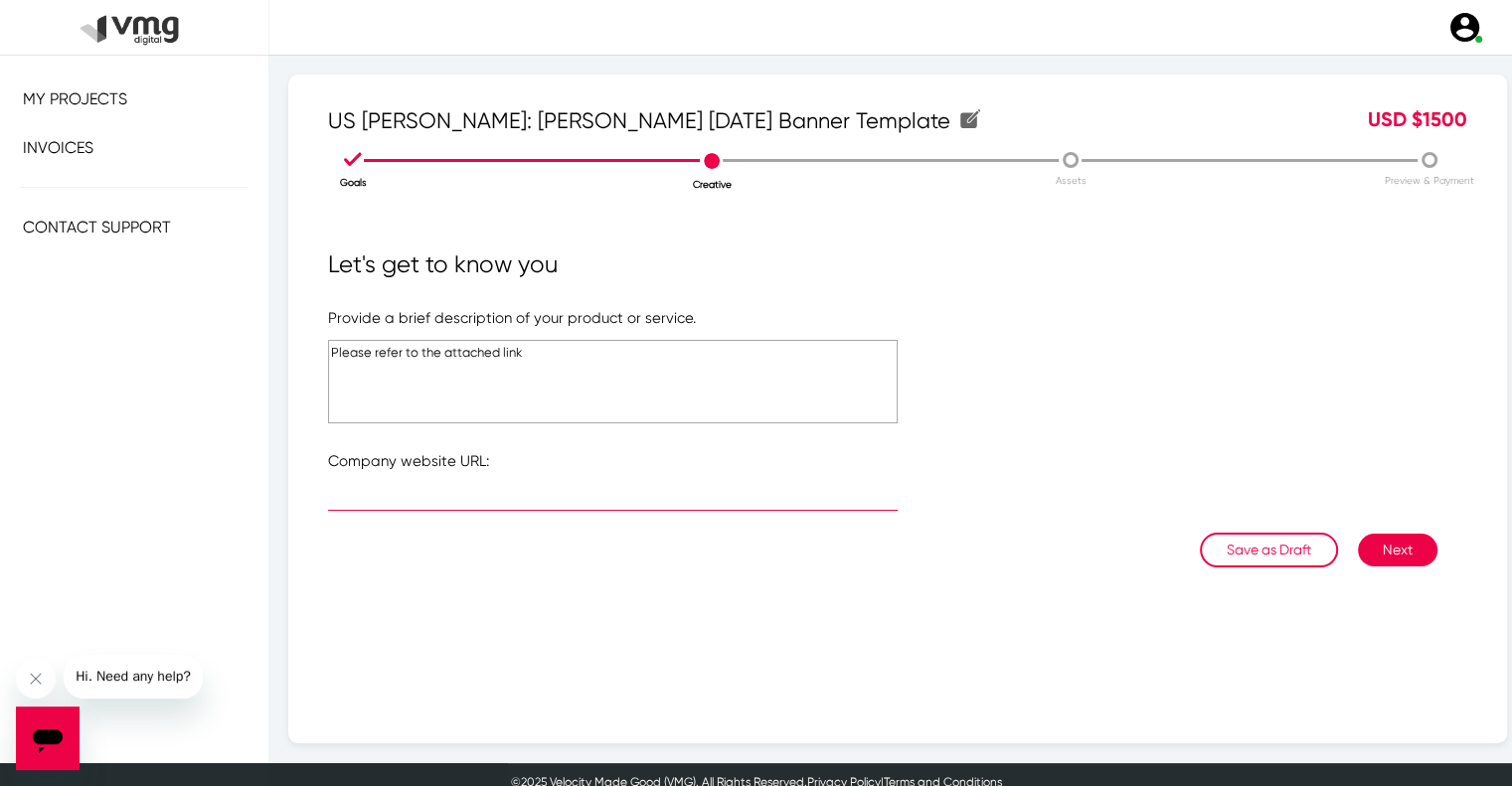 type on "[URL][DOMAIN_NAME]" 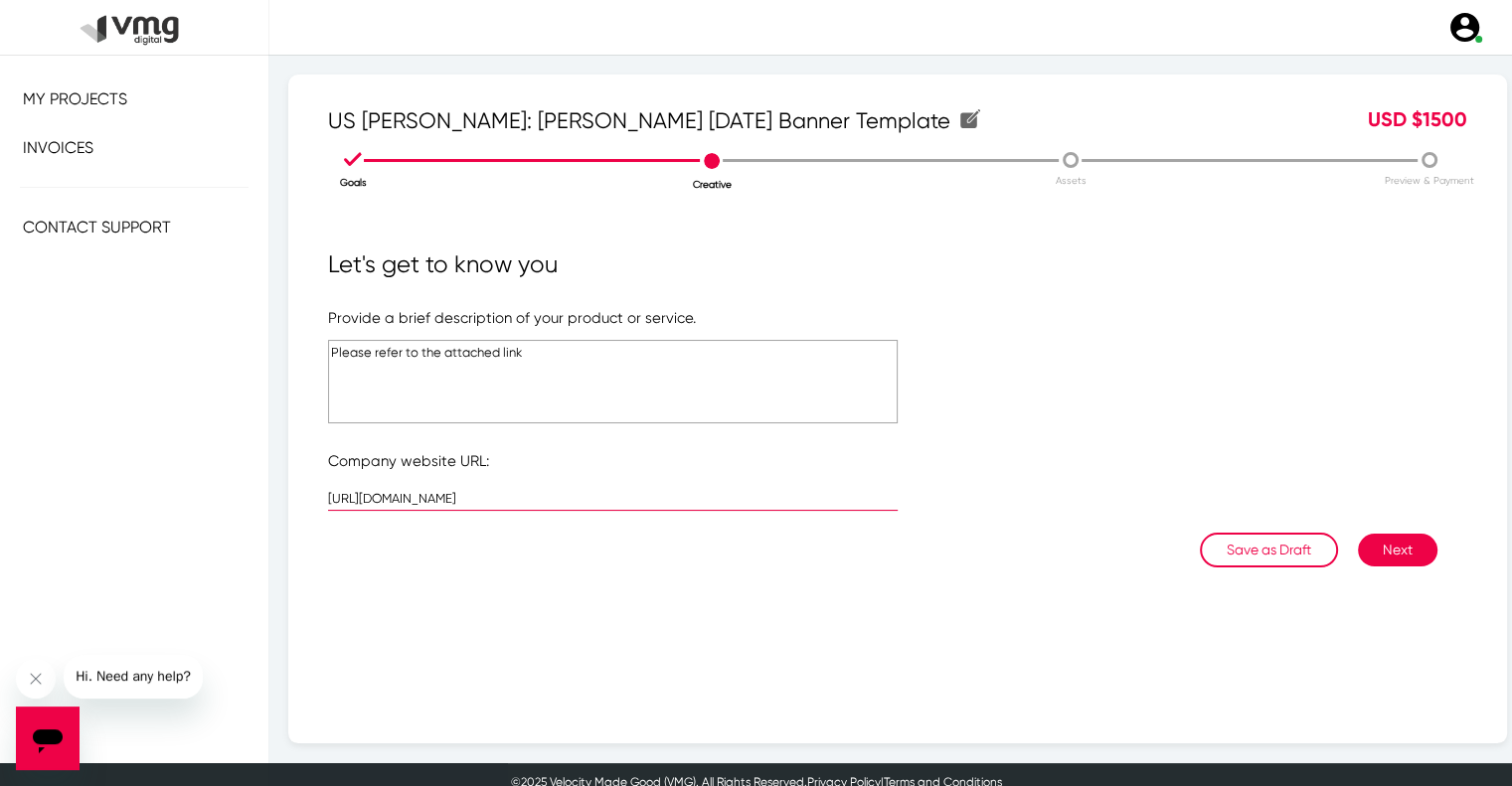 click on "Please refer to the attached link" 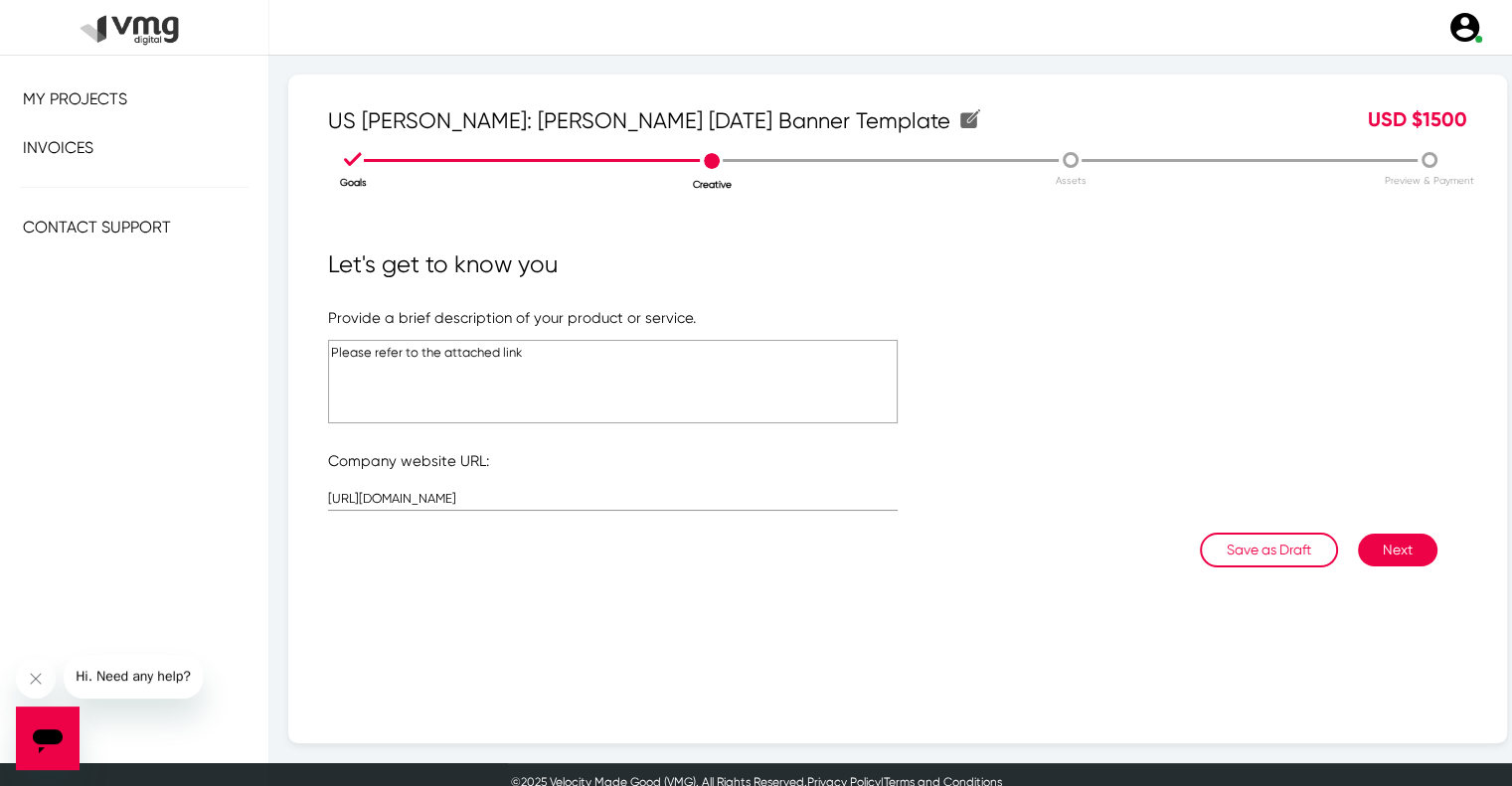 click on "Please refer to the attached link" 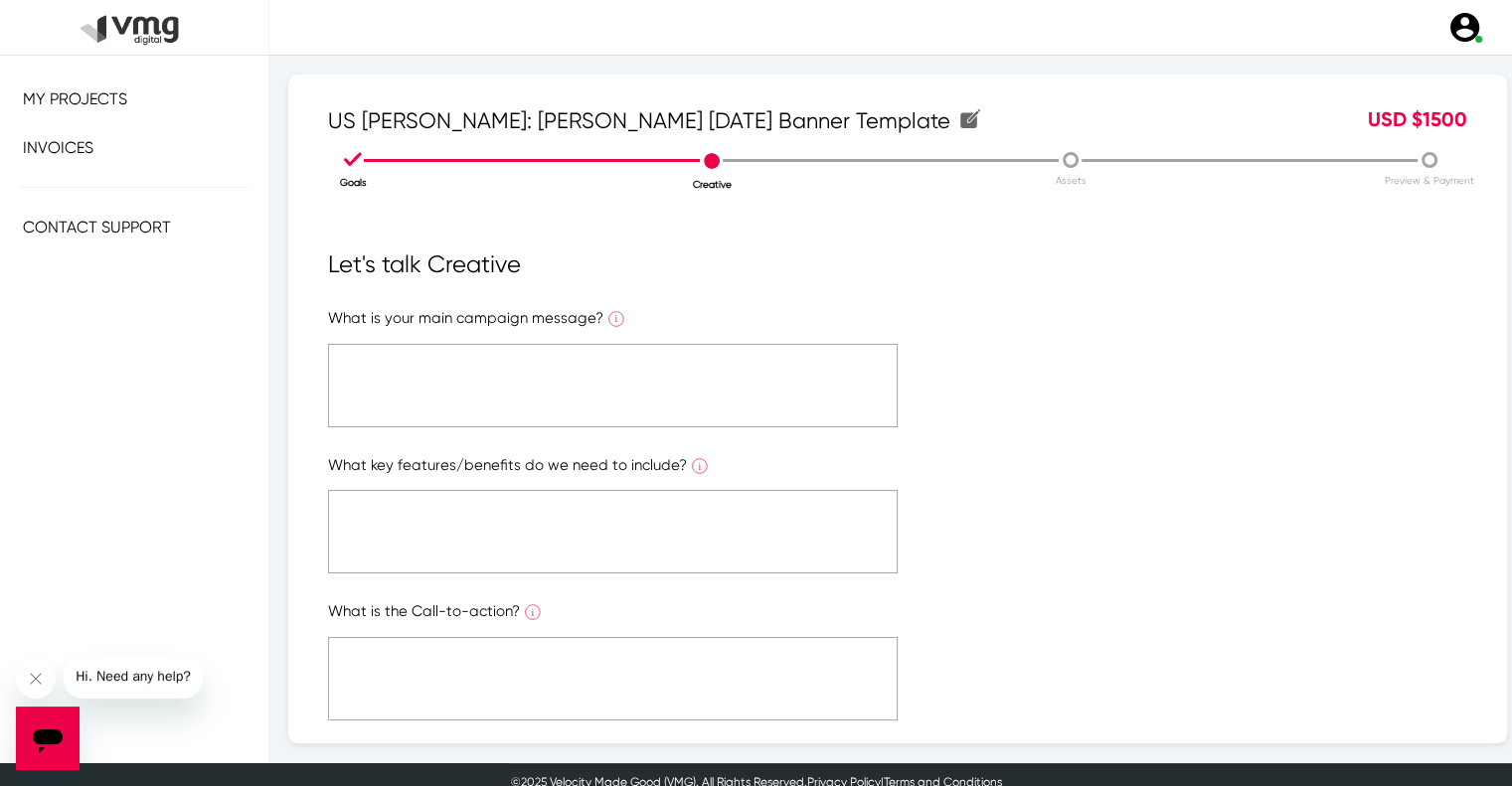click 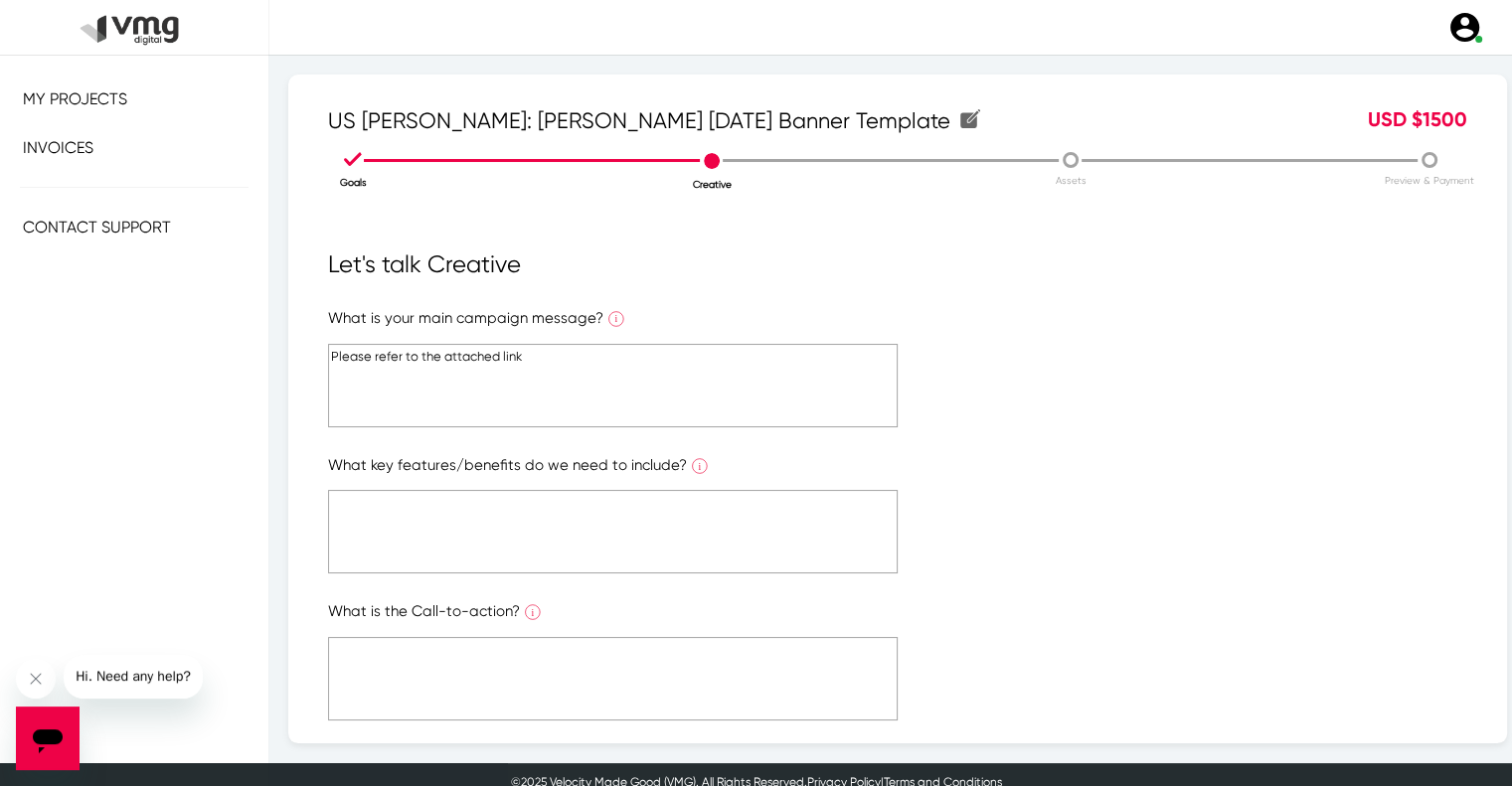 type on "Please refer to the attached link" 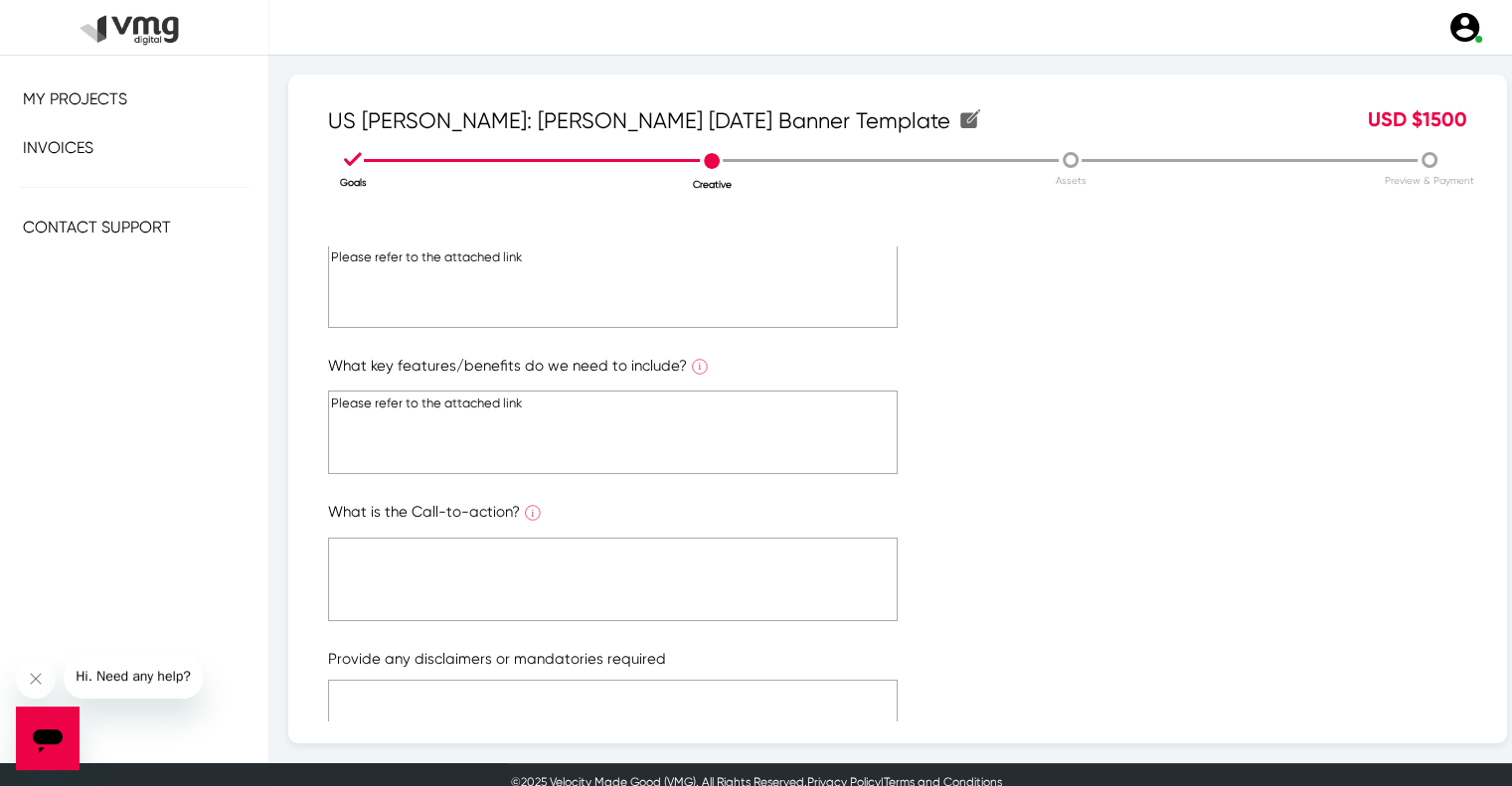 type on "Please refer to the attached link" 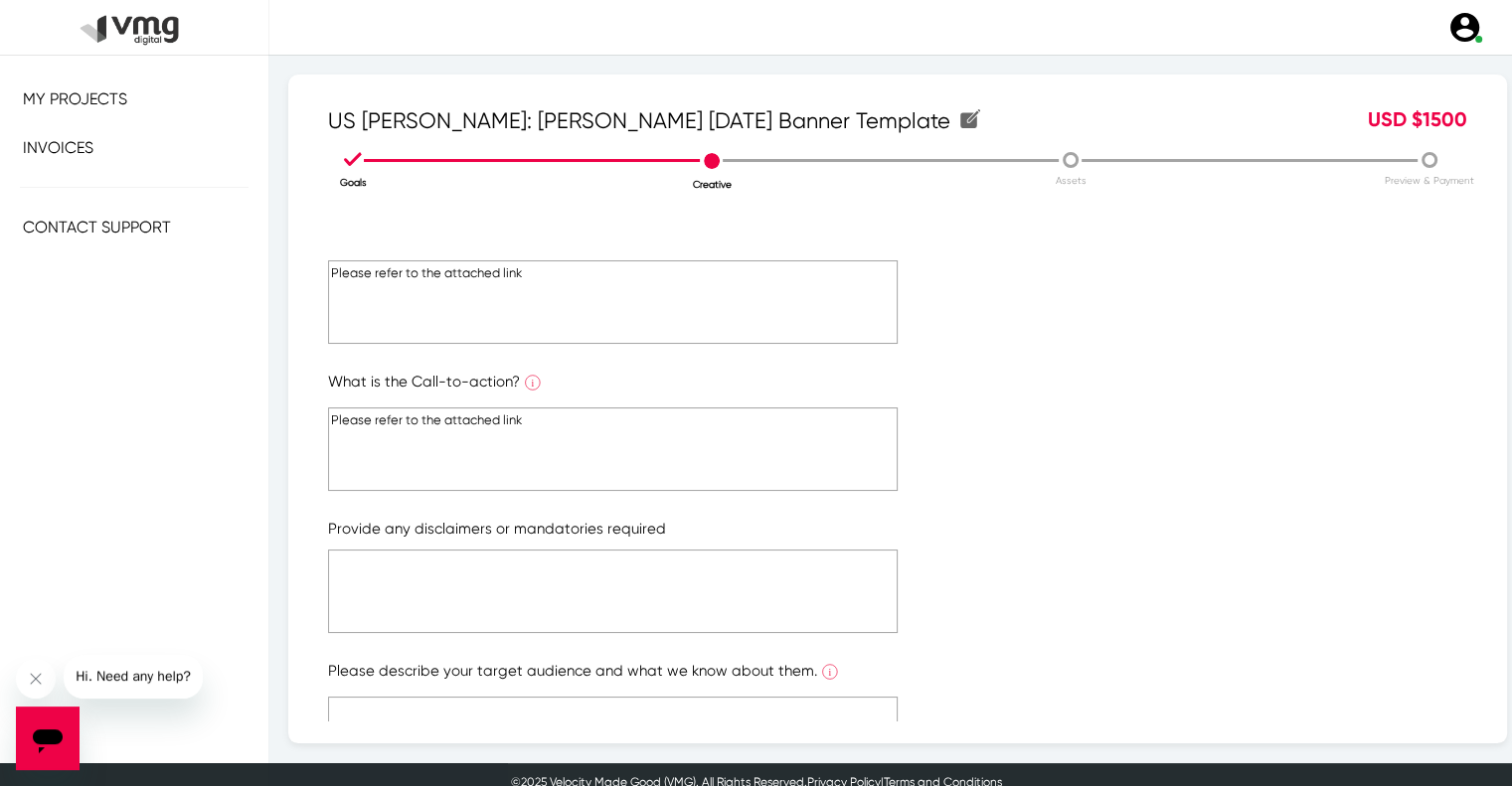 scroll, scrollTop: 298, scrollLeft: 0, axis: vertical 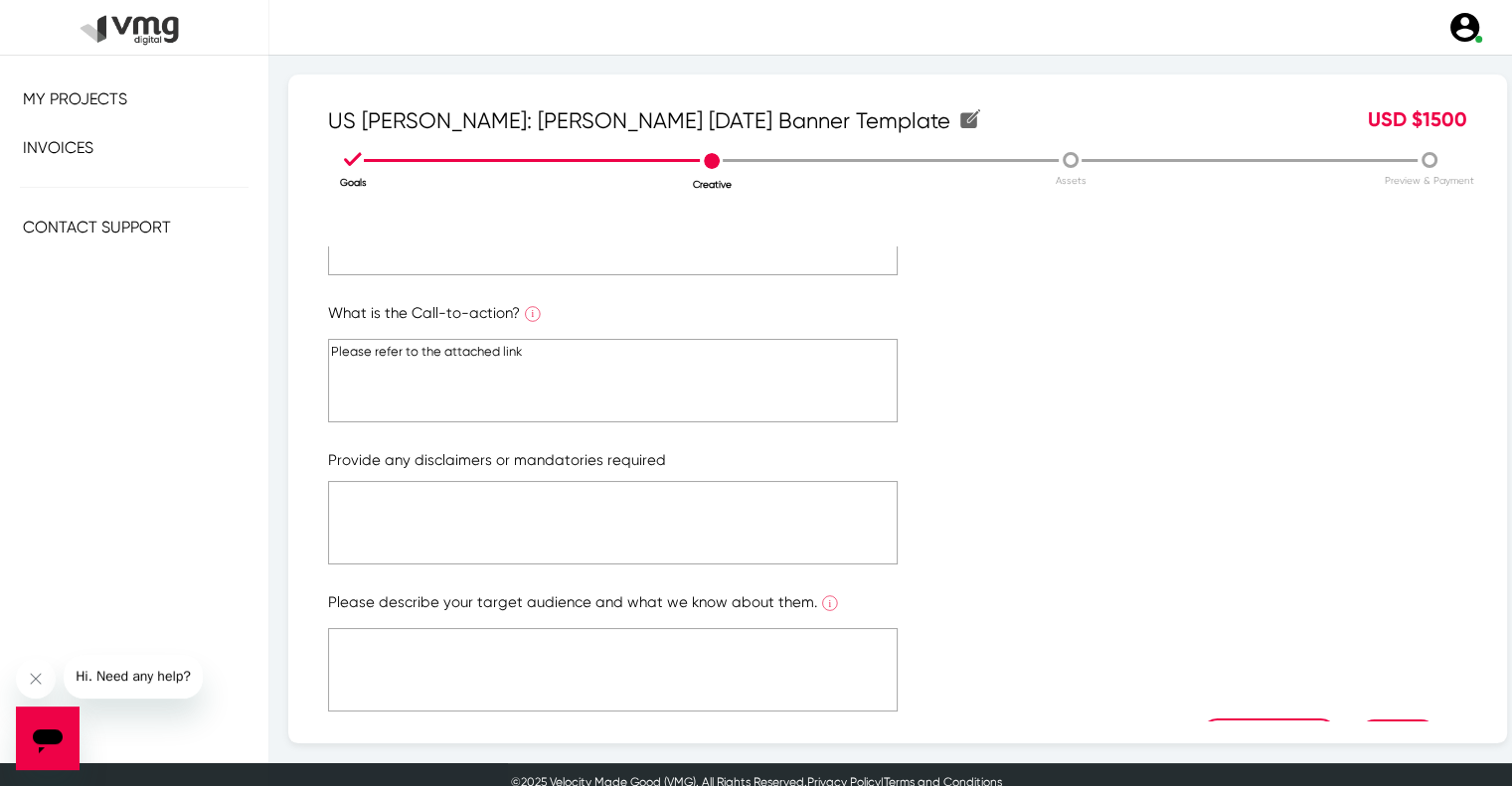 type on "Please refer to the attached link" 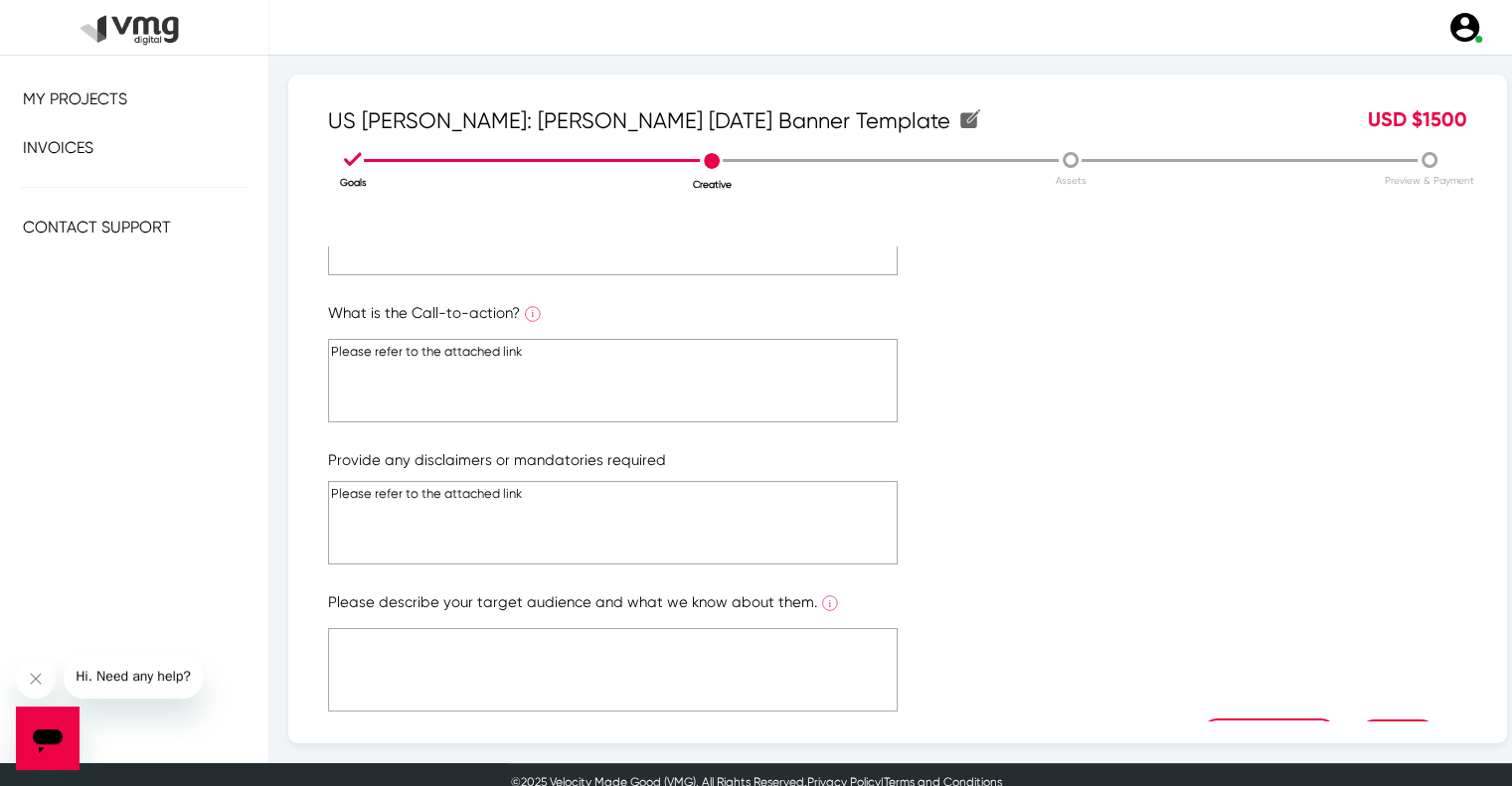 type on "Please refer to the attached link" 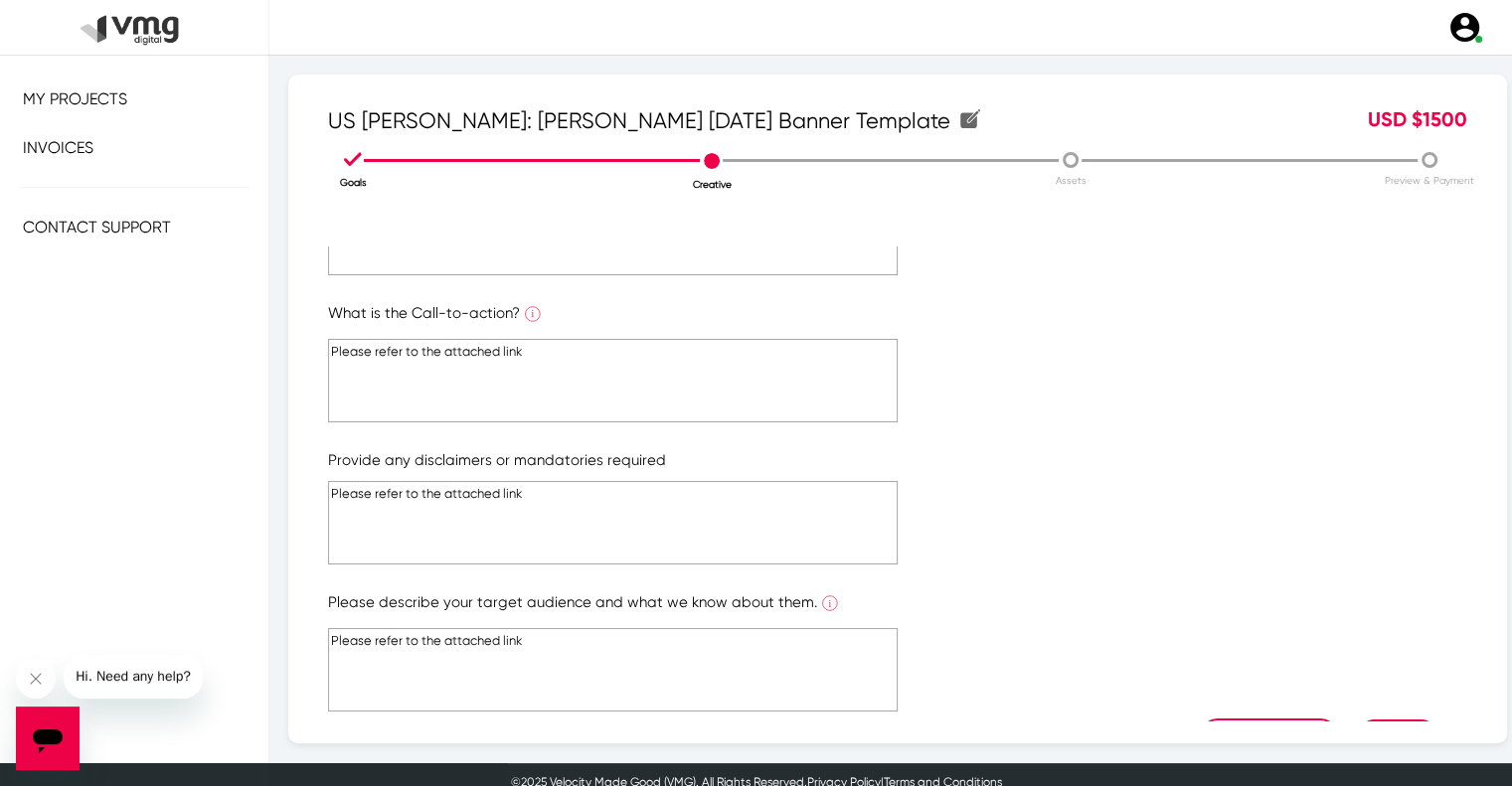 scroll, scrollTop: 356, scrollLeft: 0, axis: vertical 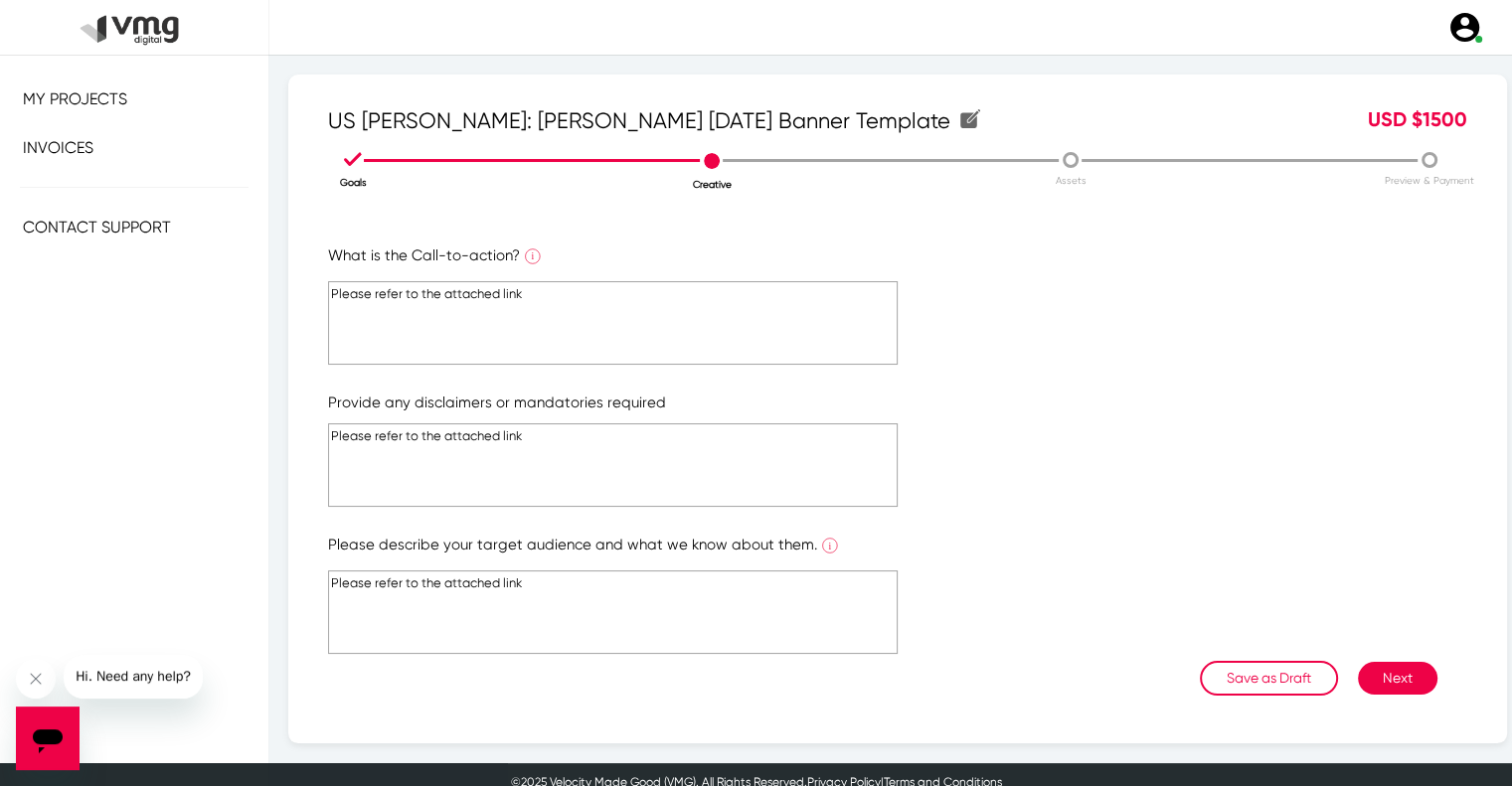 type on "Please refer to the attached link" 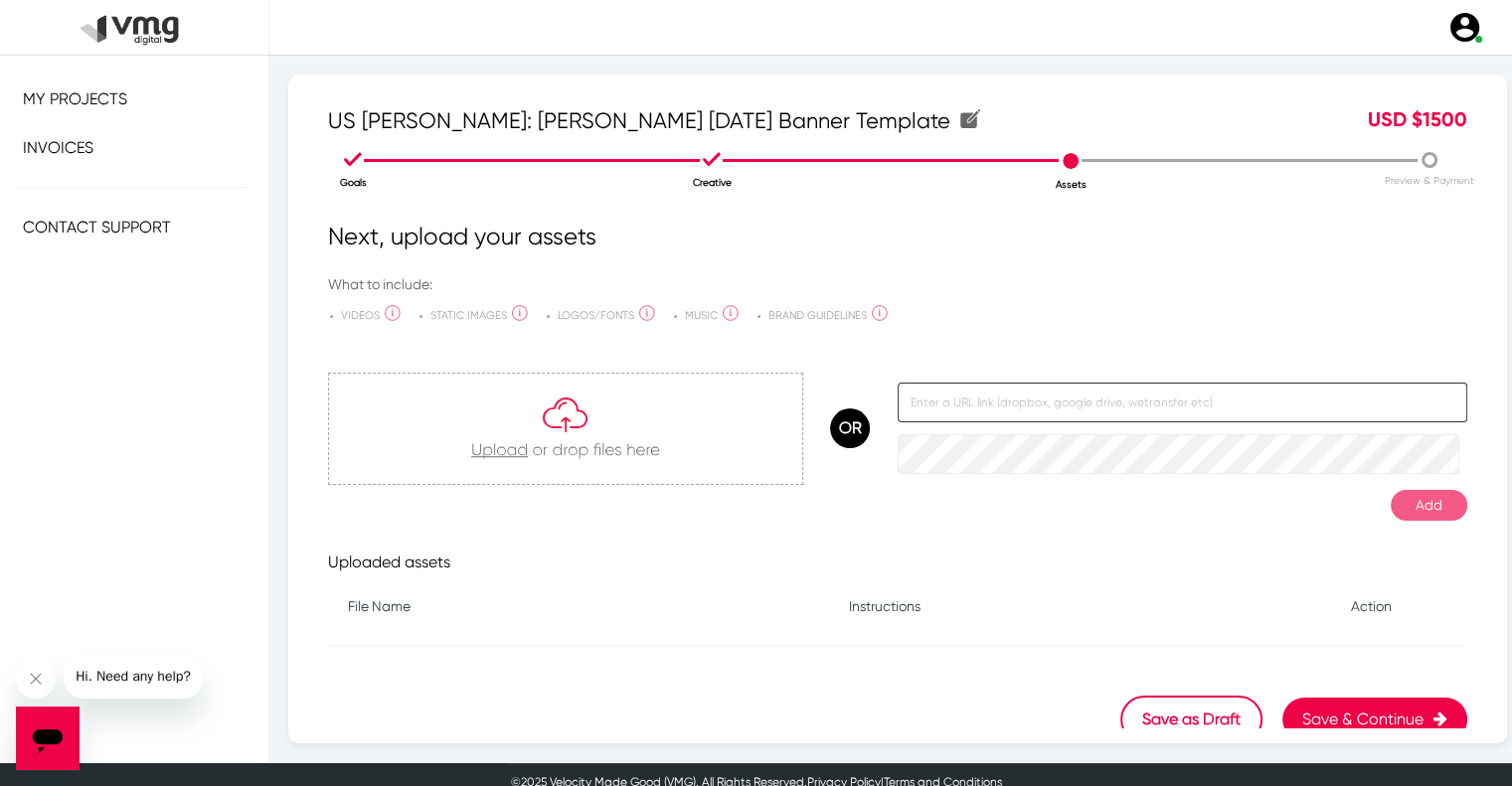 click 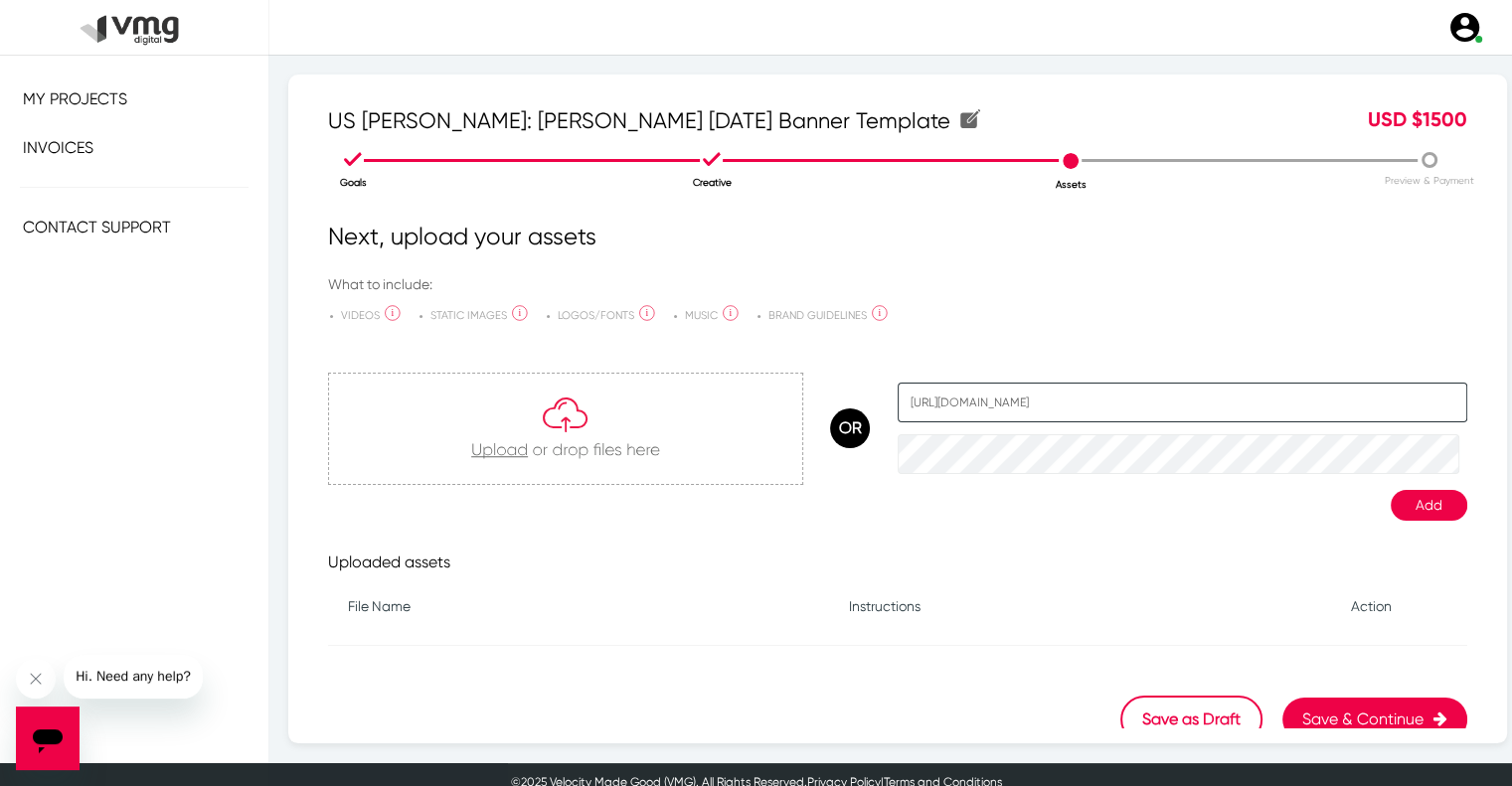 scroll, scrollTop: 0, scrollLeft: 56, axis: horizontal 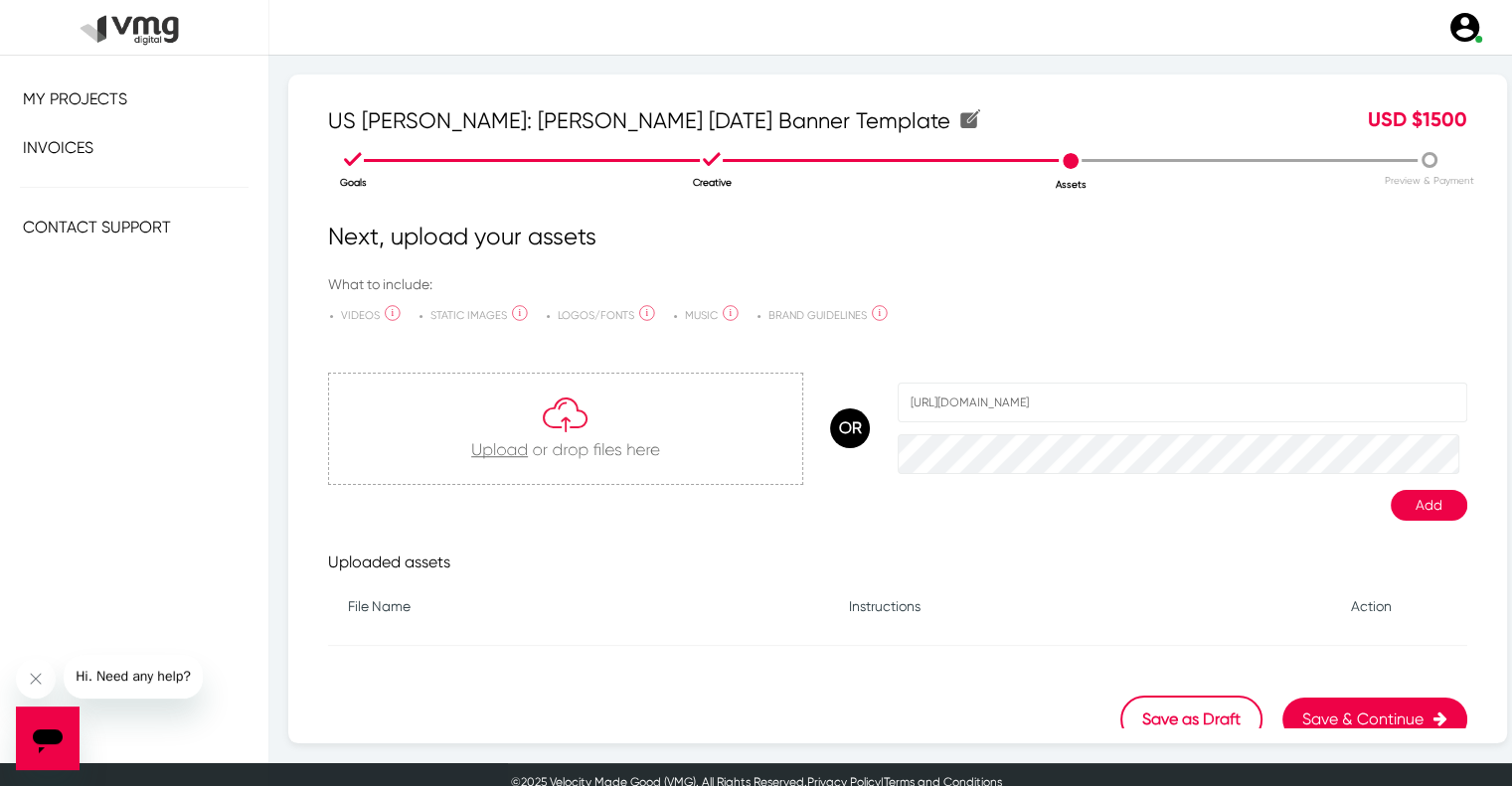 drag, startPoint x: 1413, startPoint y: 506, endPoint x: 1403, endPoint y: 505, distance: 10.049876 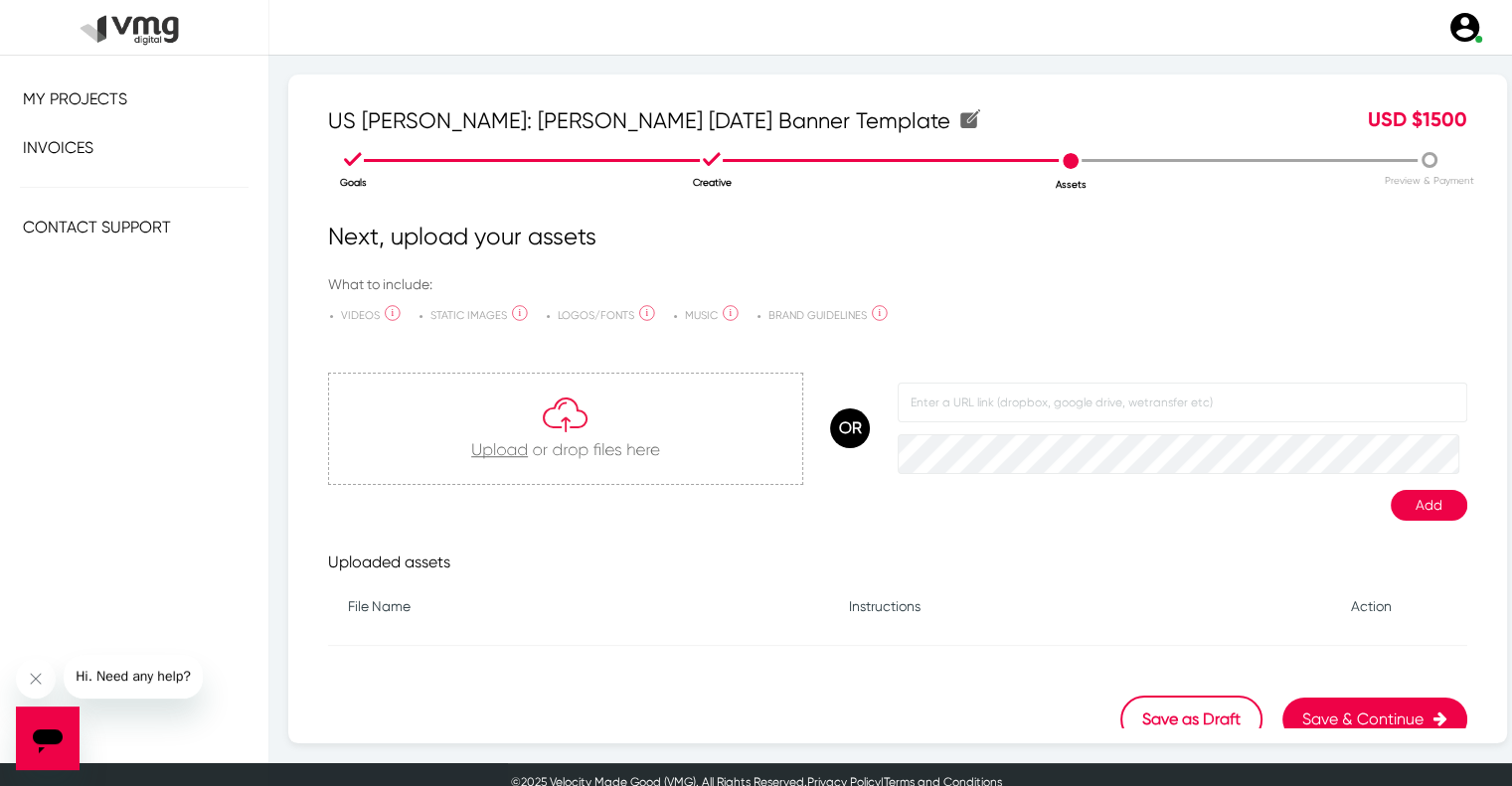 scroll, scrollTop: 0, scrollLeft: 0, axis: both 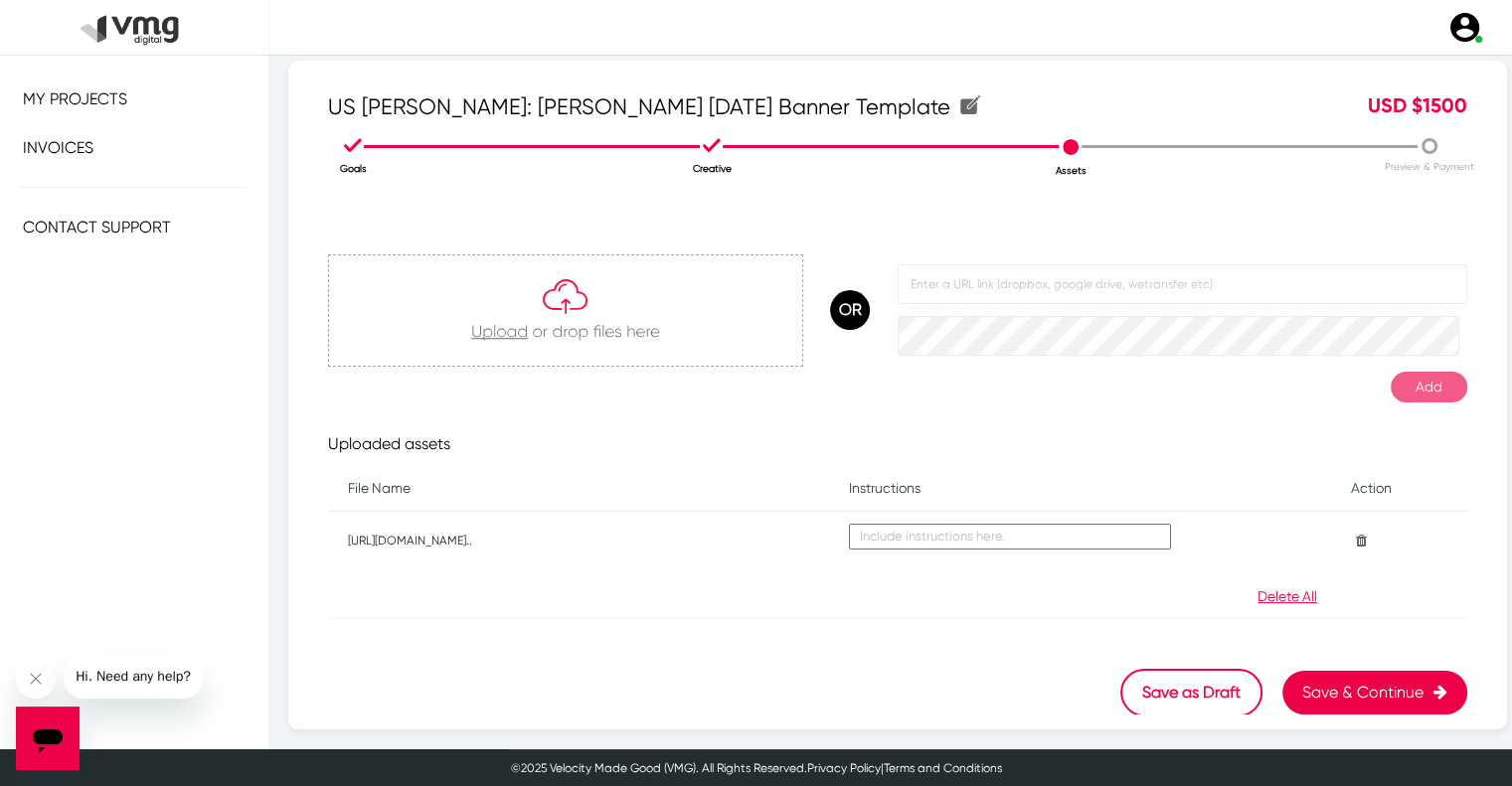 click on "Save & Continue" at bounding box center [1375, 693] 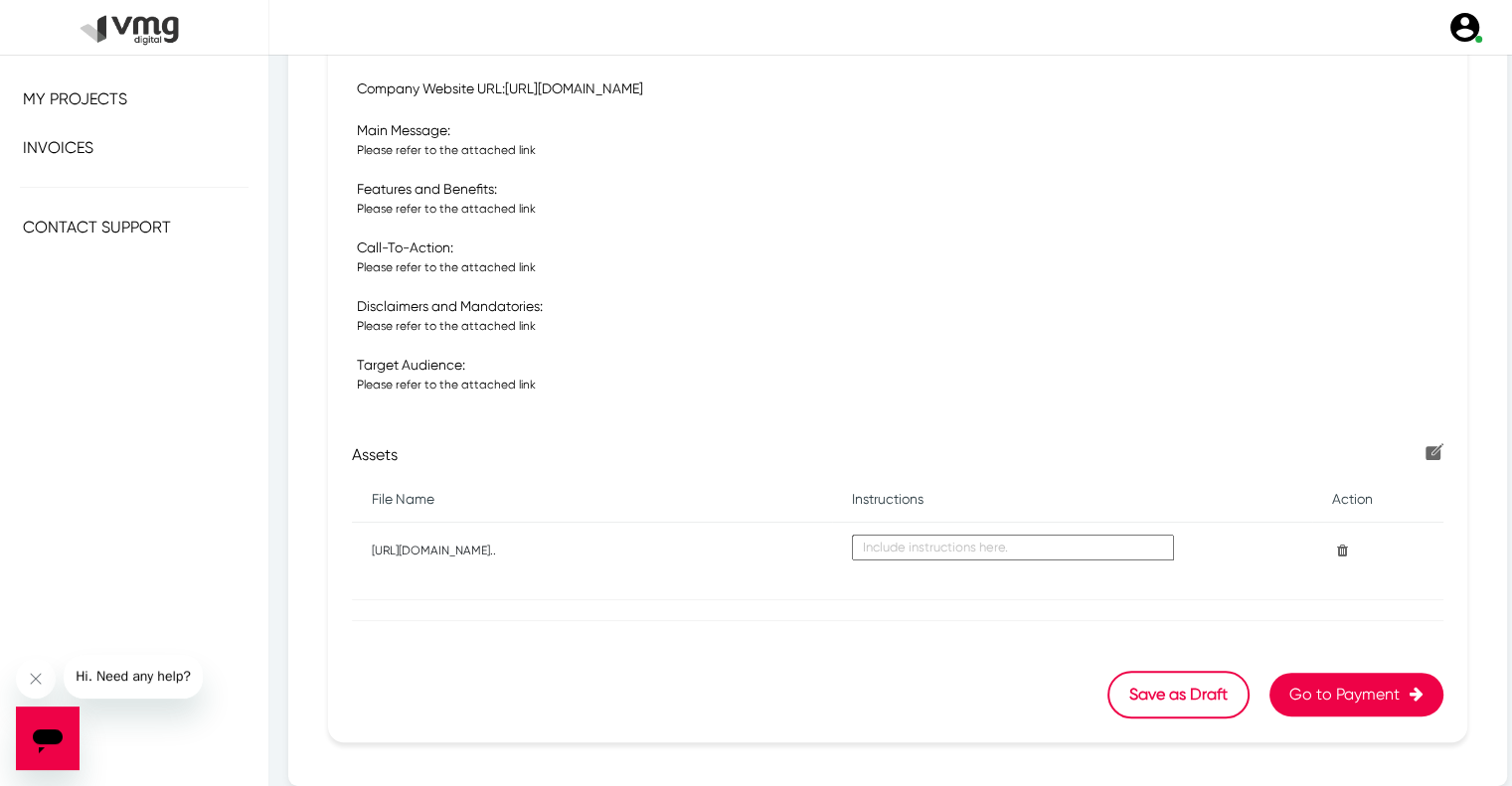 scroll, scrollTop: 618, scrollLeft: 0, axis: vertical 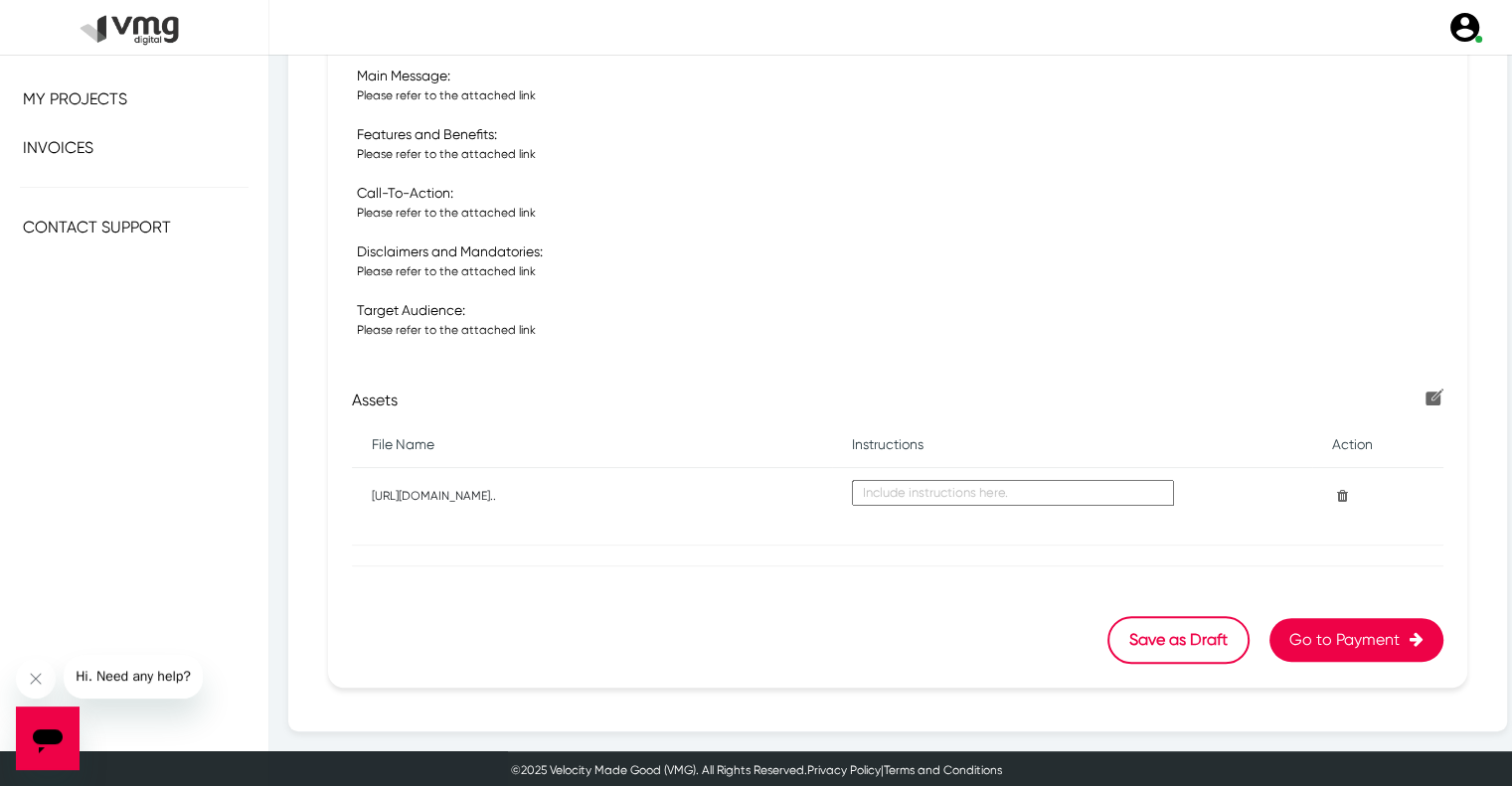 click on "Go to Payment" at bounding box center [1356, 640] 